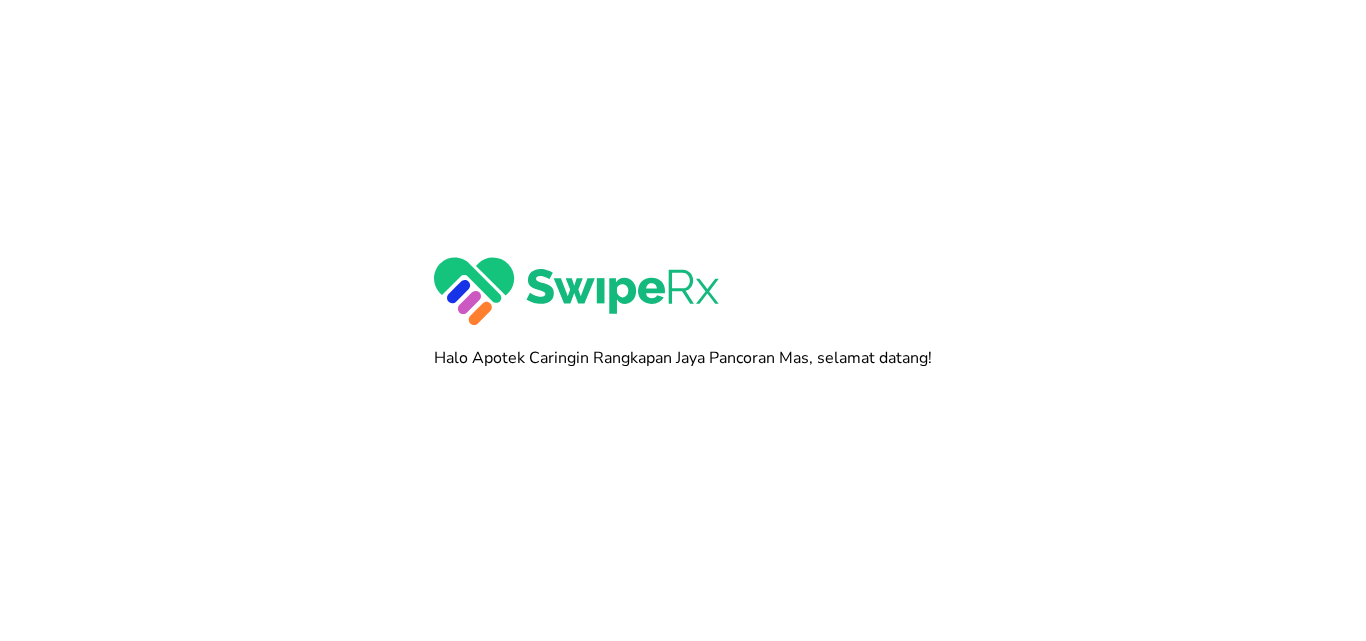 scroll, scrollTop: 0, scrollLeft: 0, axis: both 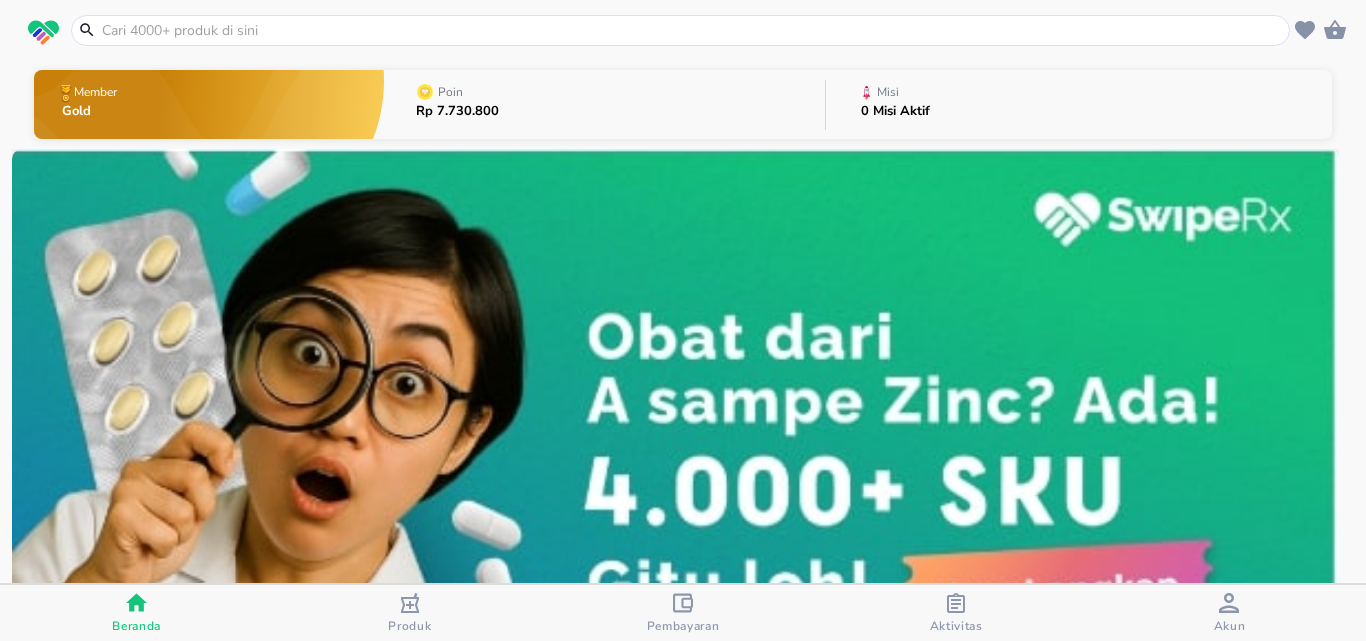 click 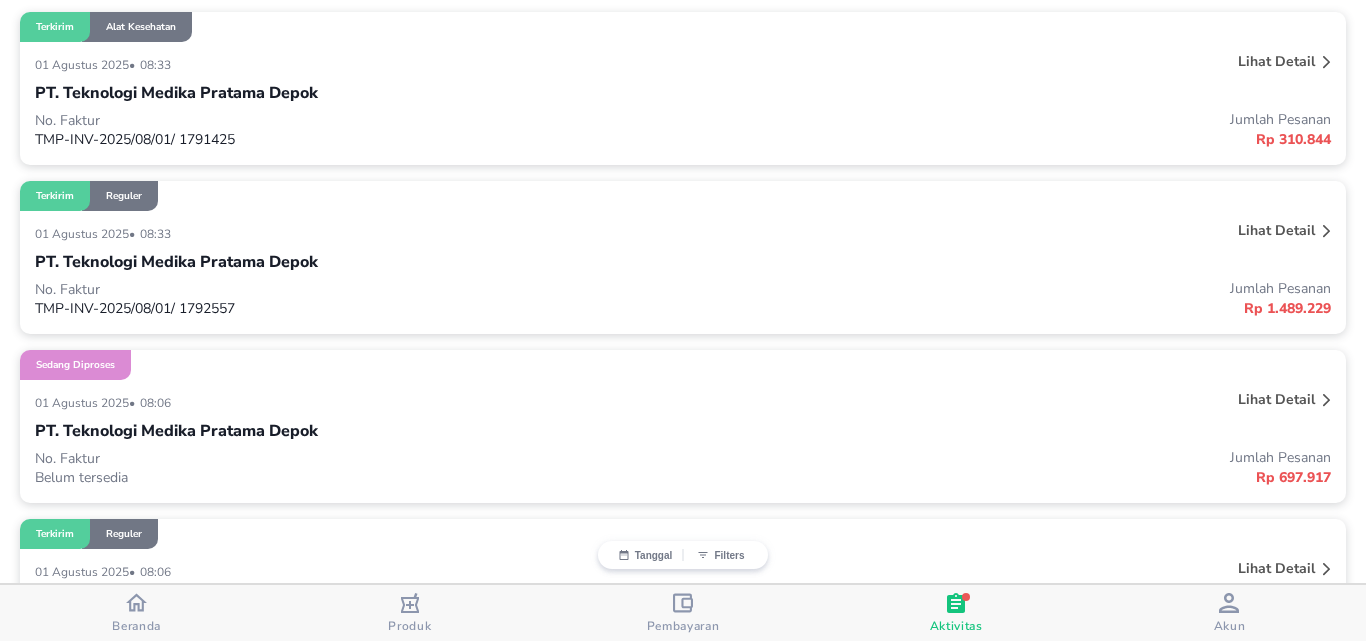 scroll, scrollTop: 300, scrollLeft: 0, axis: vertical 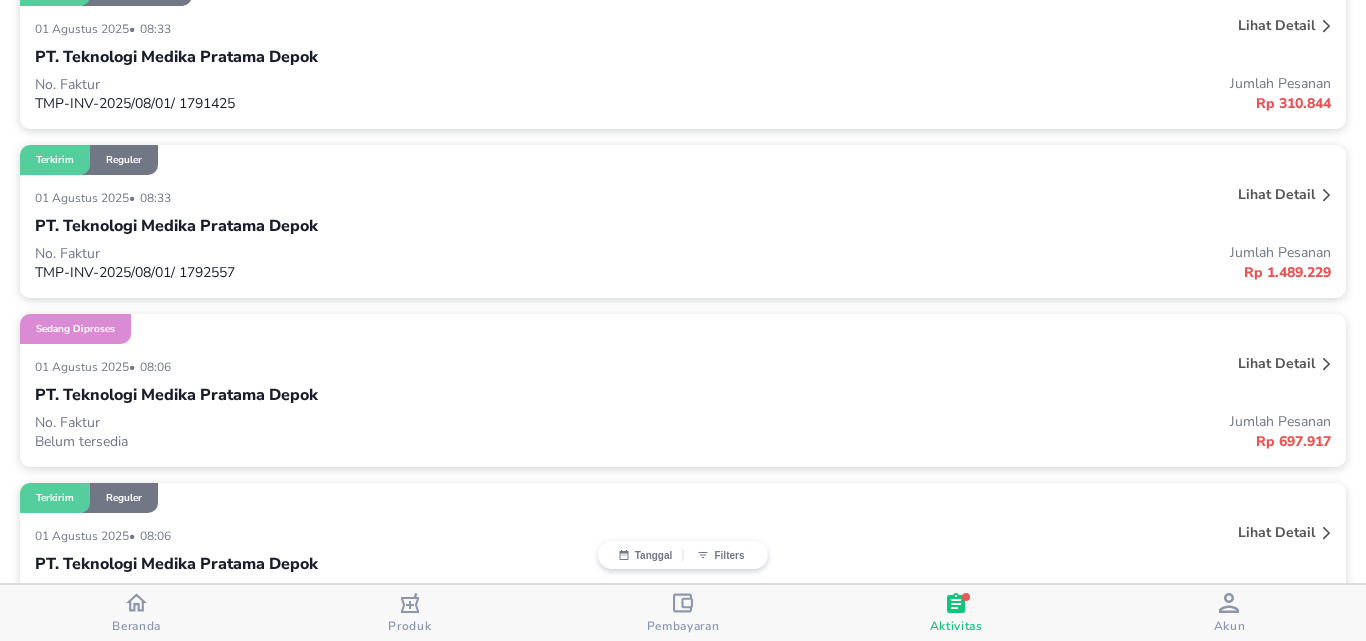click at bounding box center [136, 605] 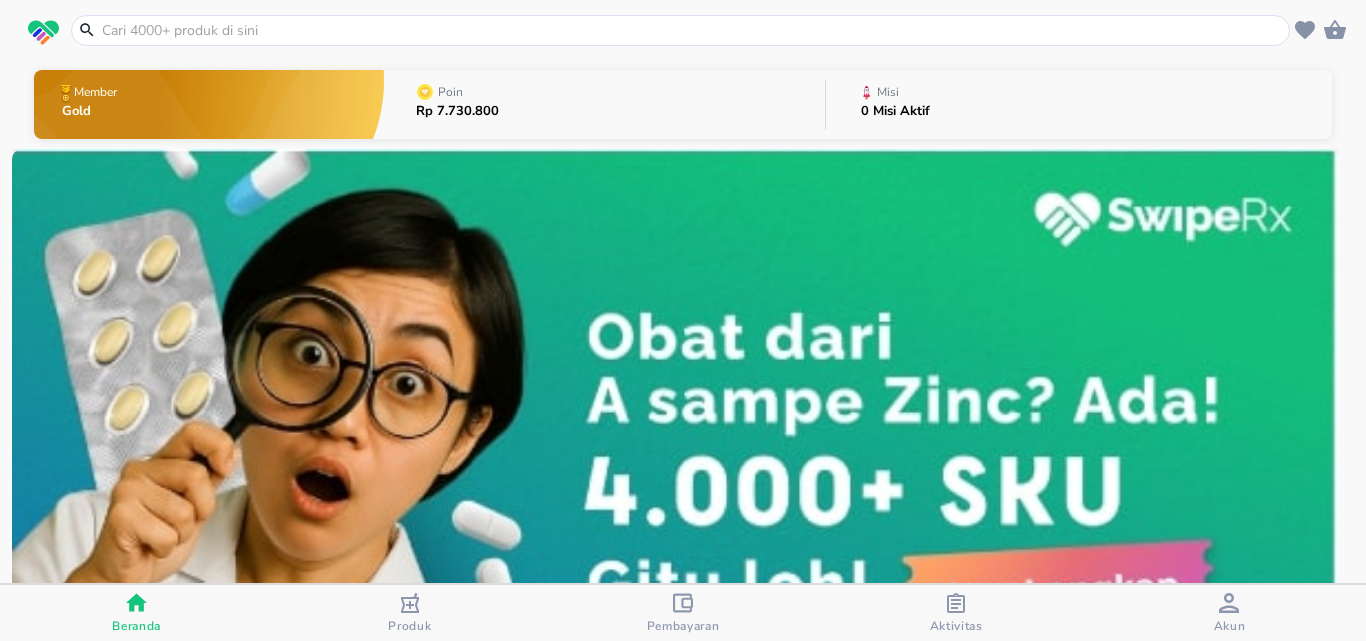click at bounding box center (692, 30) 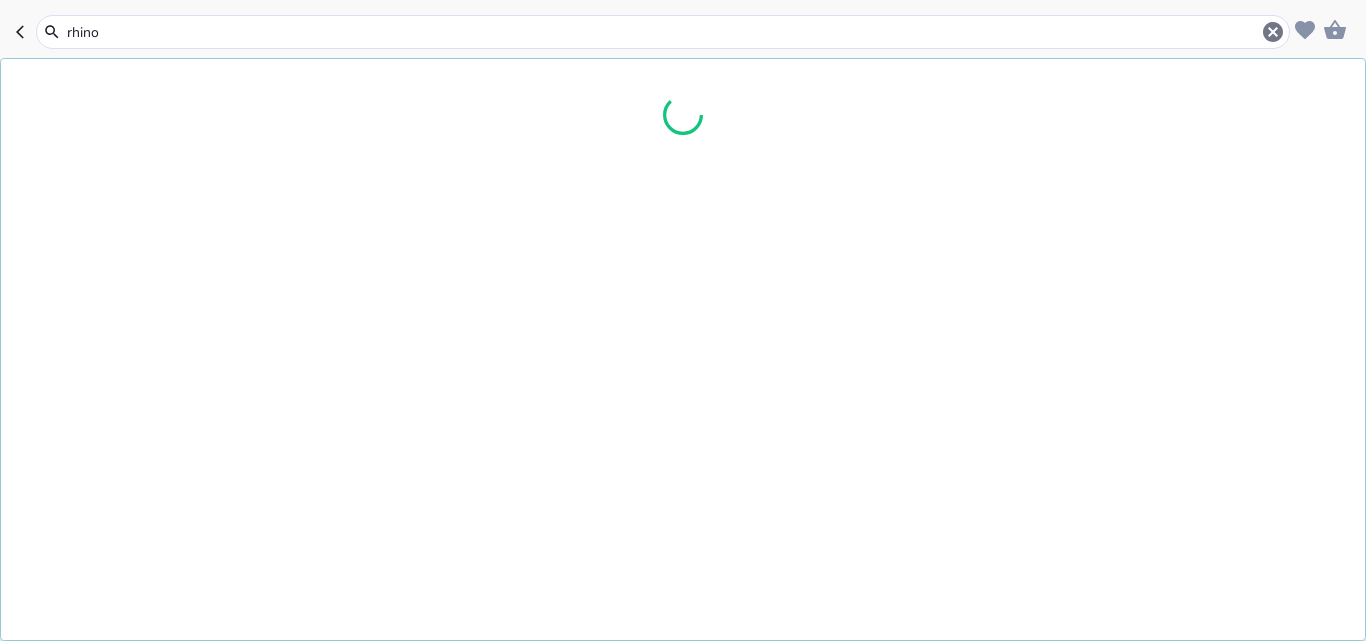type on "rhinos" 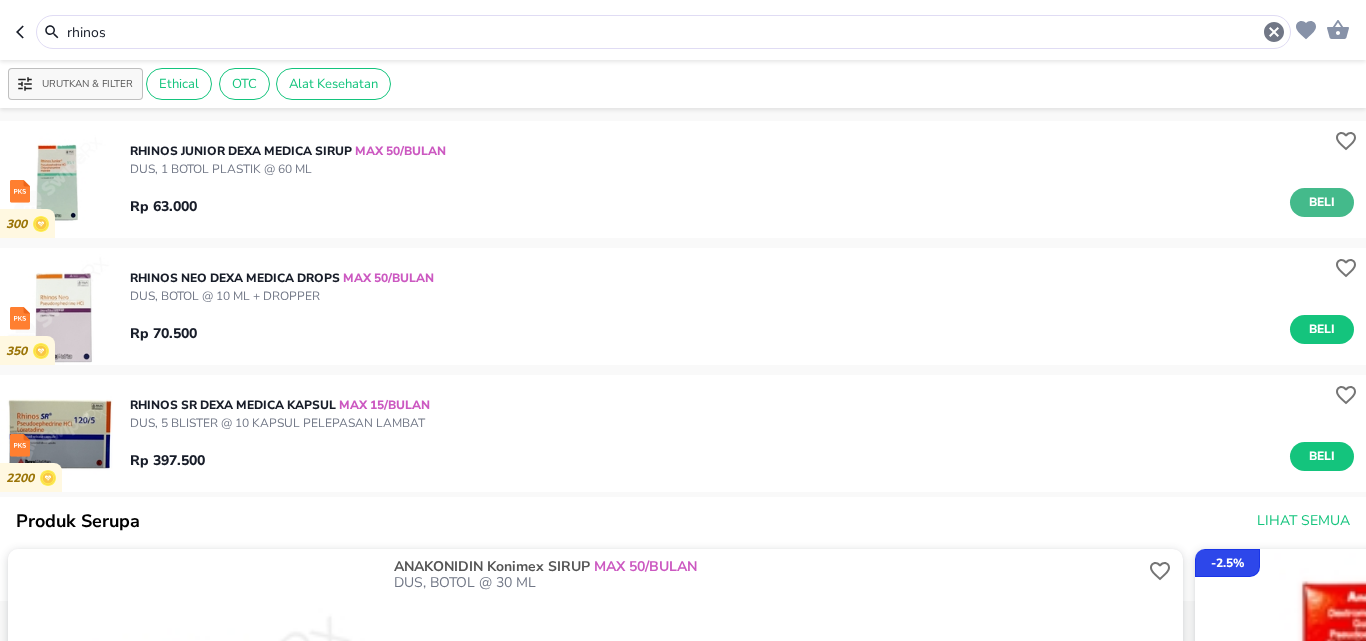 click on "Beli" at bounding box center (1322, 202) 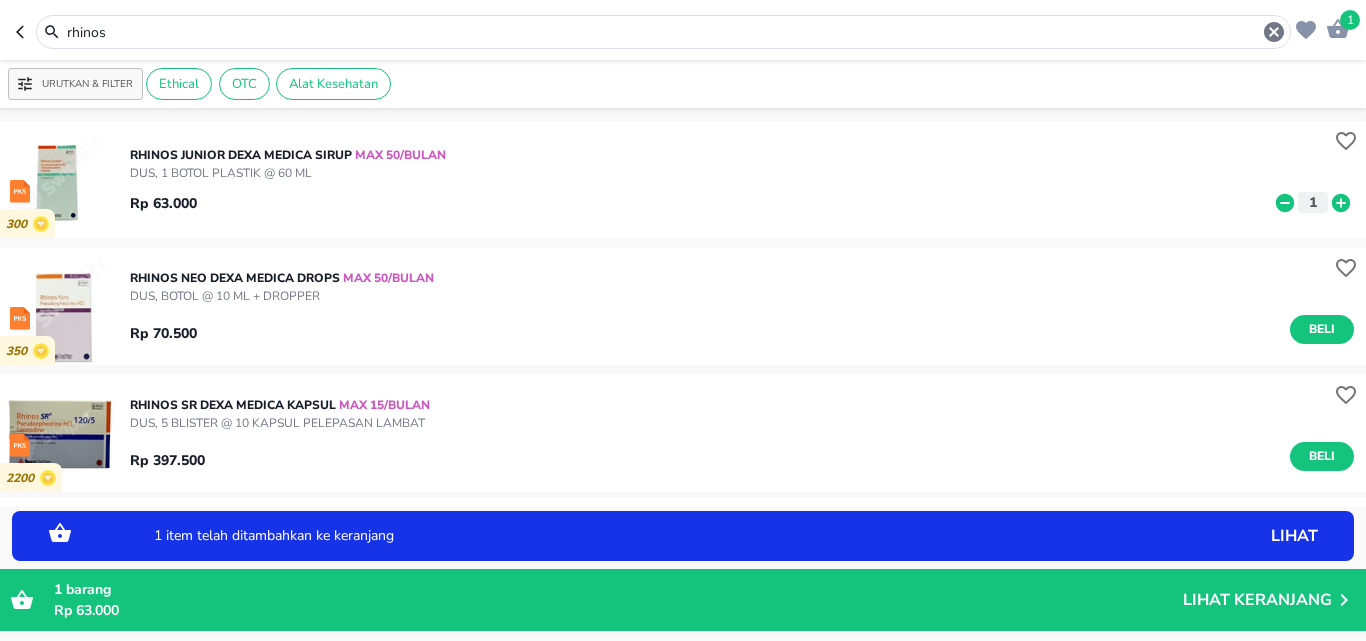 click 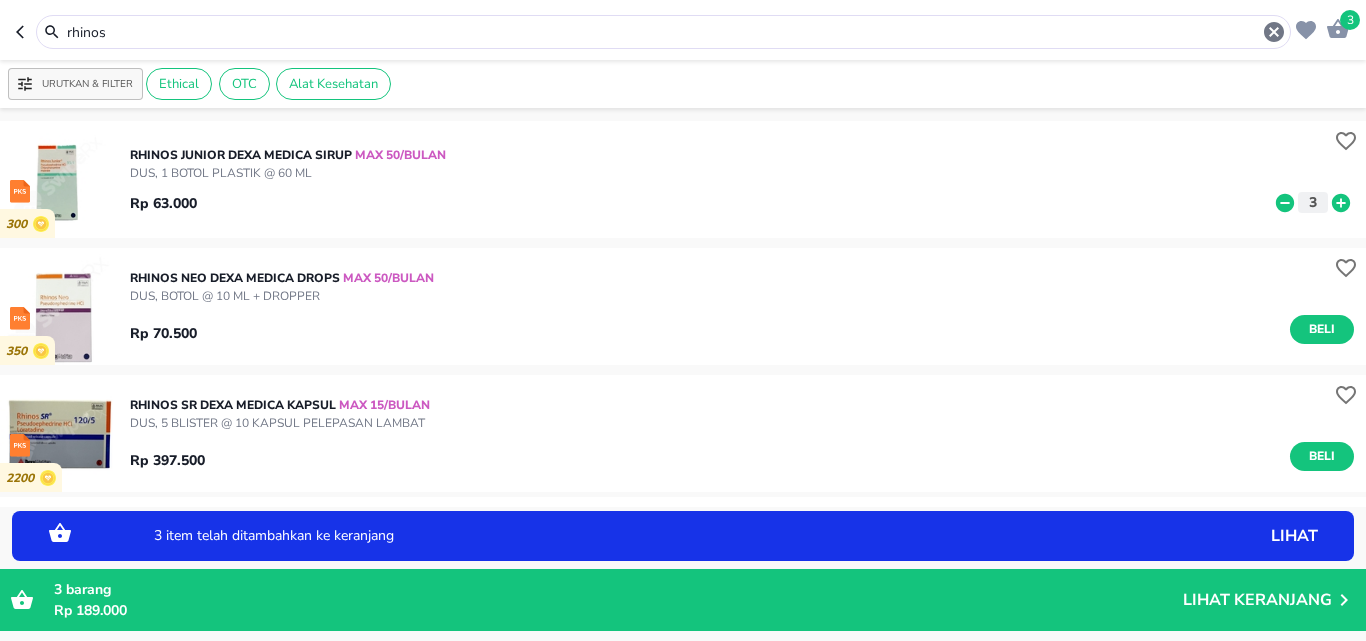 click 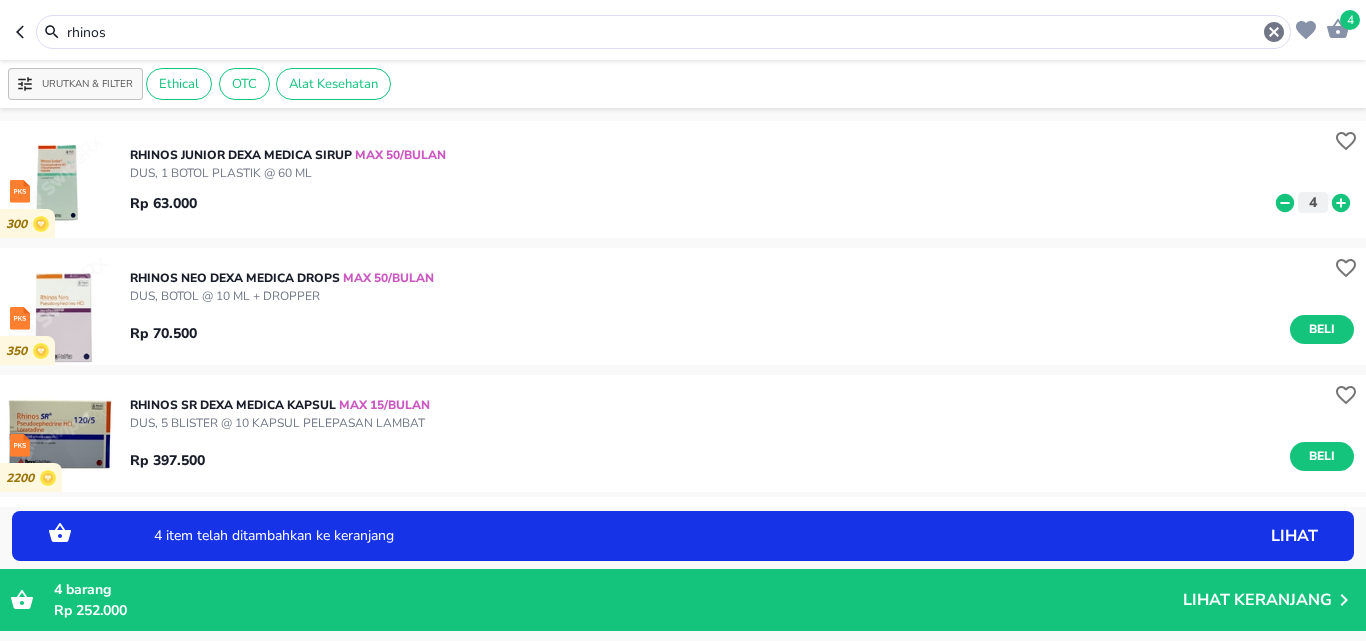 click 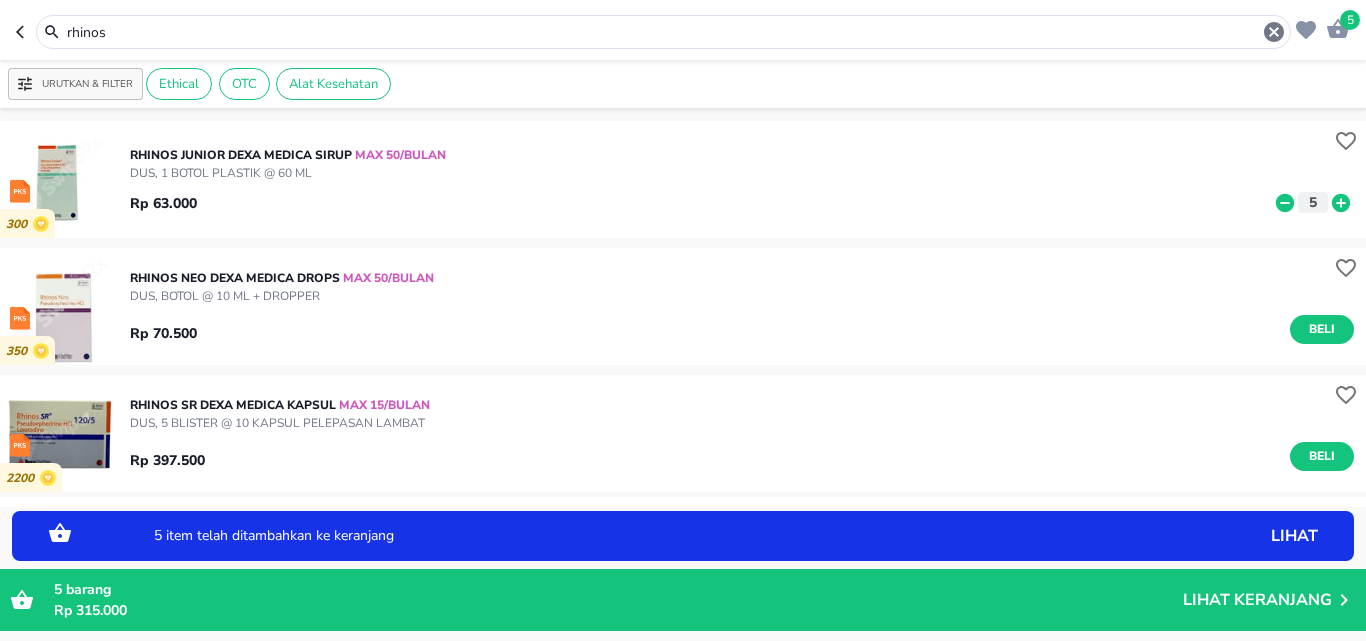 click 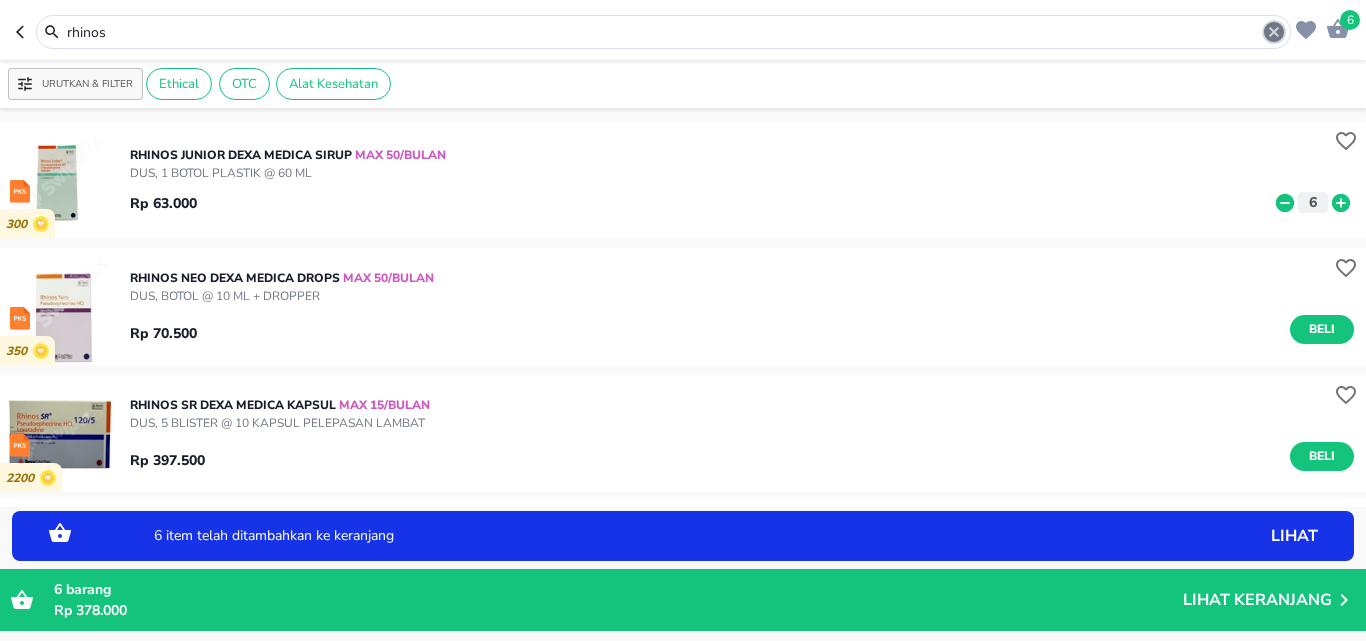 click 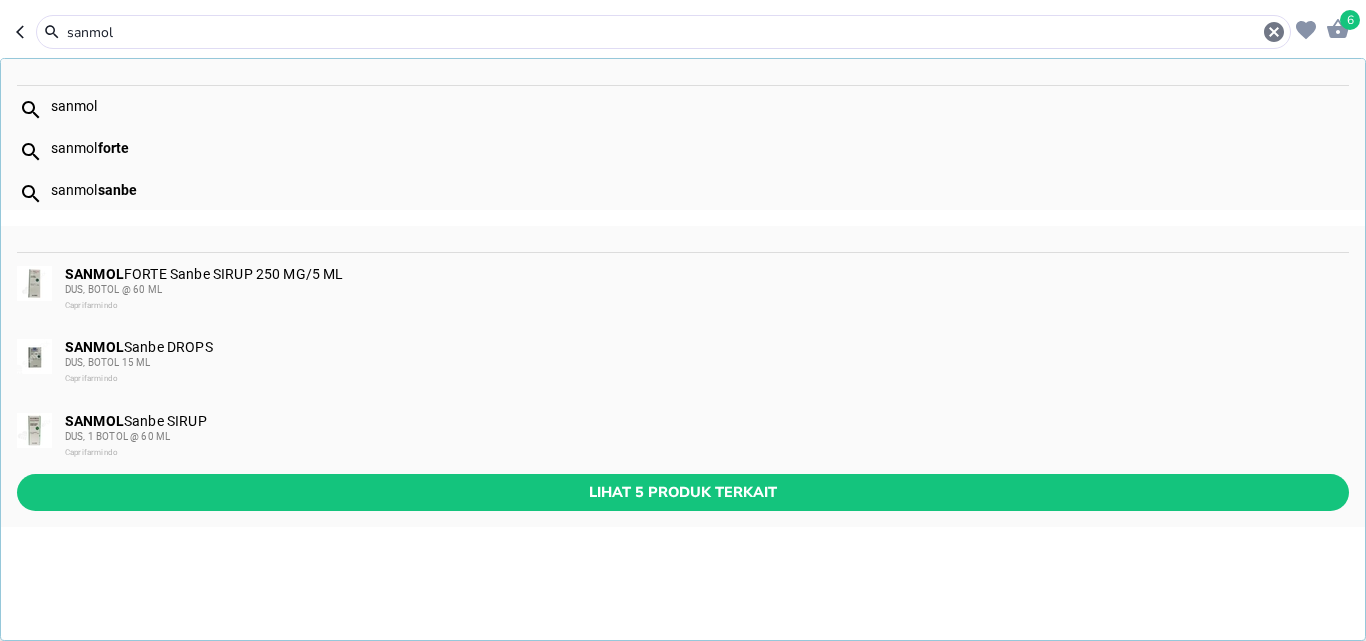 type on "sanmol" 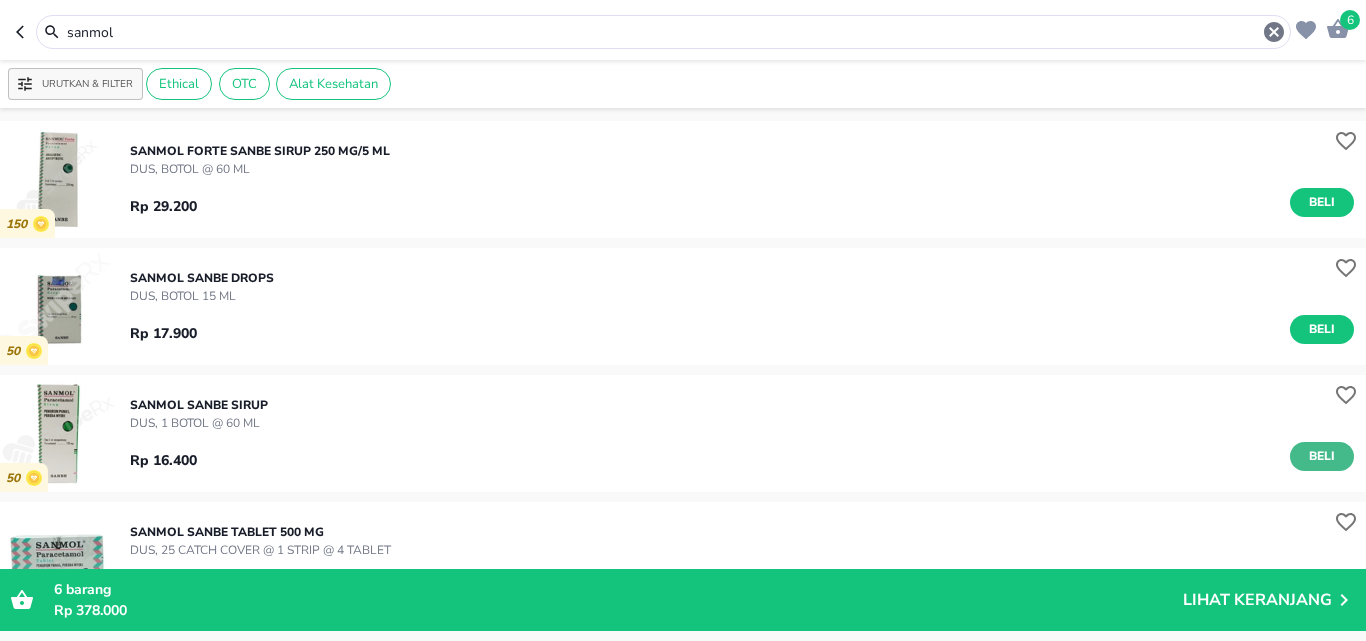 scroll, scrollTop: 100, scrollLeft: 0, axis: vertical 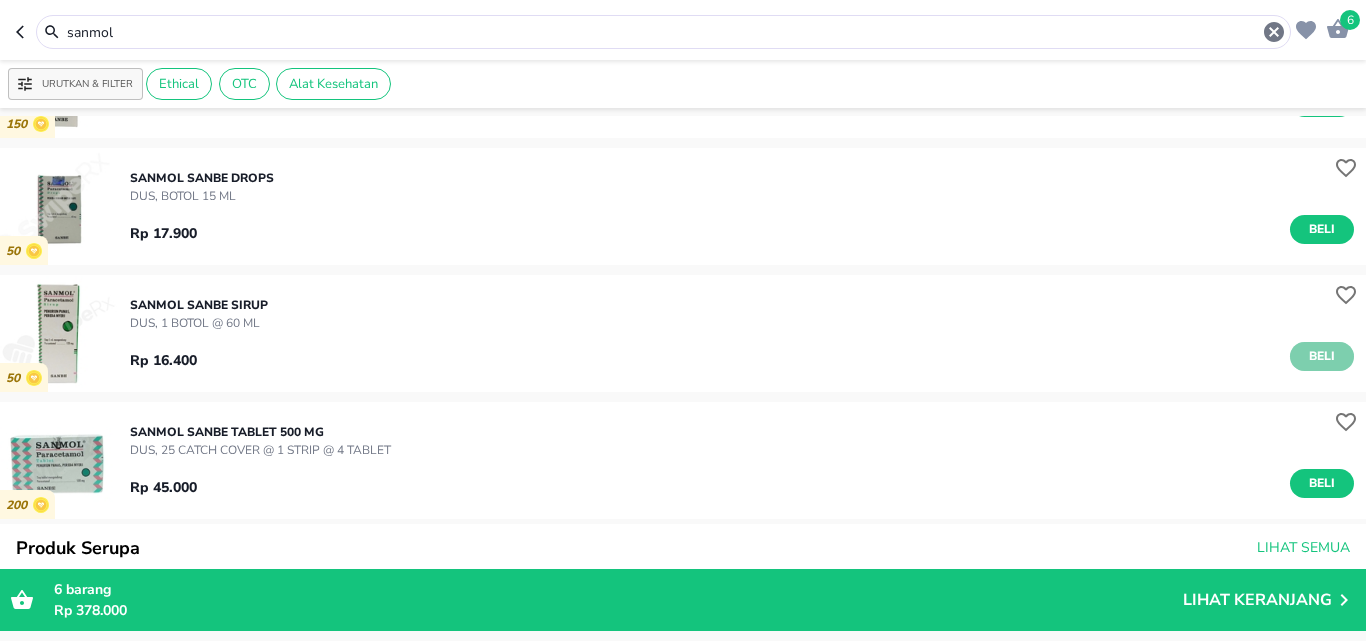 click on "Beli" at bounding box center (1322, 356) 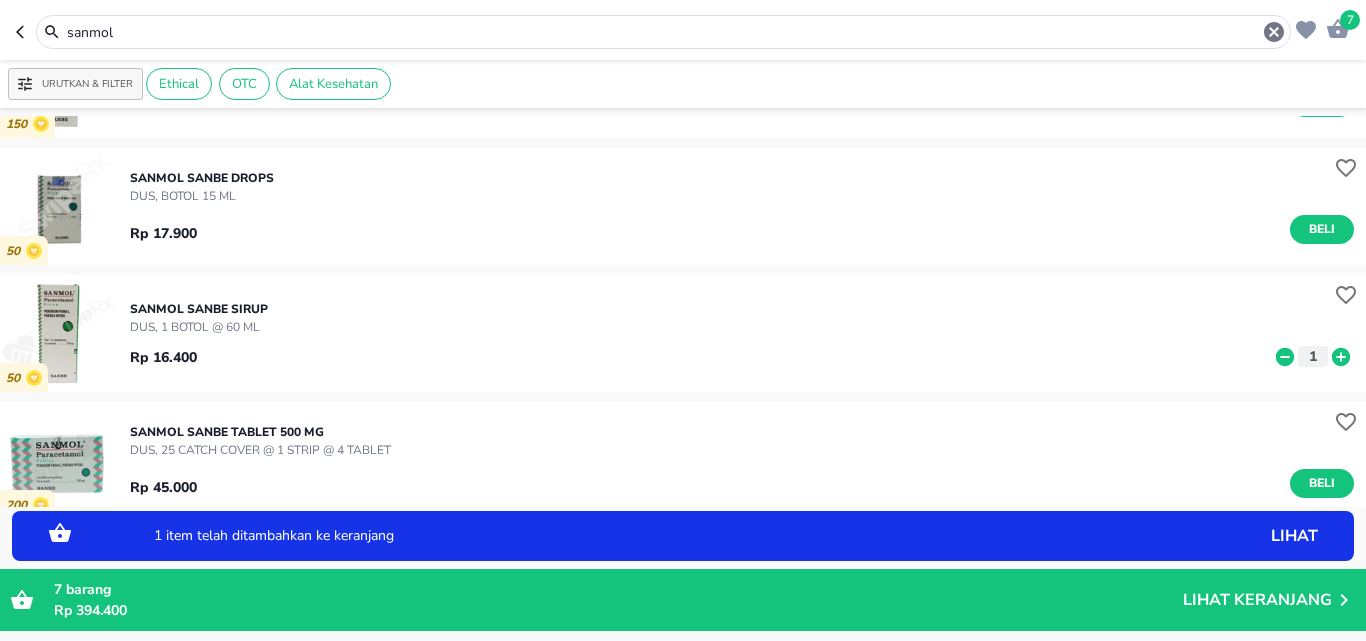 click on "1" at bounding box center (1313, 356) 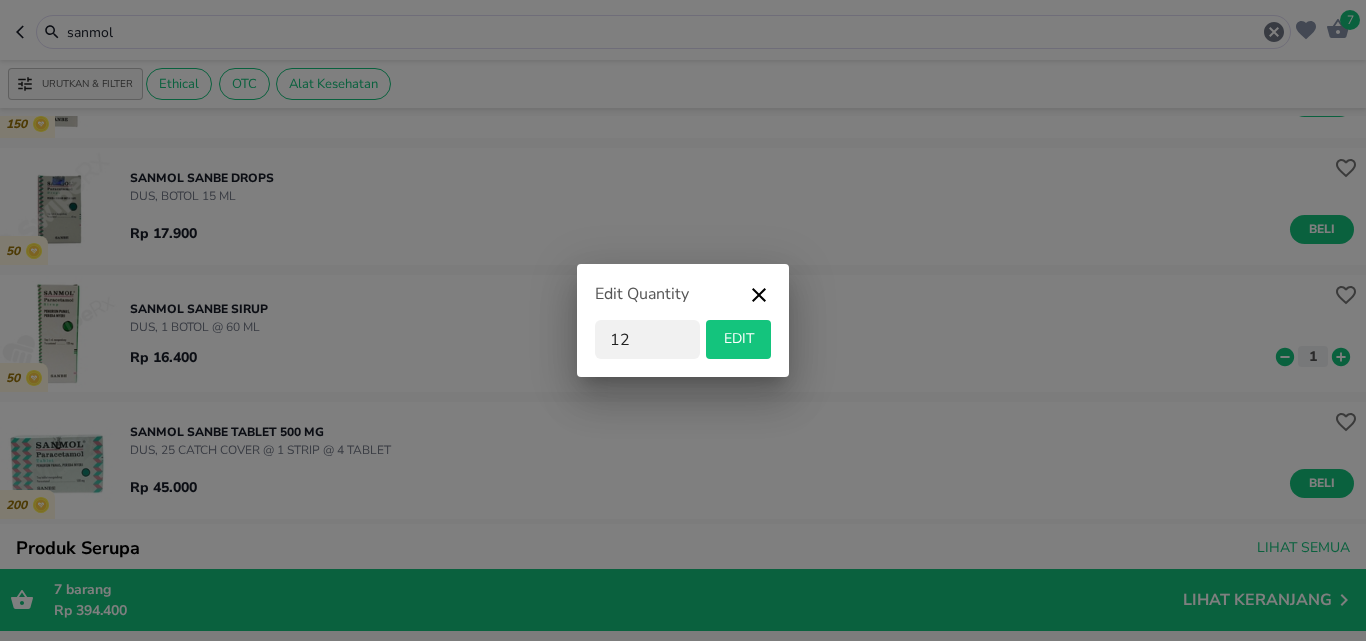 type on "12" 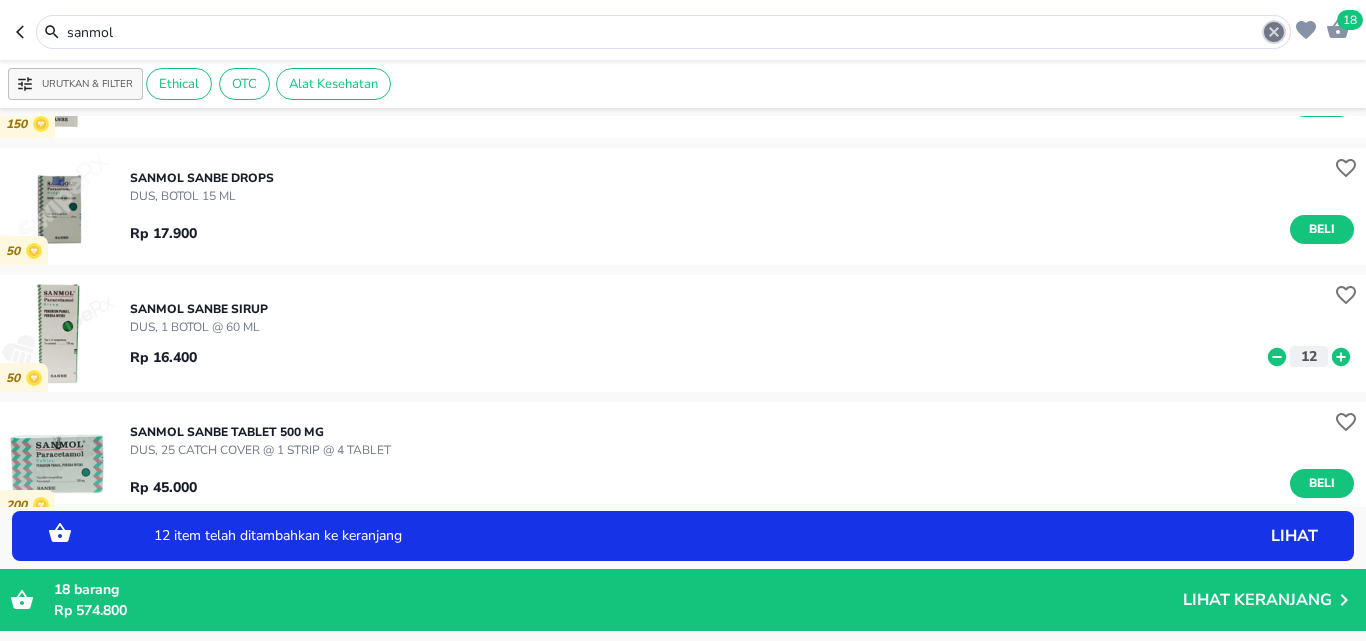 click 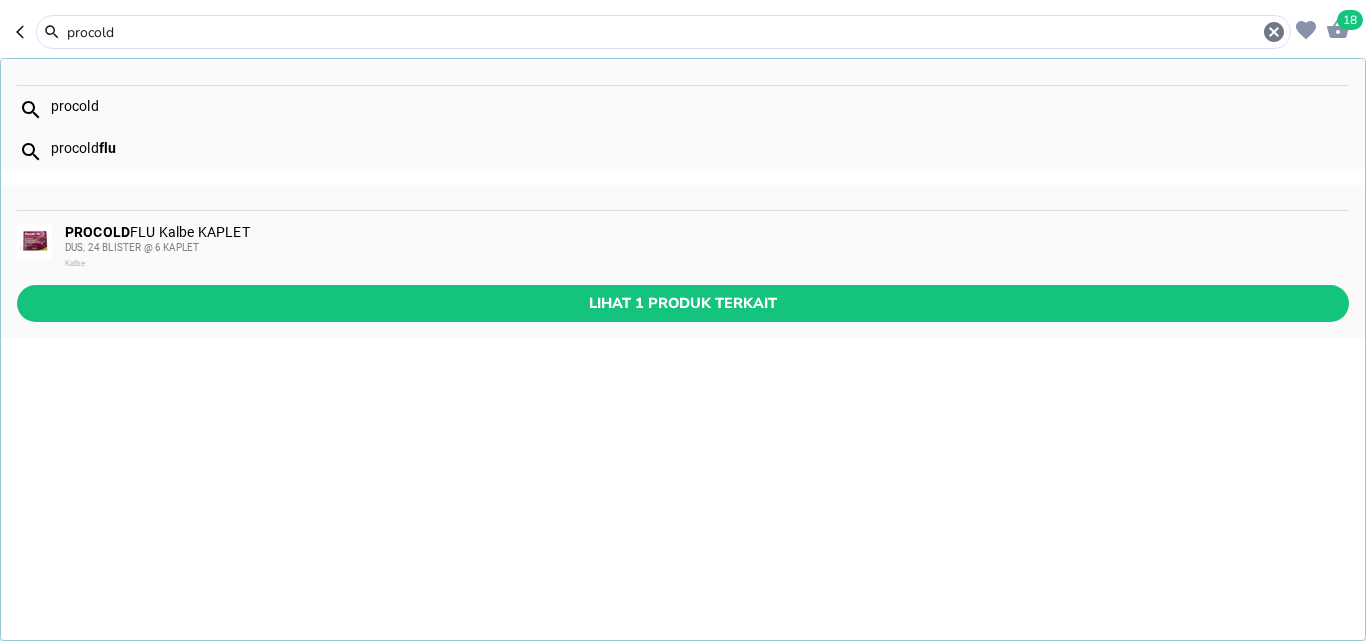 type on "procold" 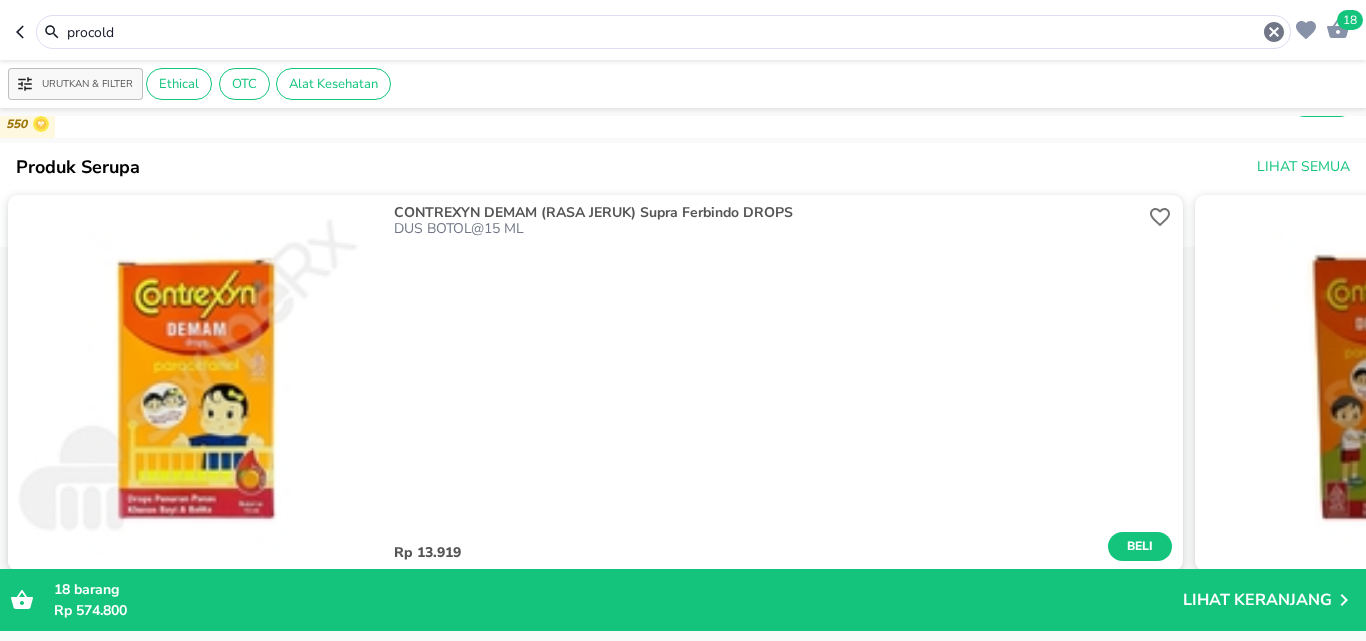 scroll, scrollTop: 0, scrollLeft: 0, axis: both 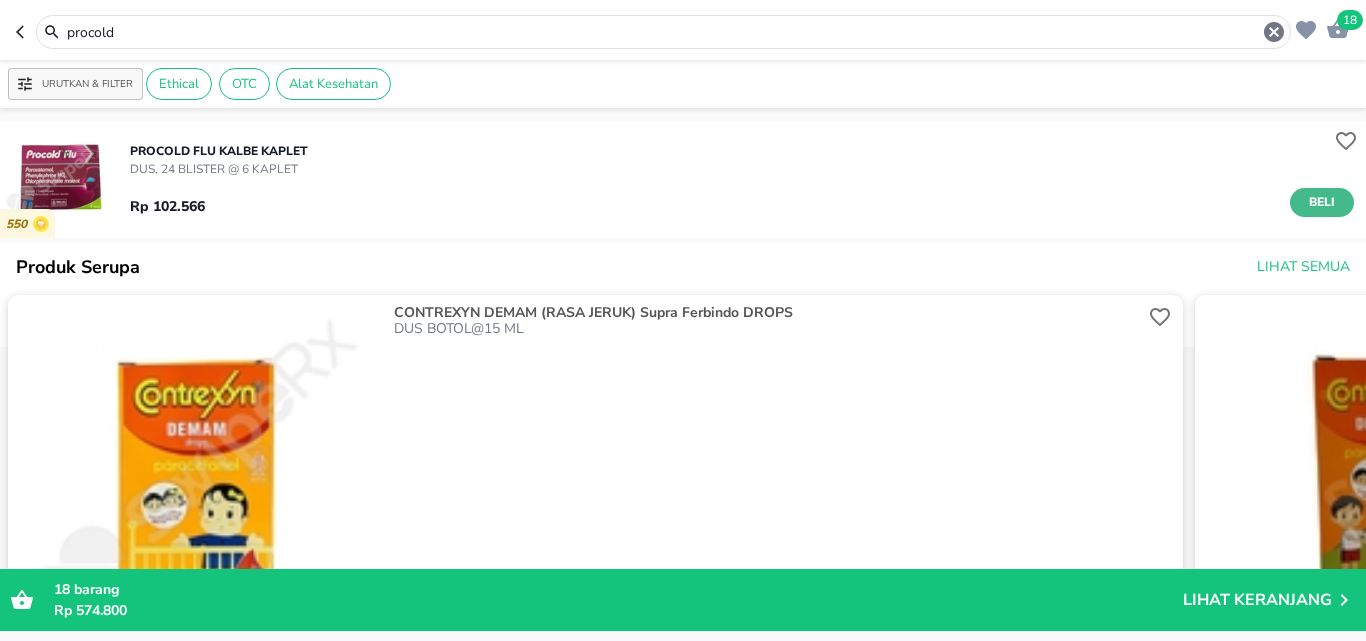 click on "Beli" at bounding box center (1322, 202) 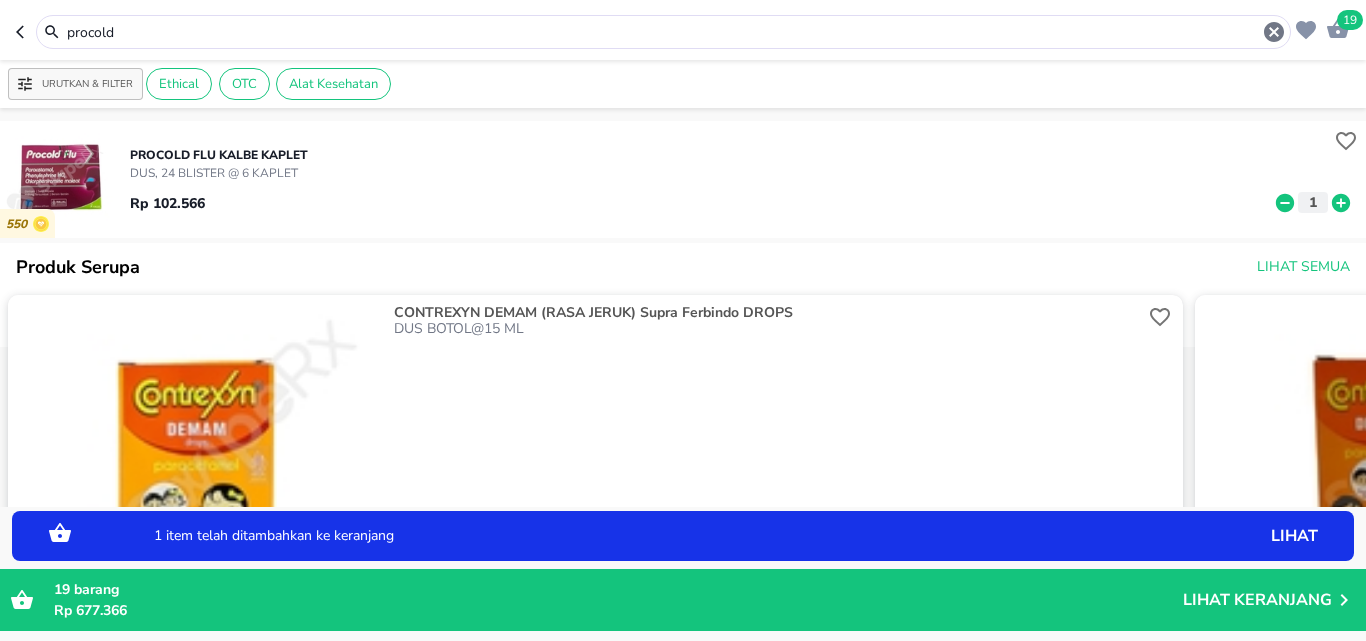click 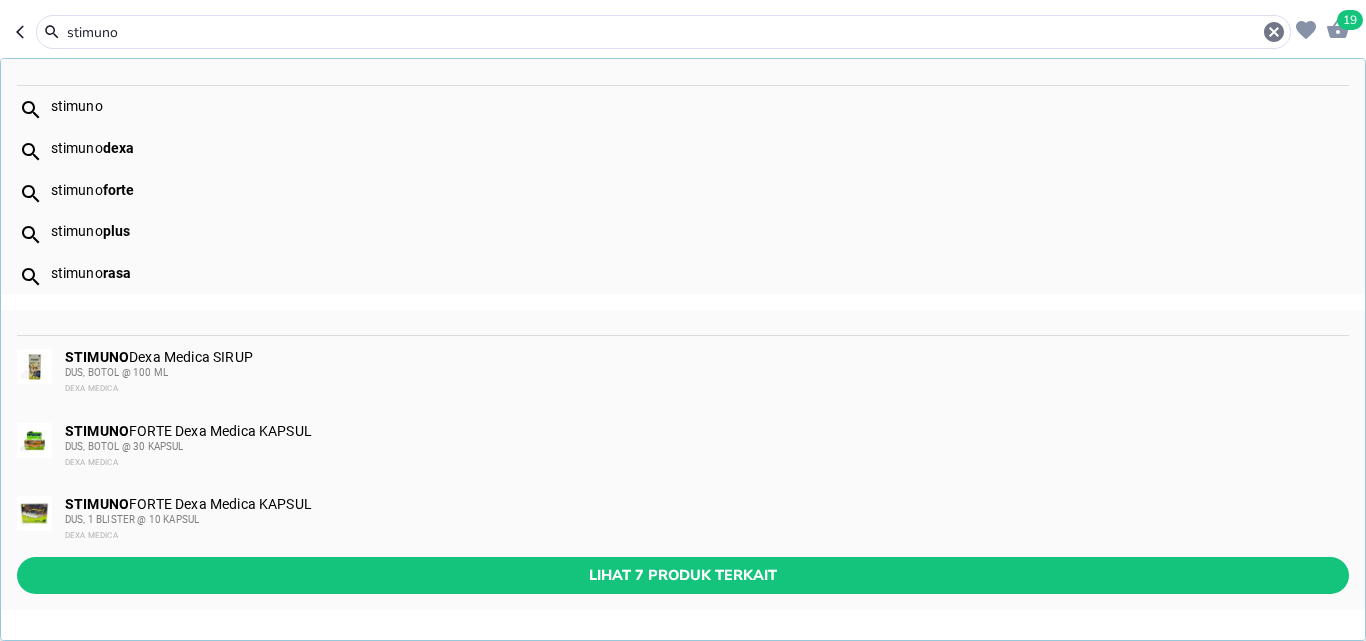 type on "stimuno" 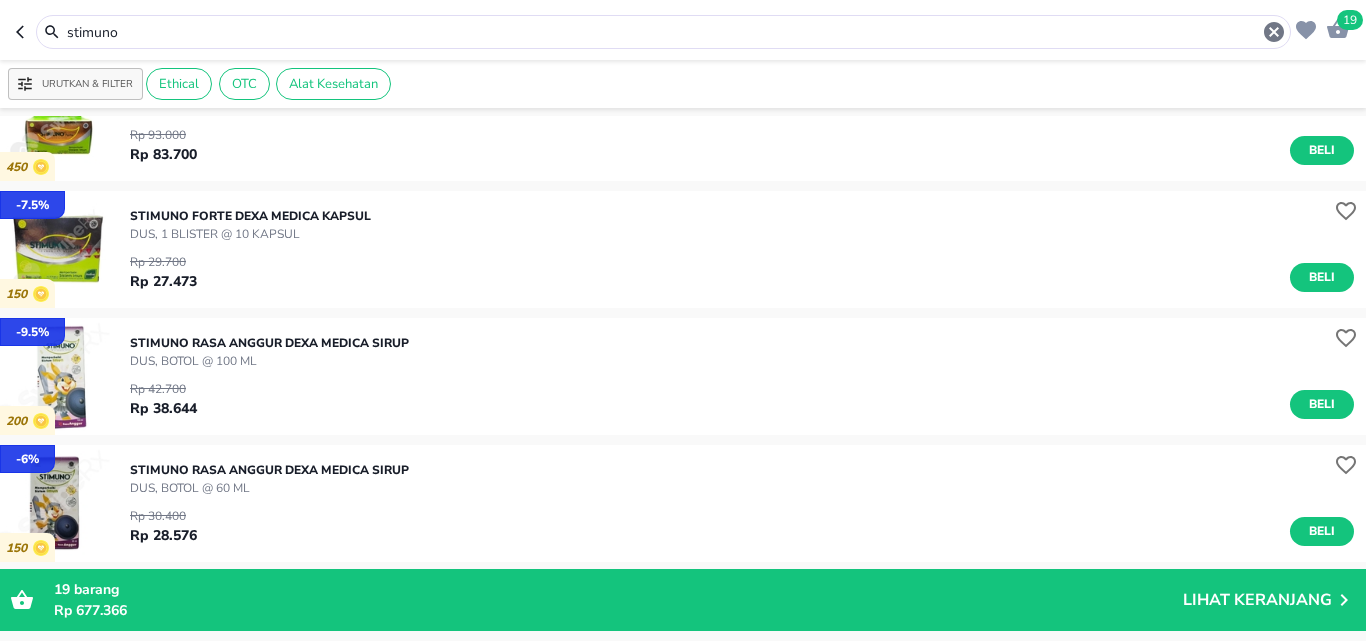scroll, scrollTop: 300, scrollLeft: 0, axis: vertical 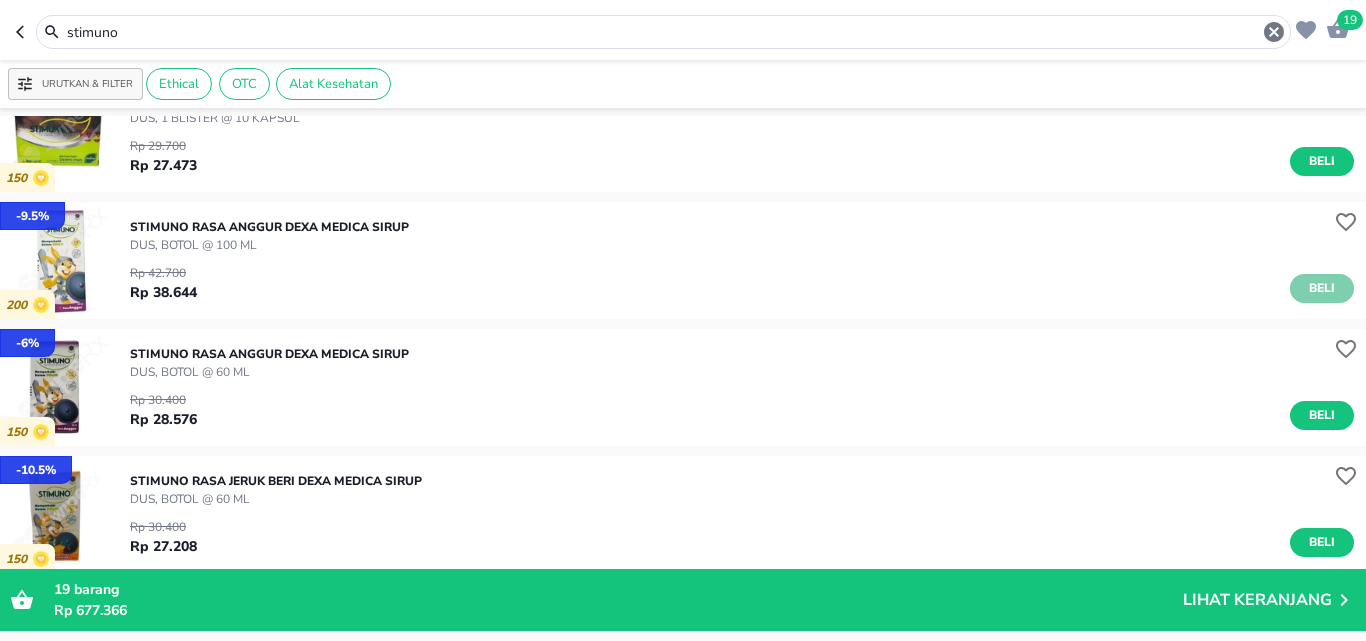 click on "Beli" at bounding box center (1322, 288) 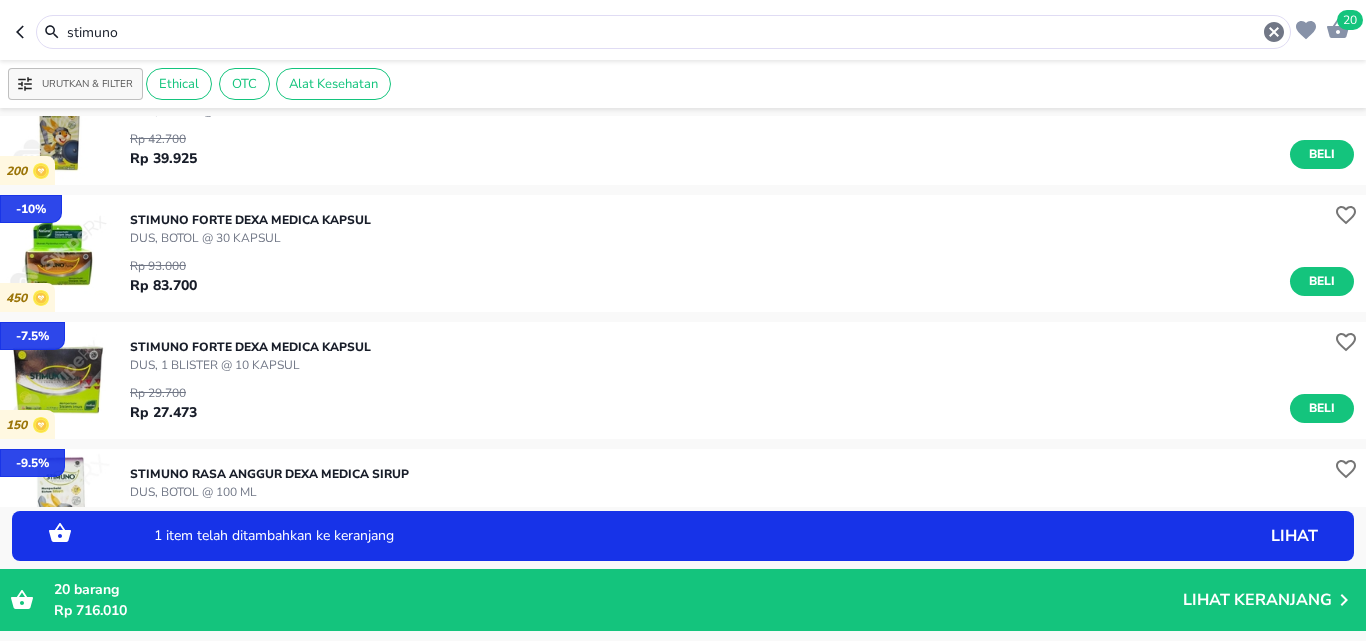 scroll, scrollTop: 0, scrollLeft: 0, axis: both 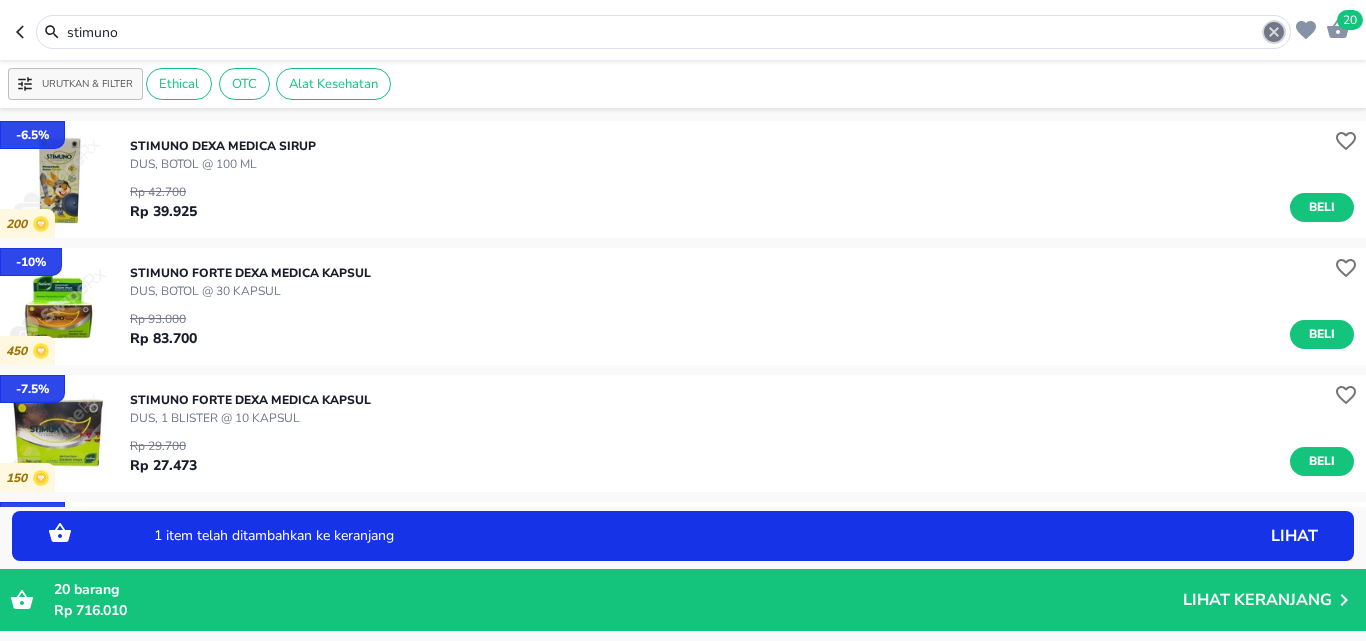 click 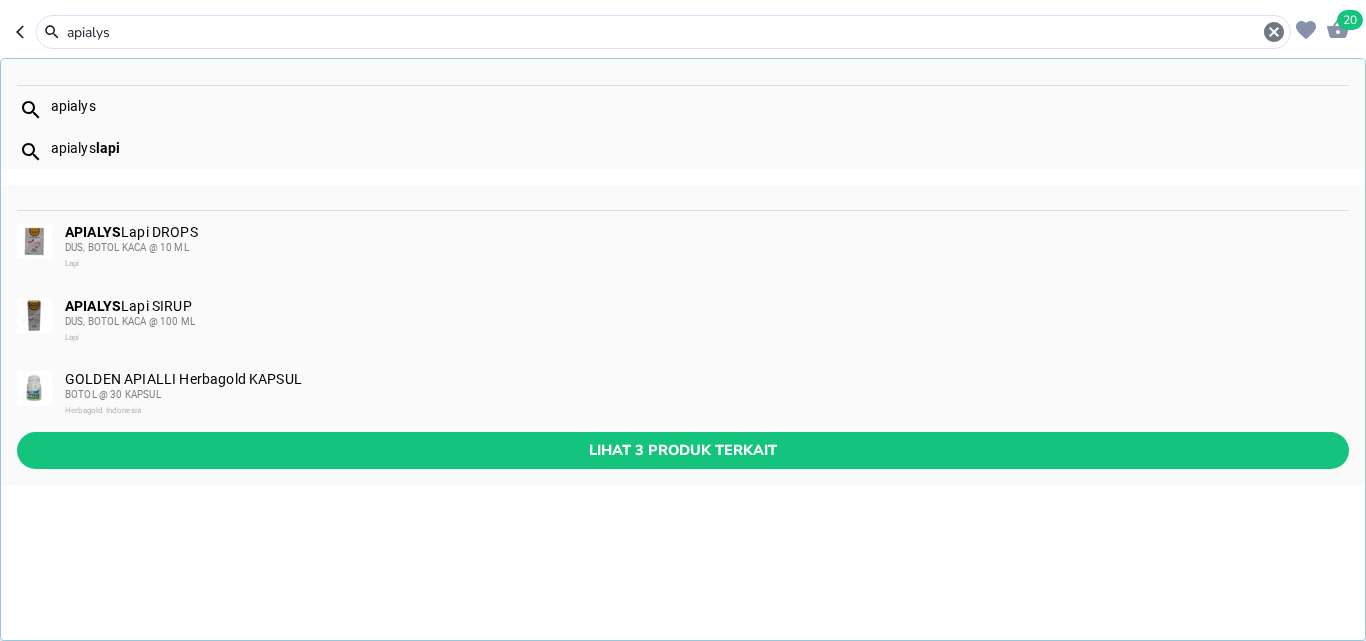 type on "apialys" 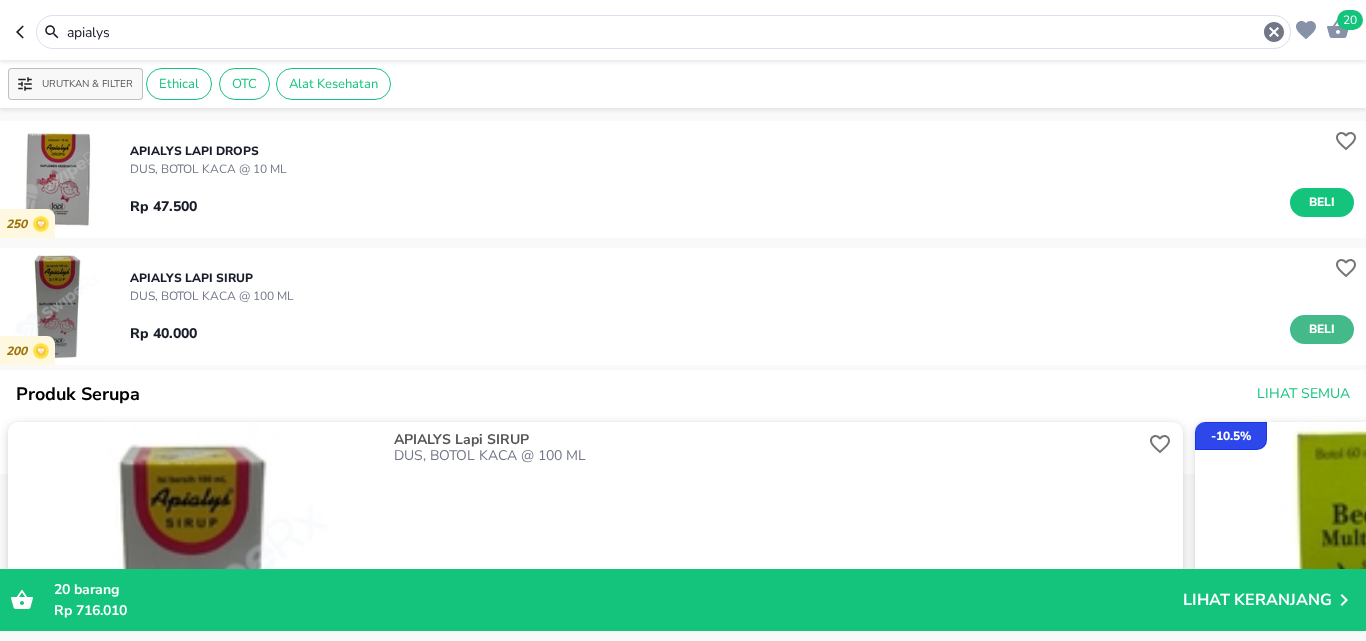 click on "Beli" at bounding box center (1322, 329) 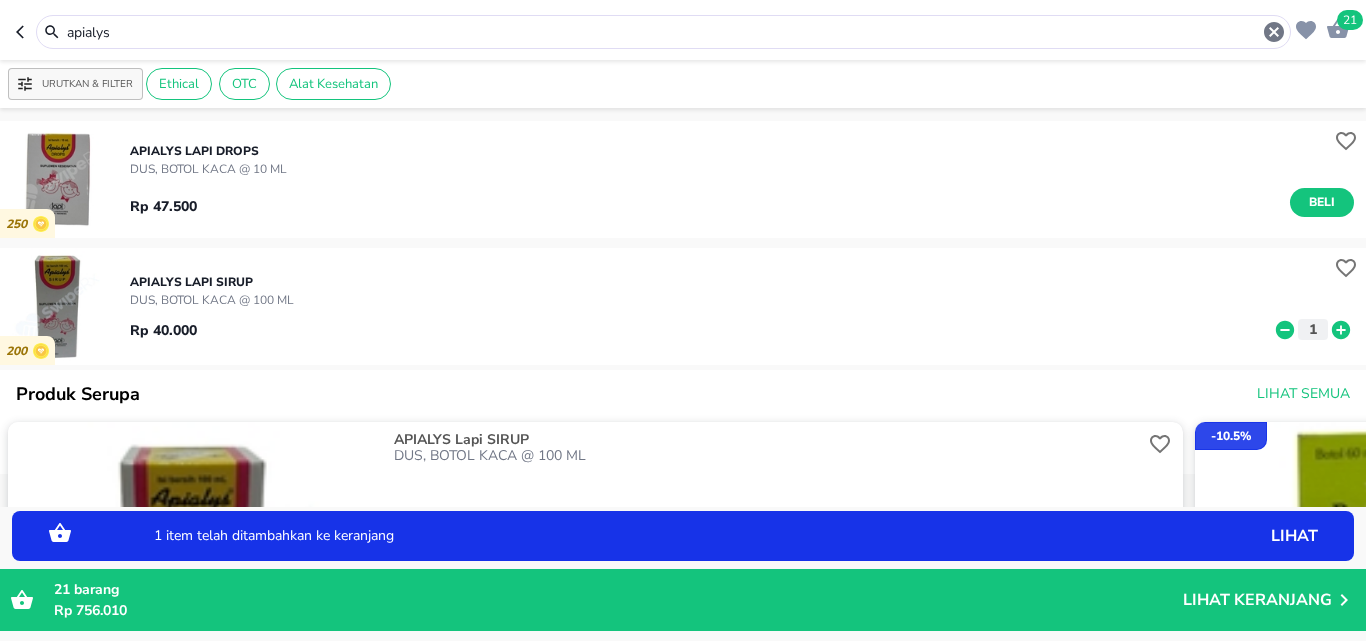 click 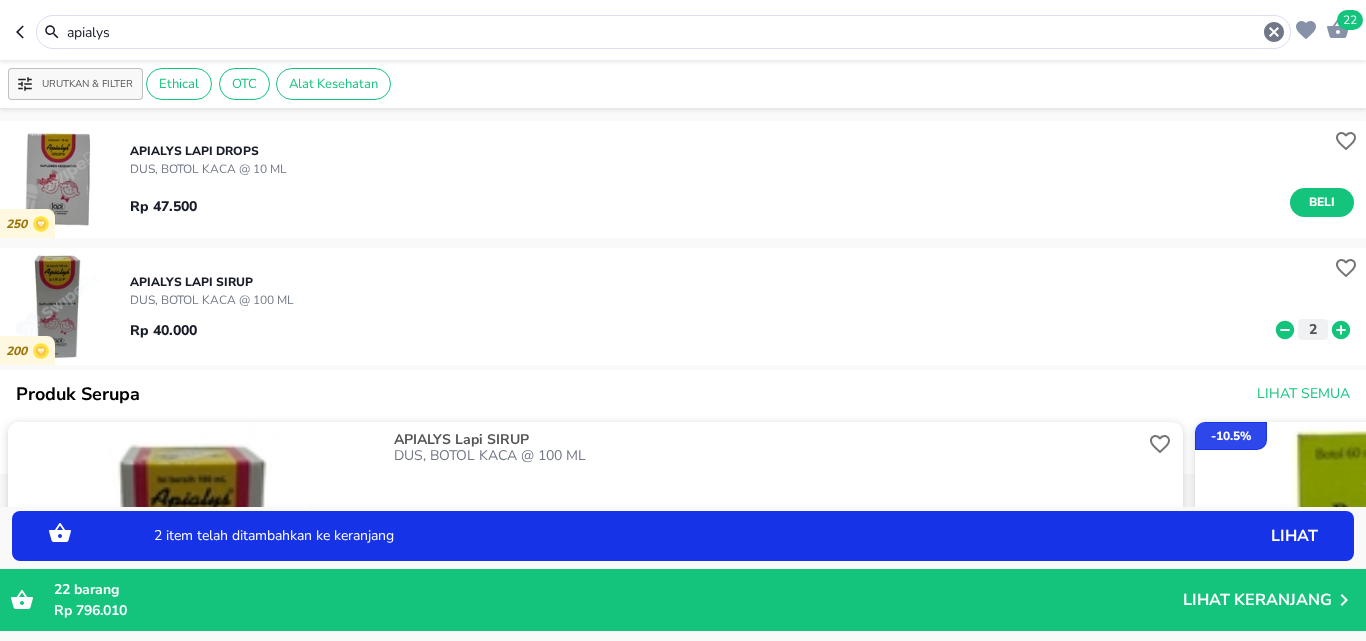 click 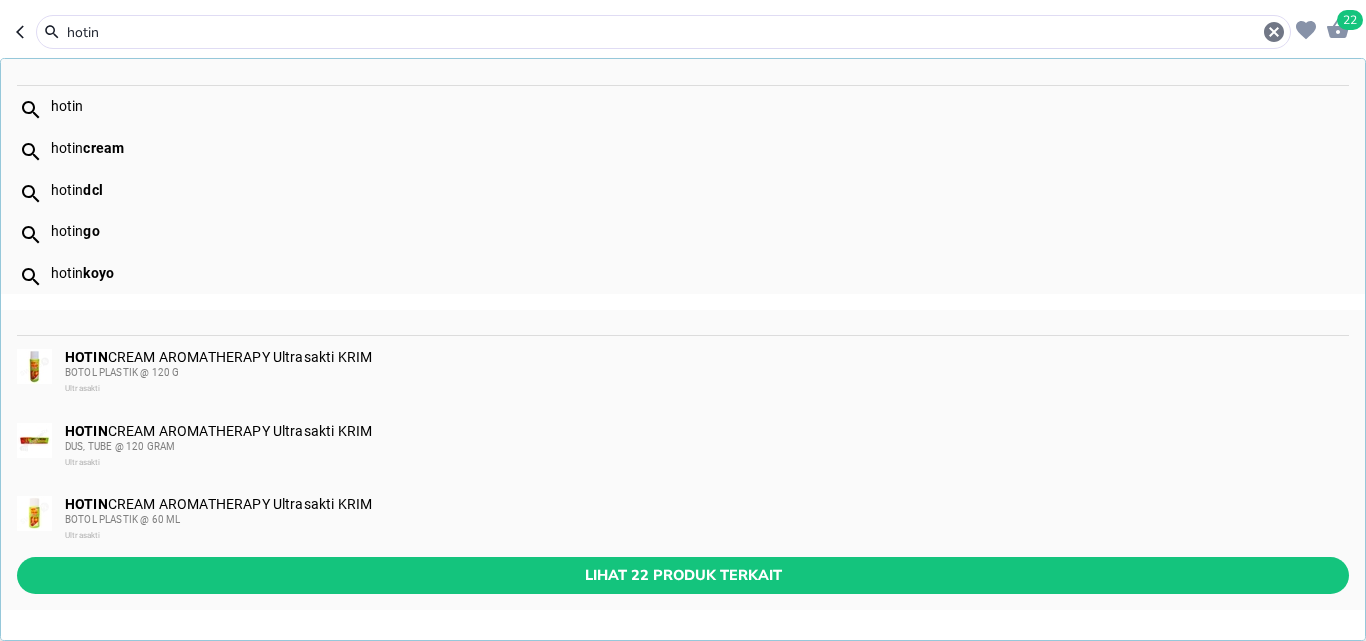 type on "hotin" 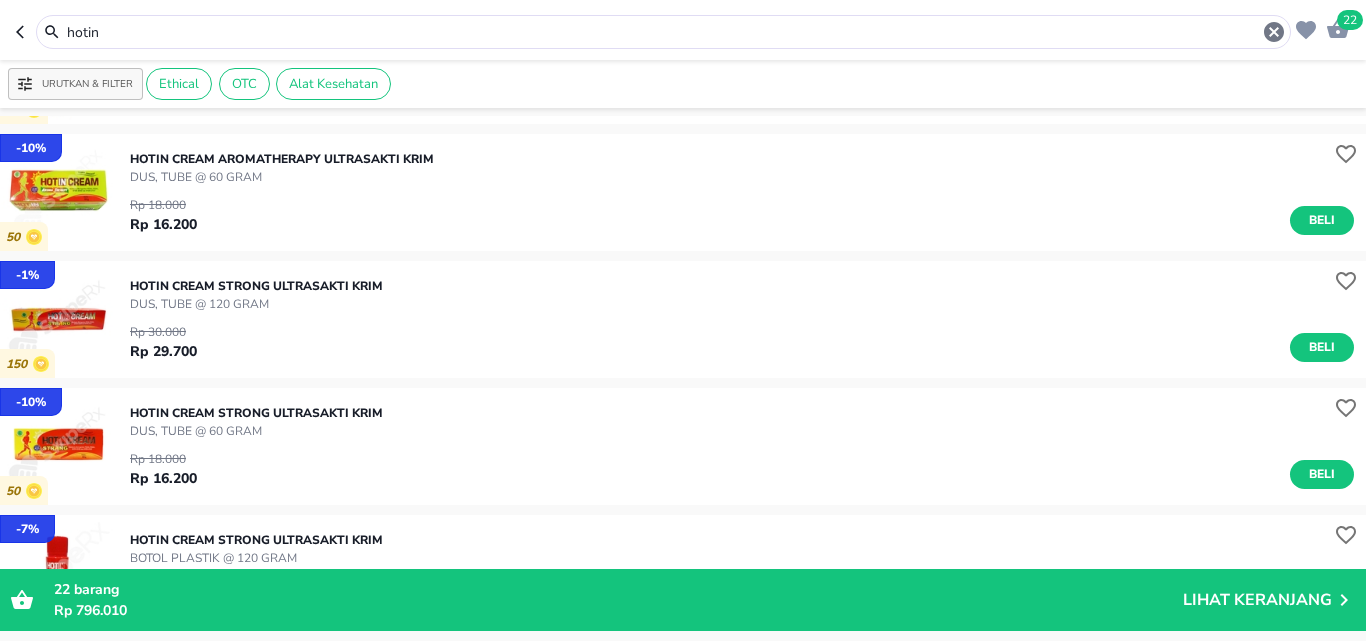 scroll, scrollTop: 400, scrollLeft: 0, axis: vertical 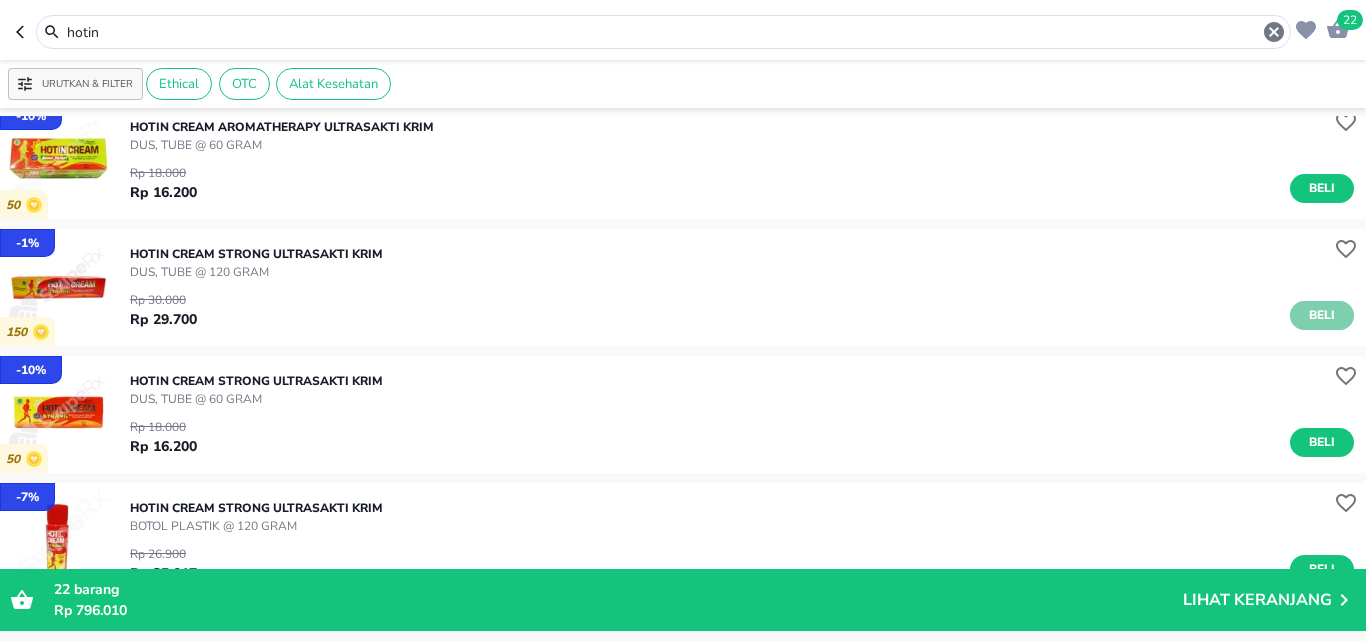 click on "Beli" at bounding box center [1322, 315] 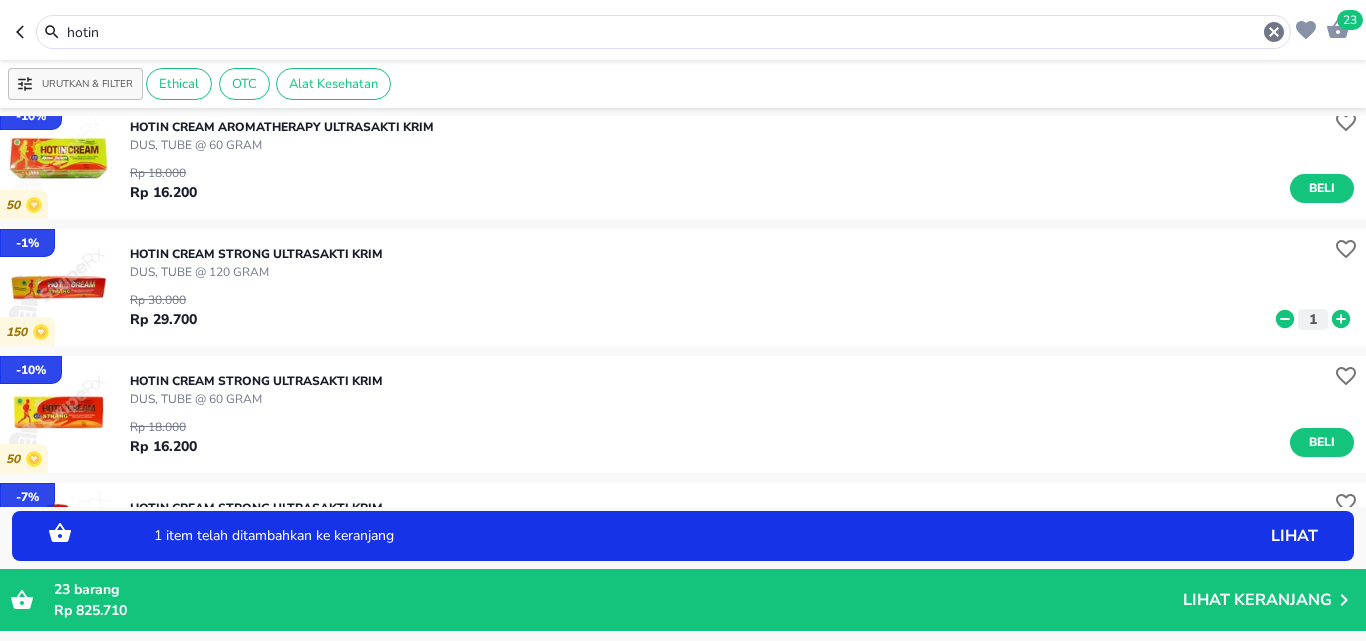 click 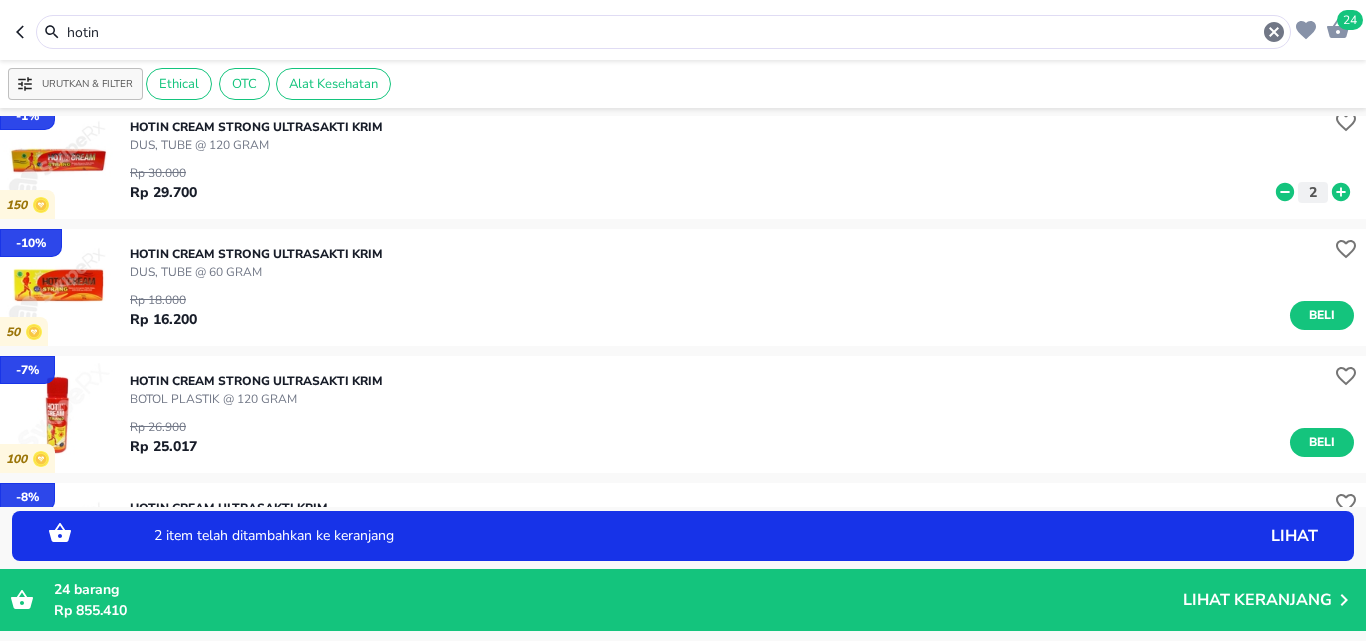 scroll, scrollTop: 400, scrollLeft: 0, axis: vertical 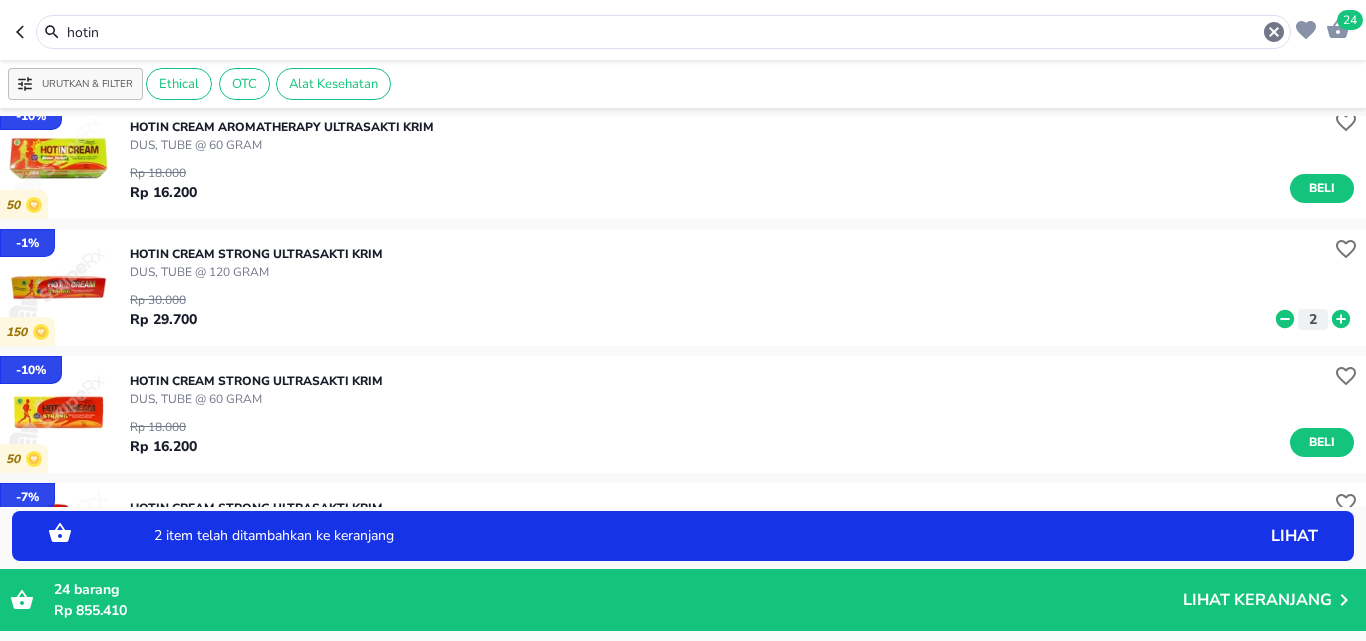 click 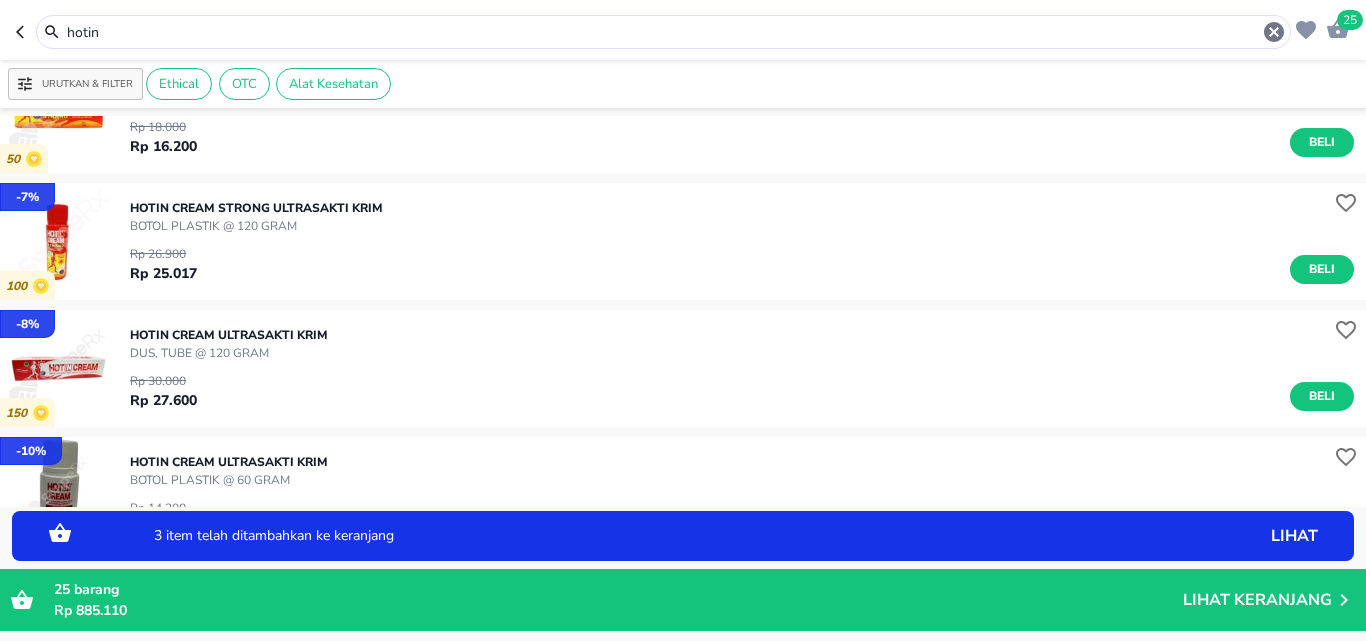 scroll, scrollTop: 800, scrollLeft: 0, axis: vertical 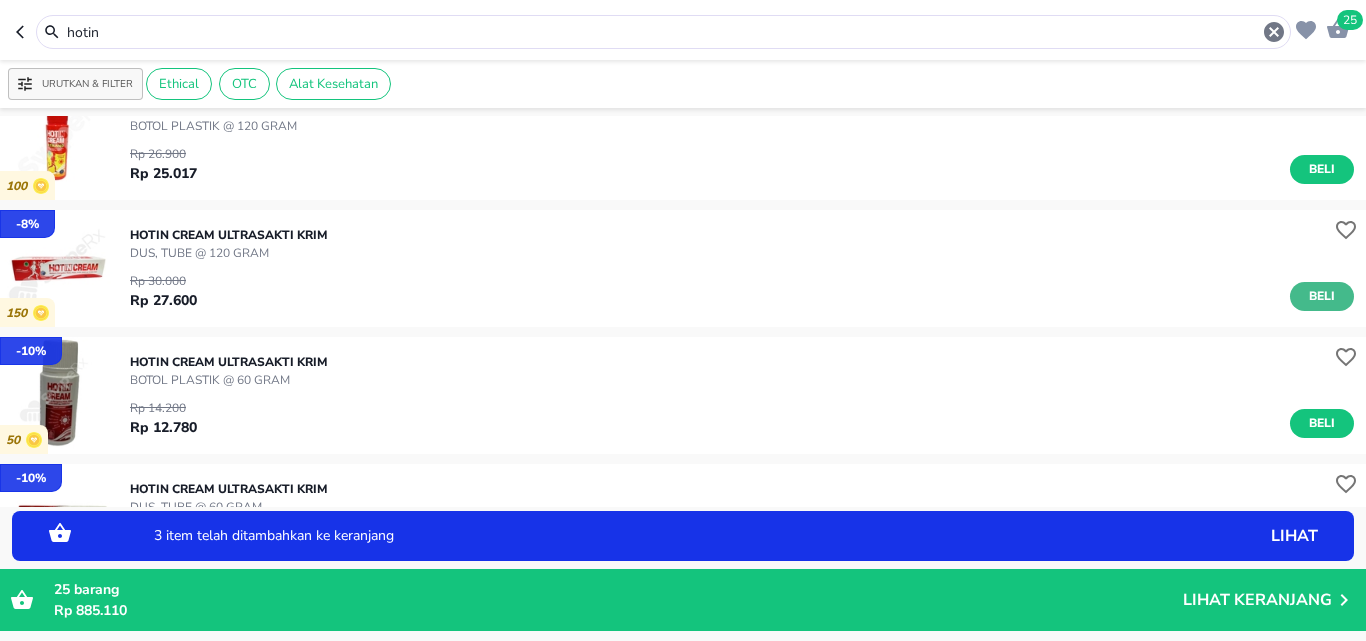 click on "Beli" at bounding box center [1322, 296] 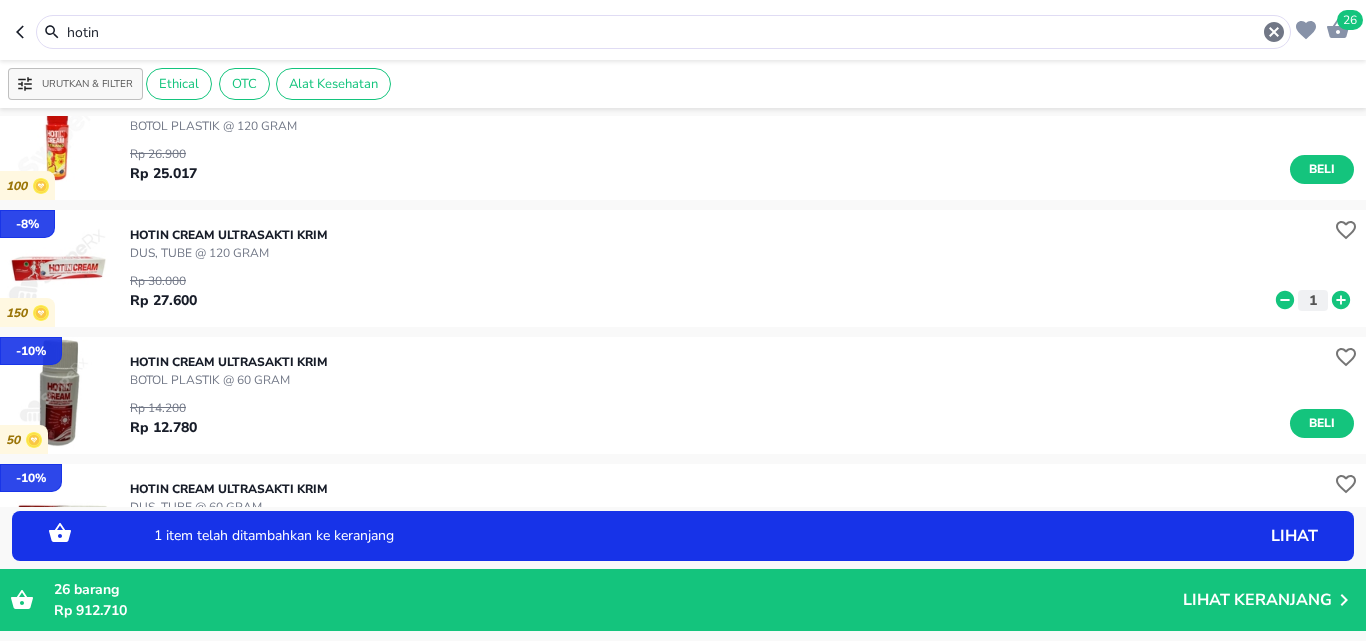 click 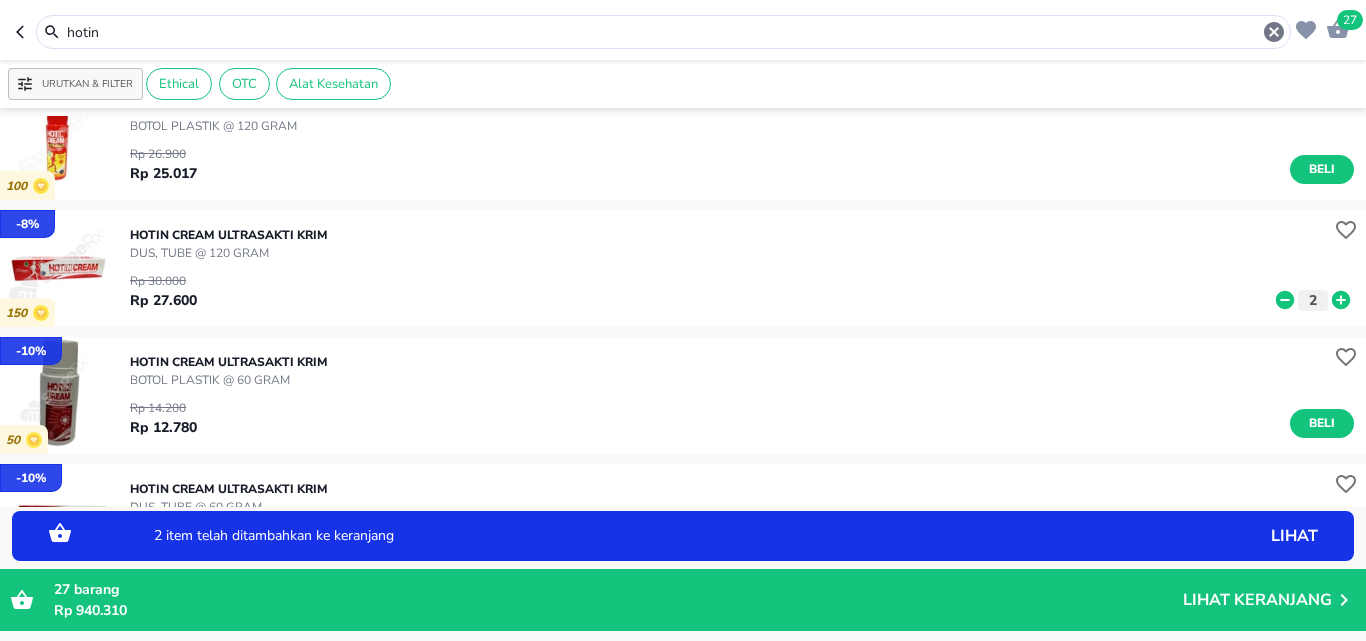click 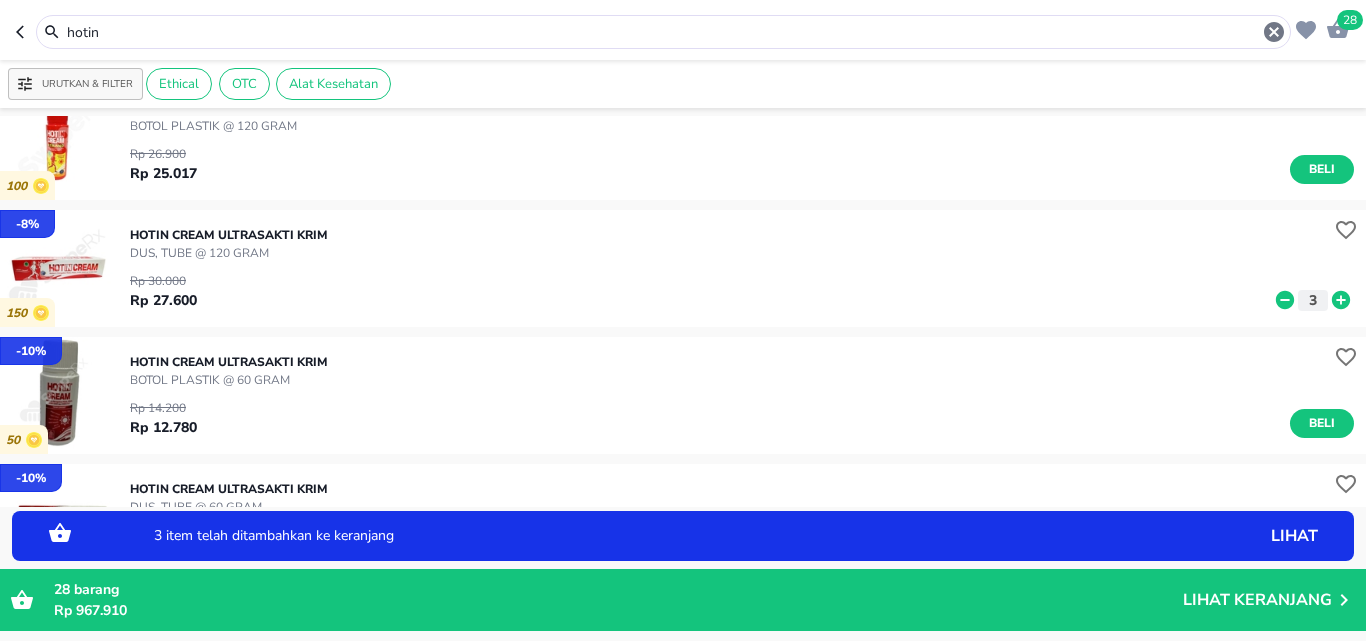 click 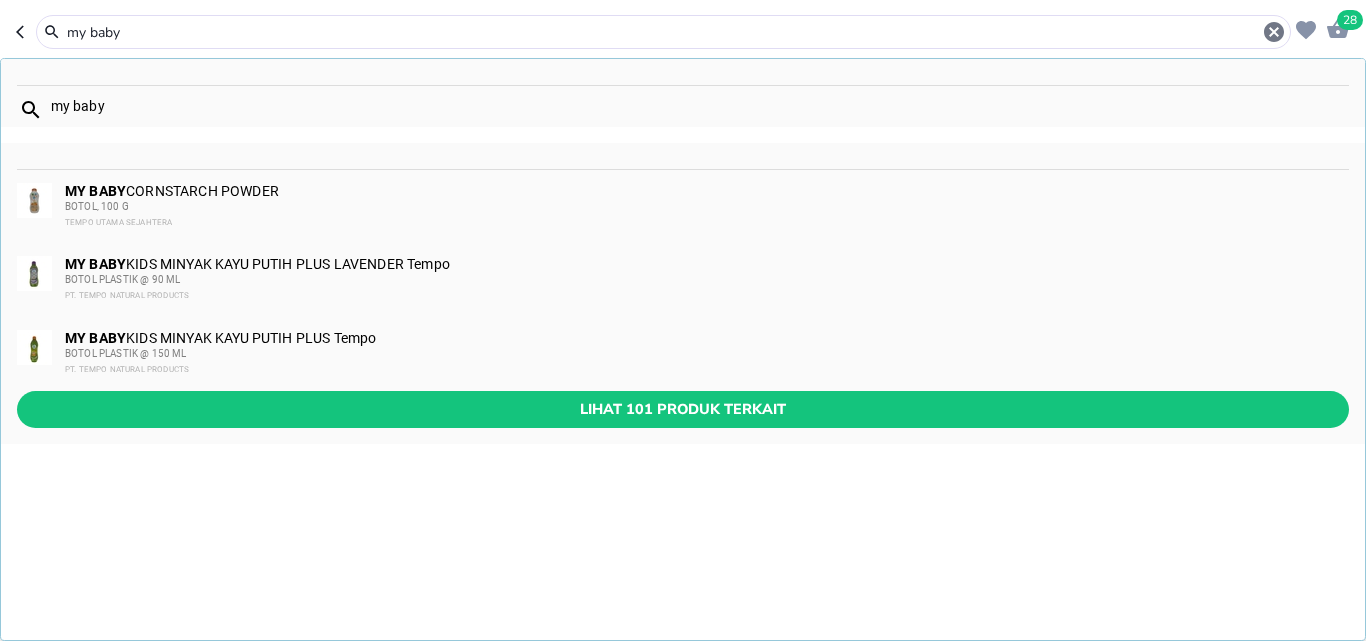 type on "my baby" 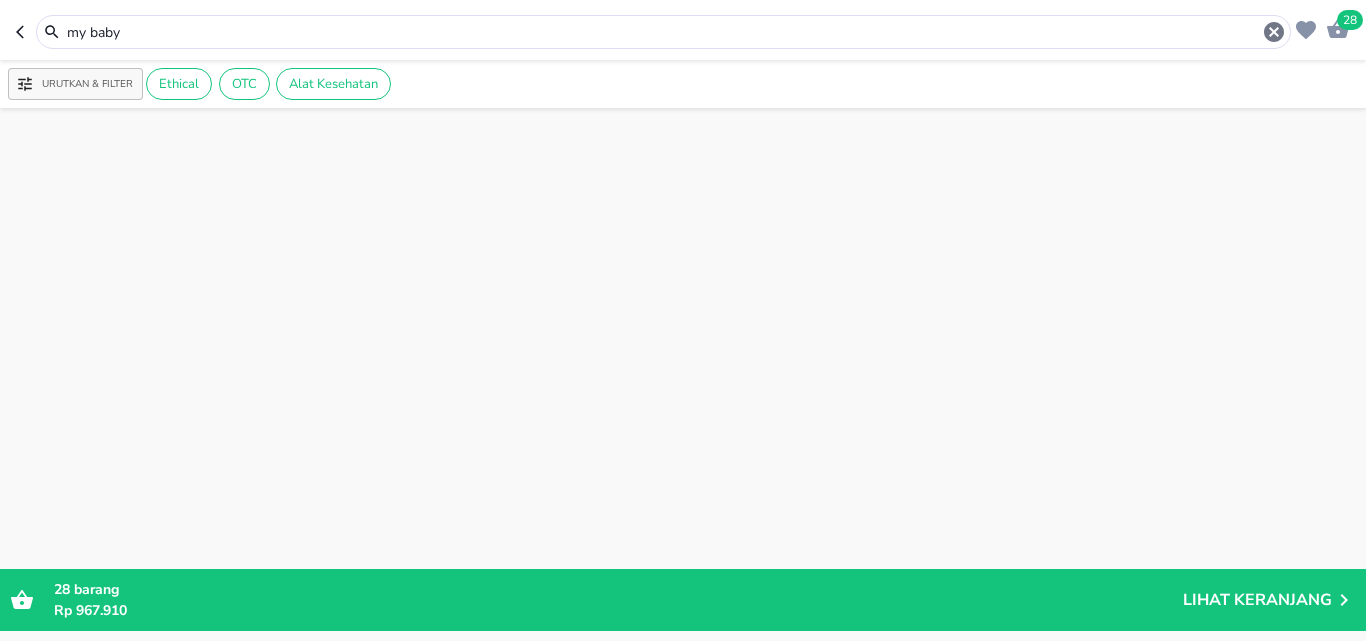 scroll, scrollTop: 13119, scrollLeft: 0, axis: vertical 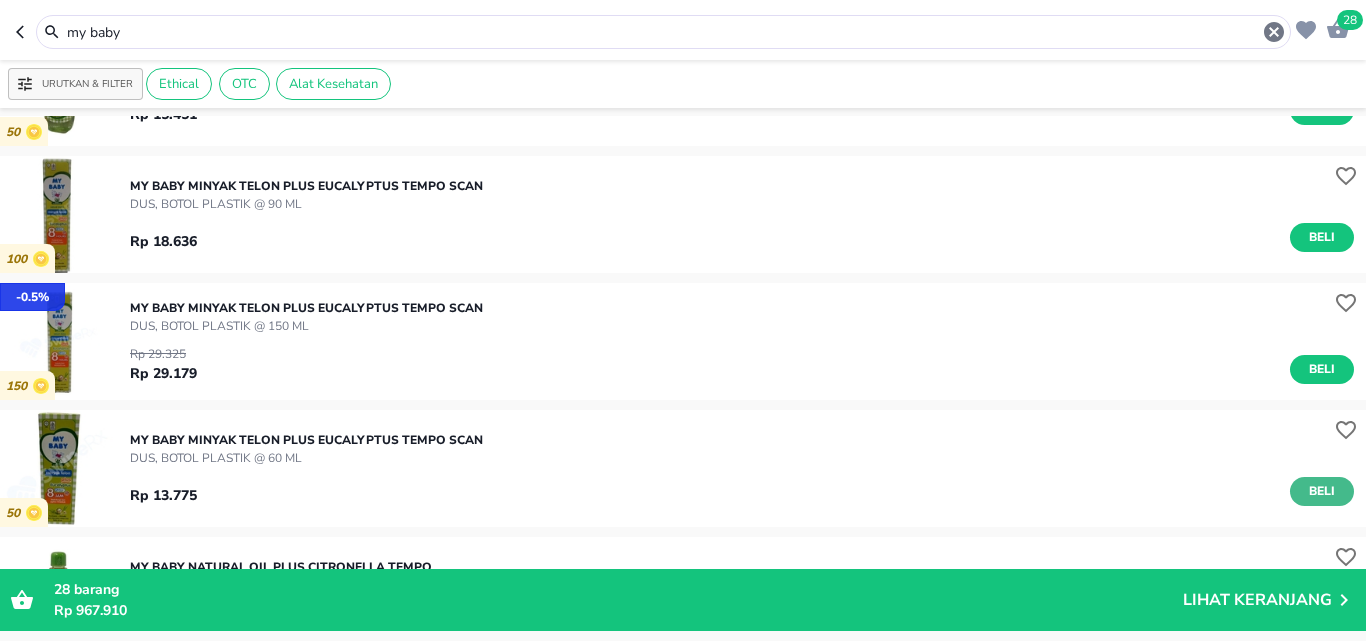 click on "Beli" at bounding box center (1322, 491) 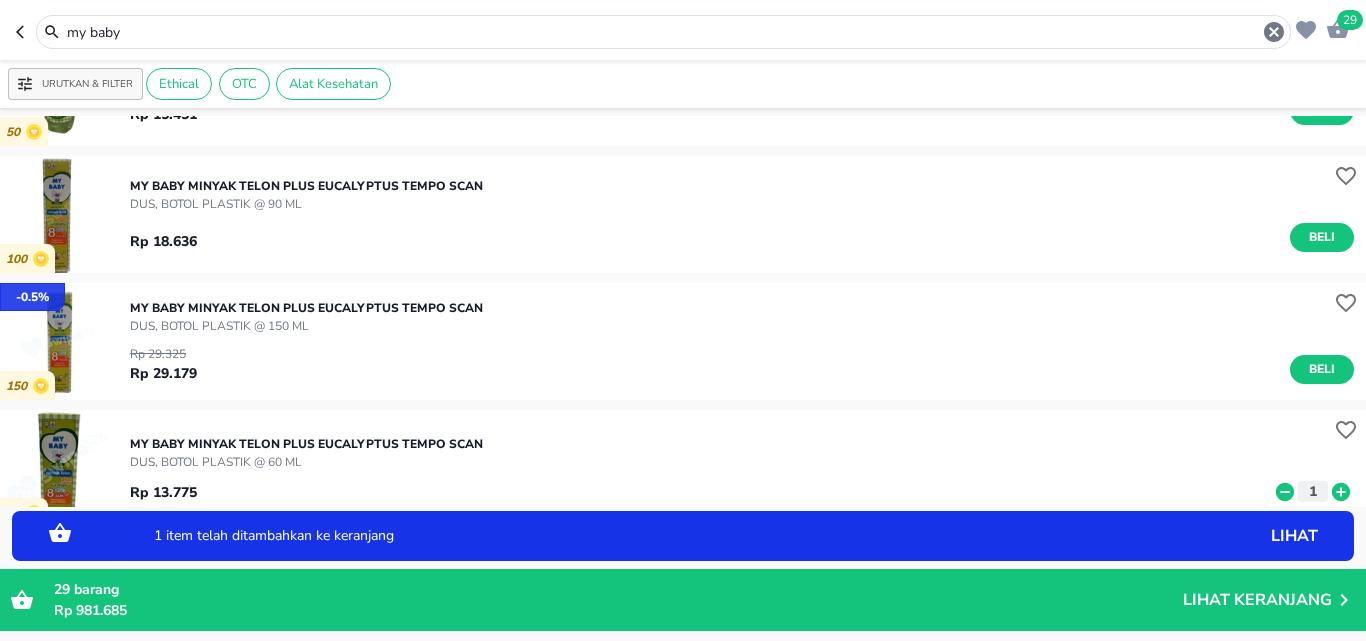 click 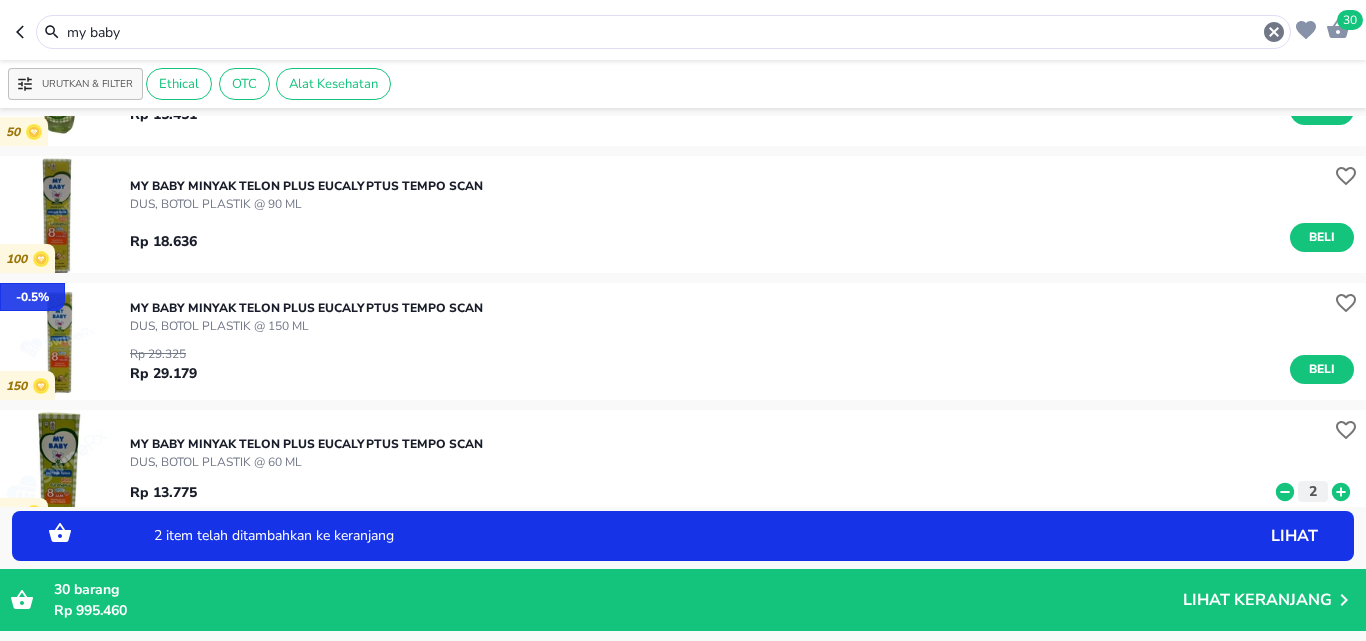 click 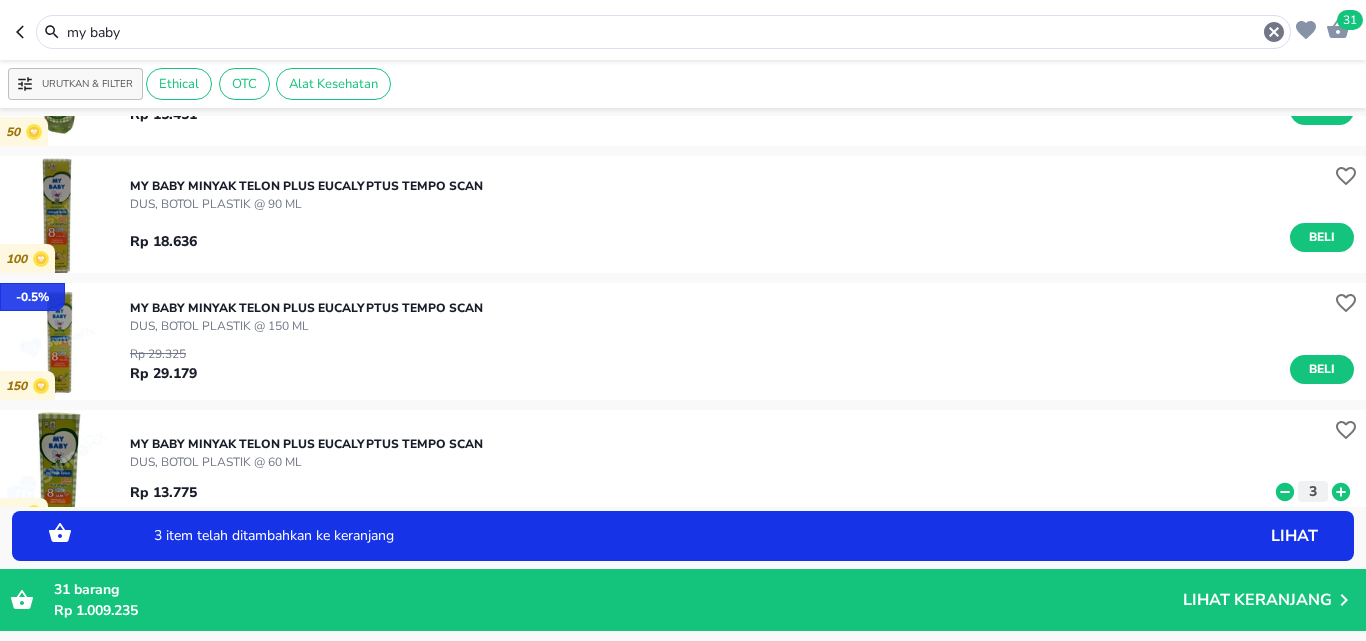 click 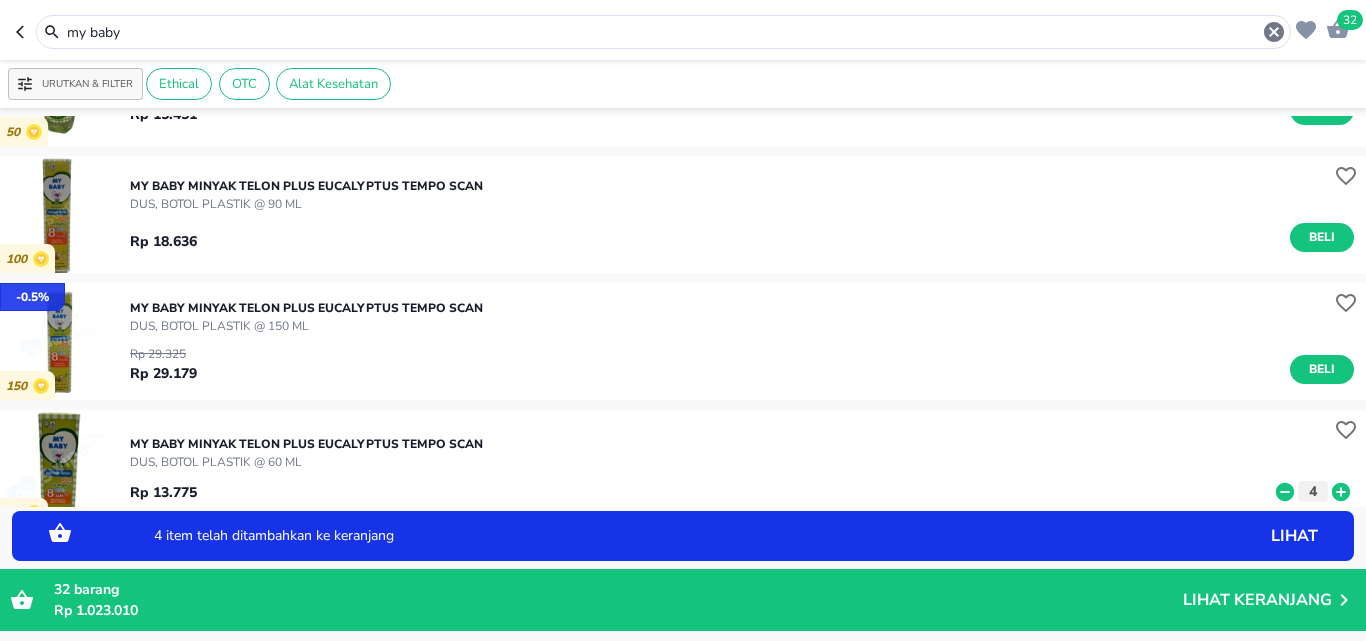 click 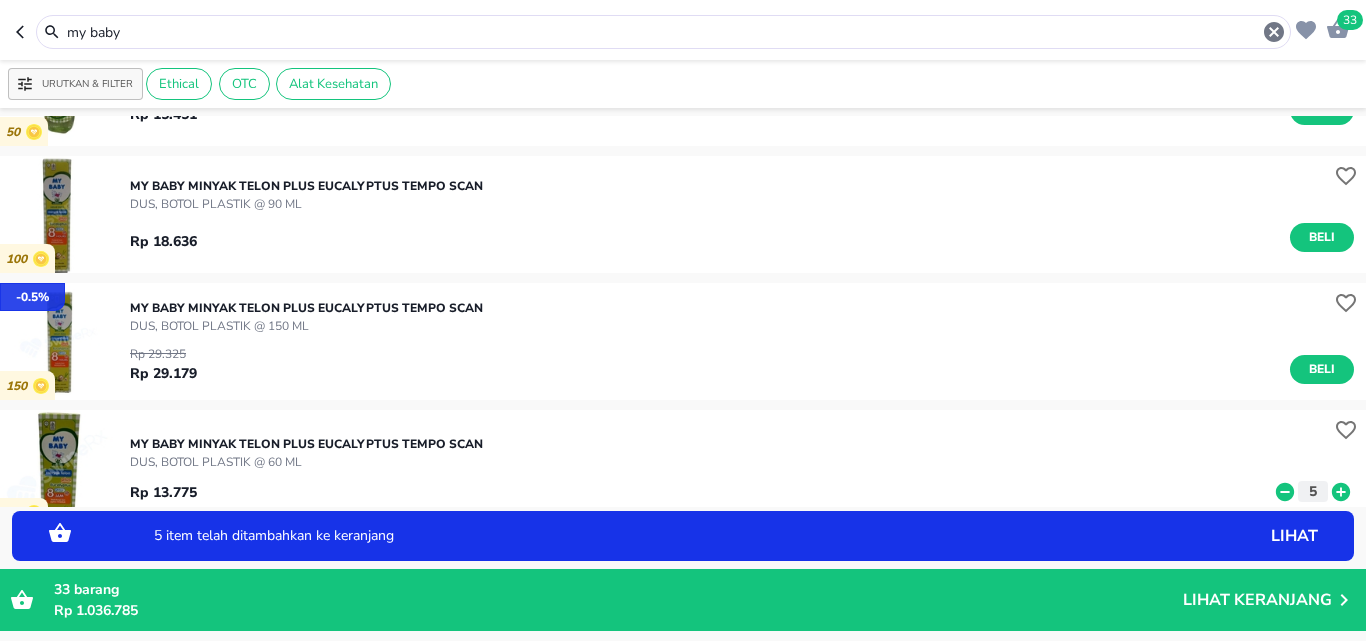 click 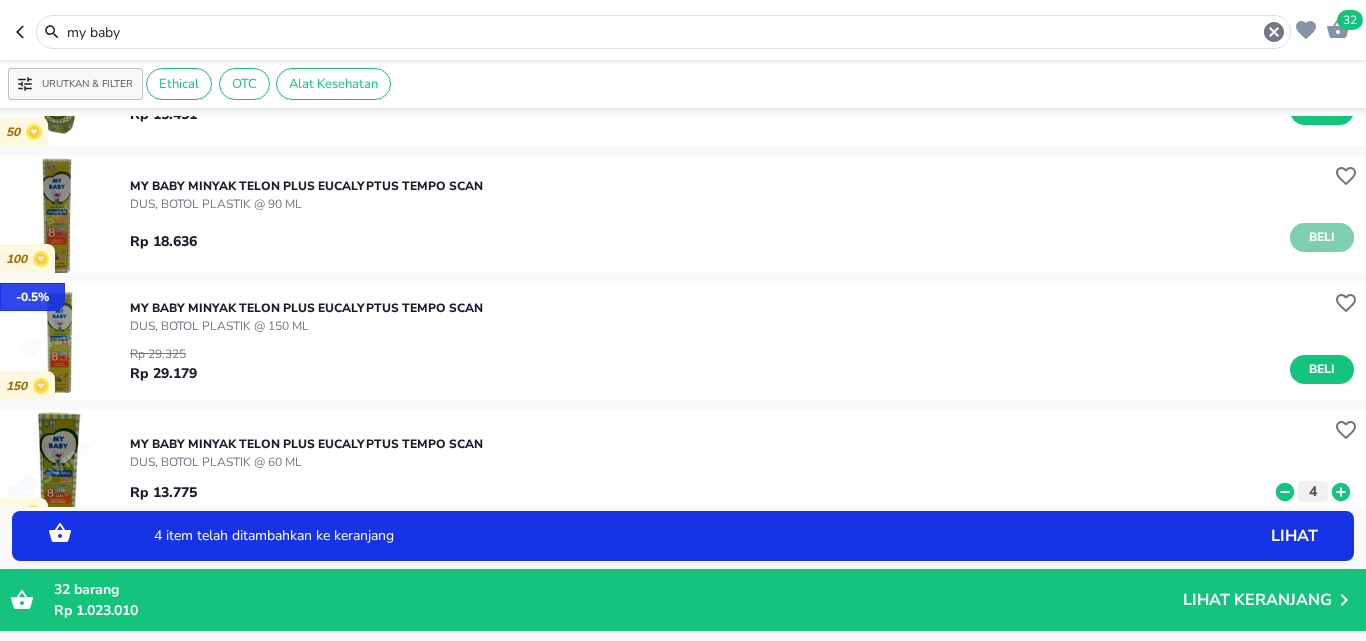 click on "Beli" at bounding box center [1322, 237] 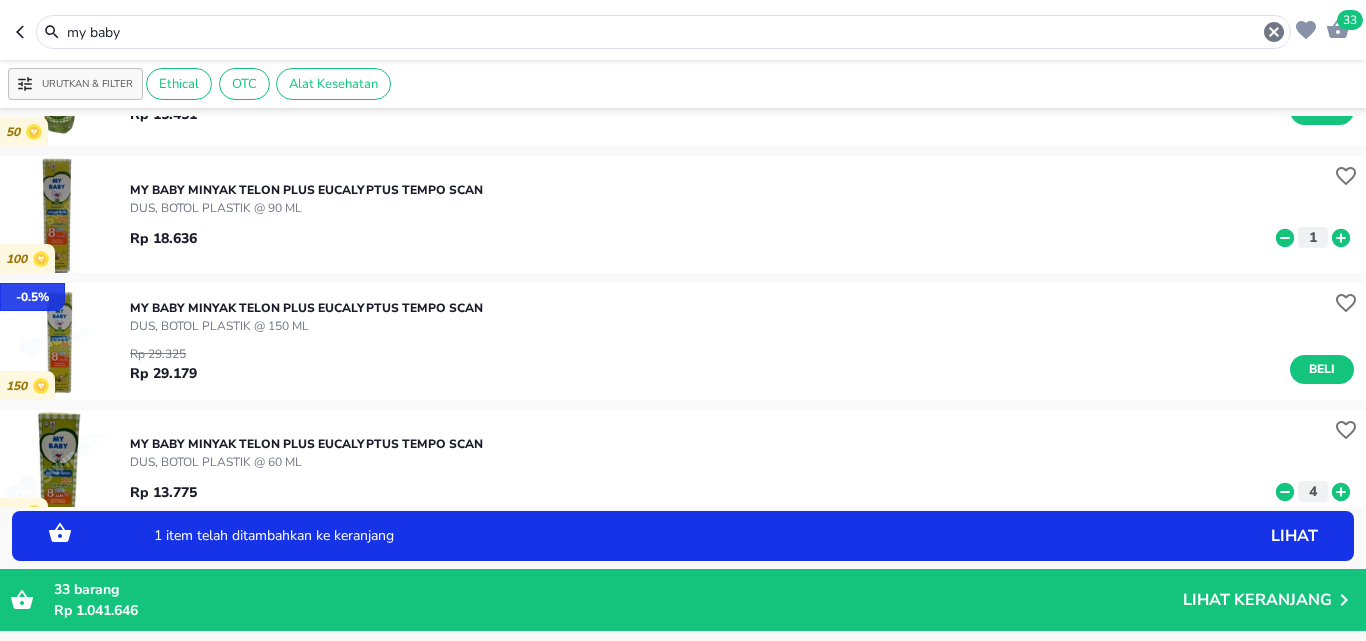 click 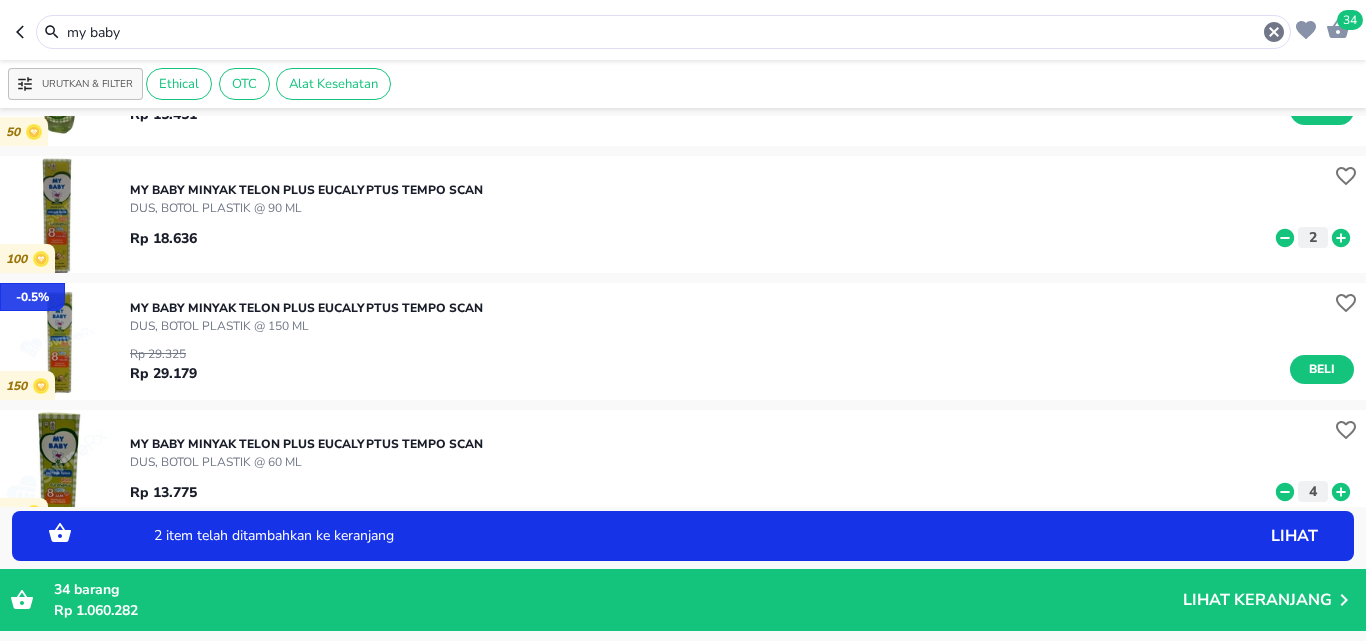 click 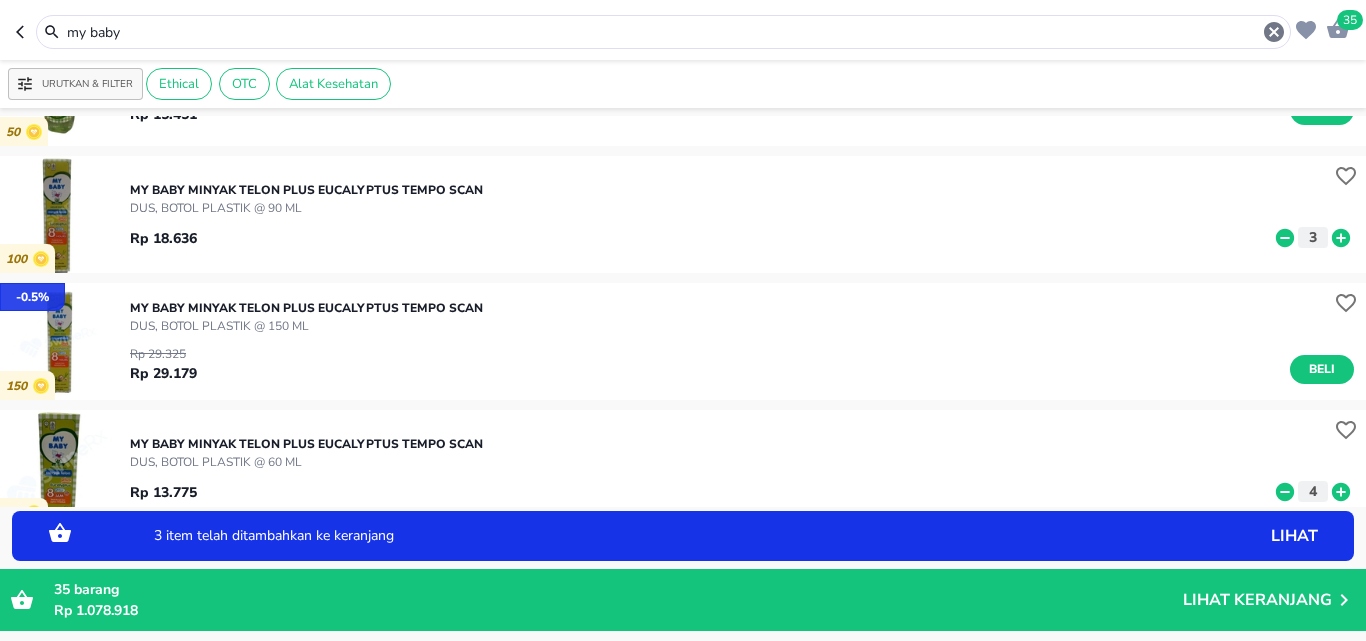 click 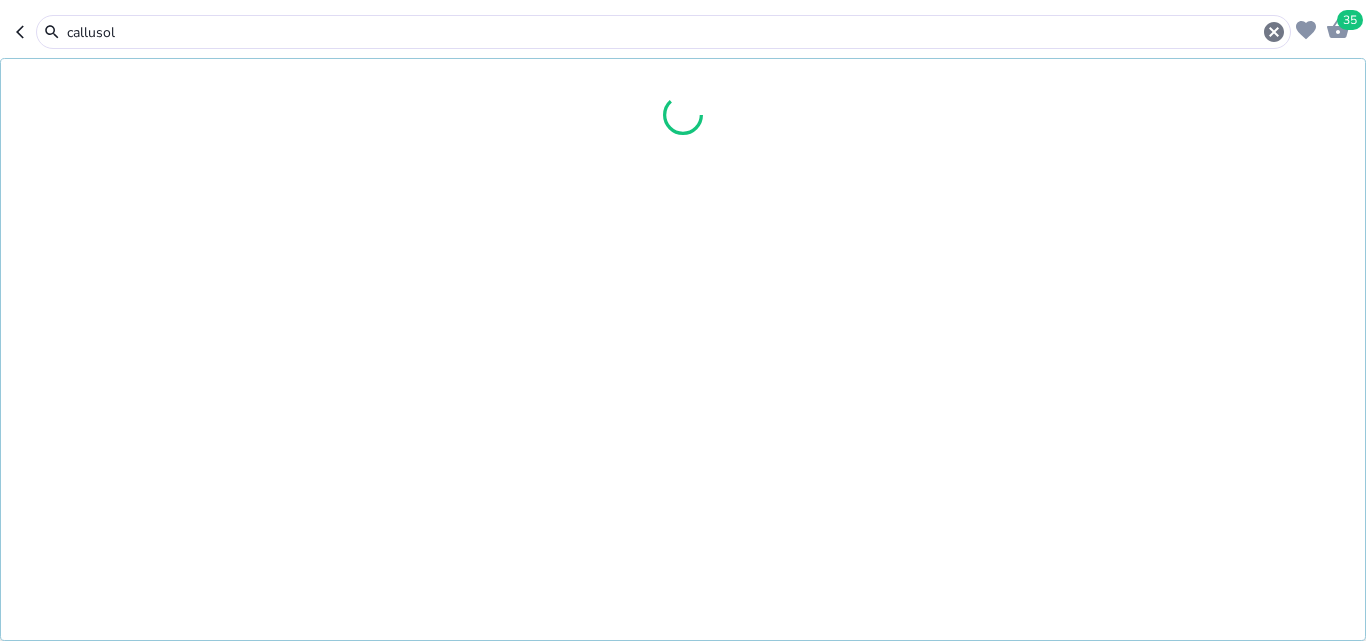 type on "callusol" 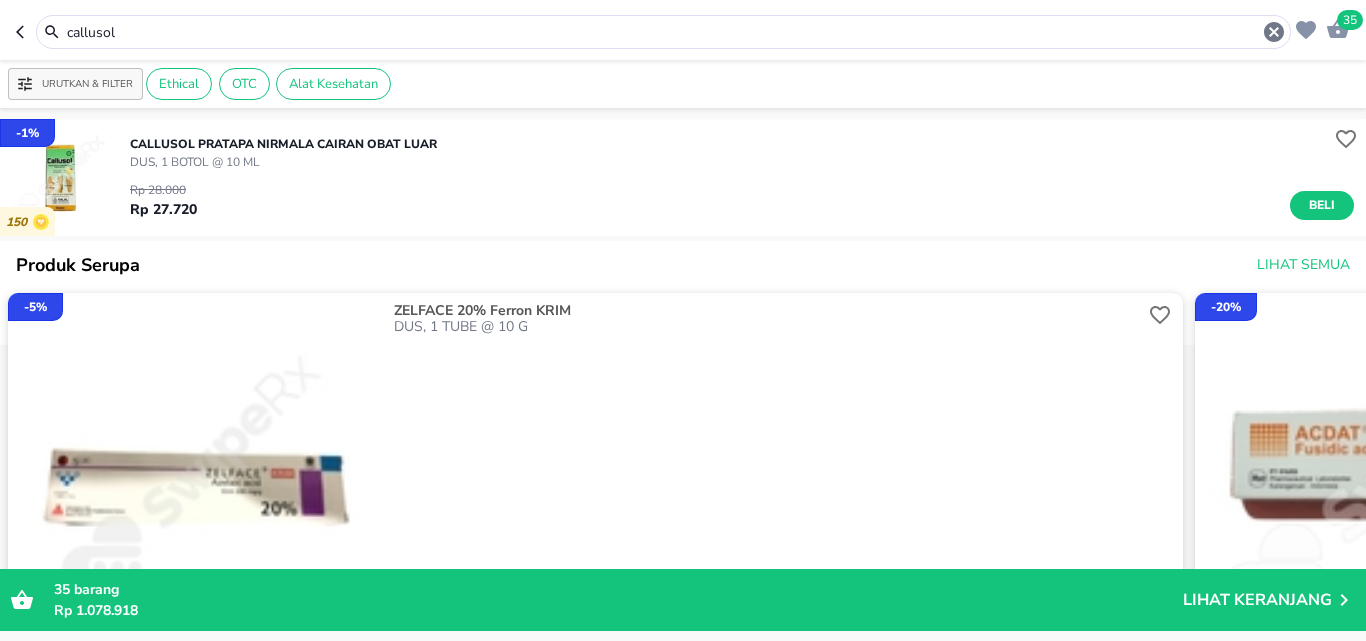 scroll, scrollTop: 0, scrollLeft: 0, axis: both 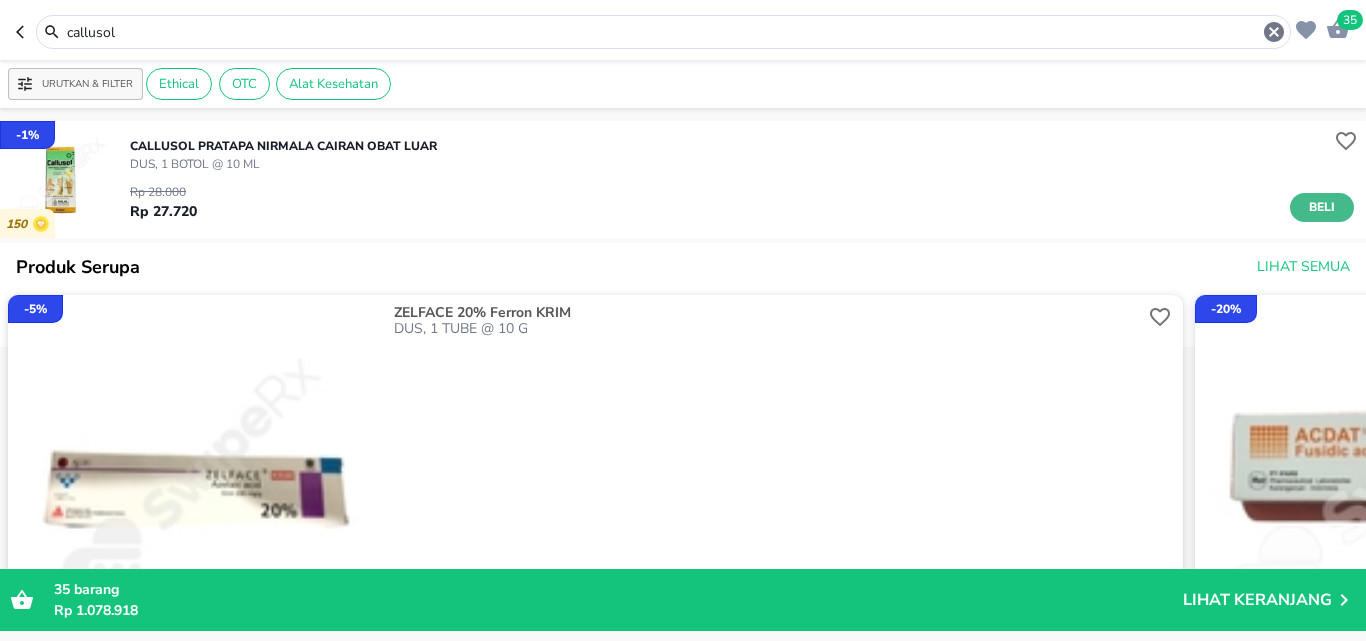 click on "Beli" at bounding box center (1322, 207) 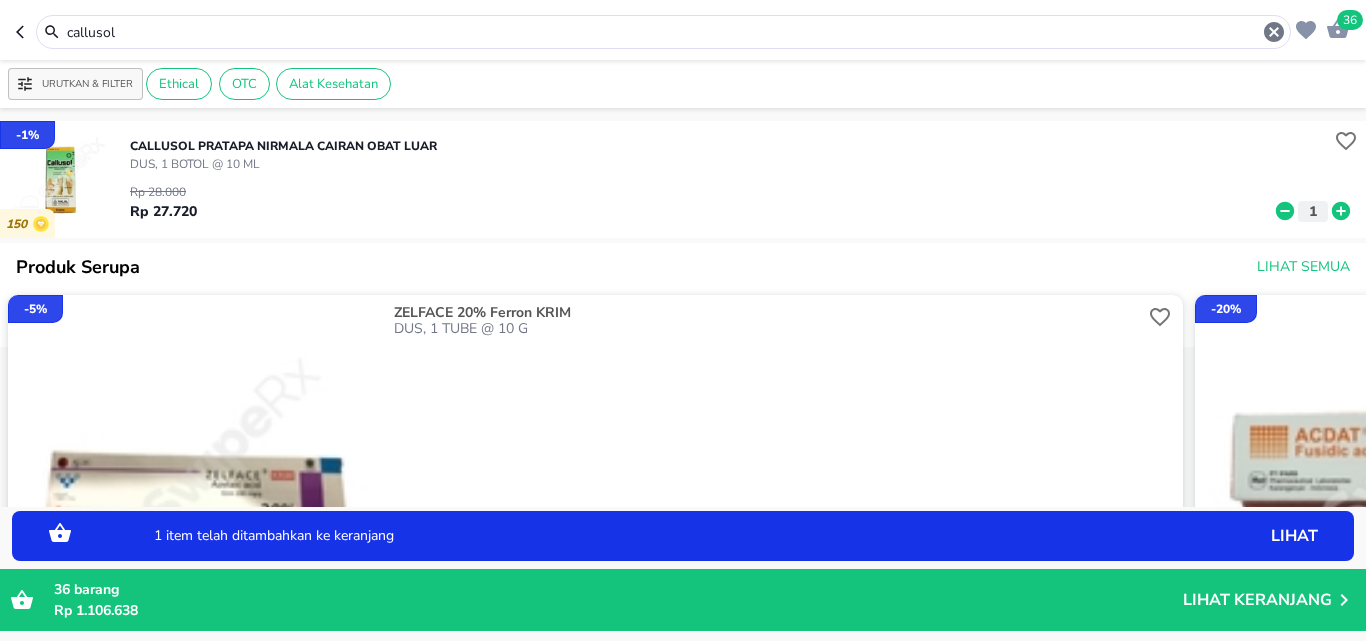 click 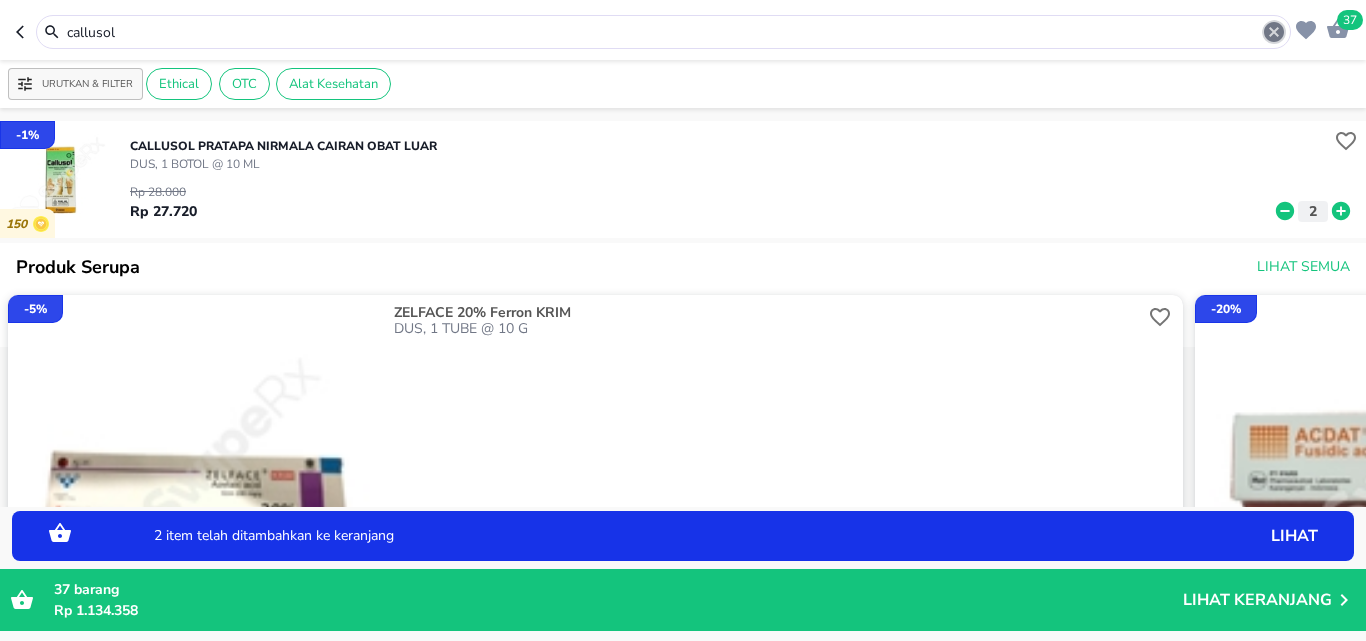 click 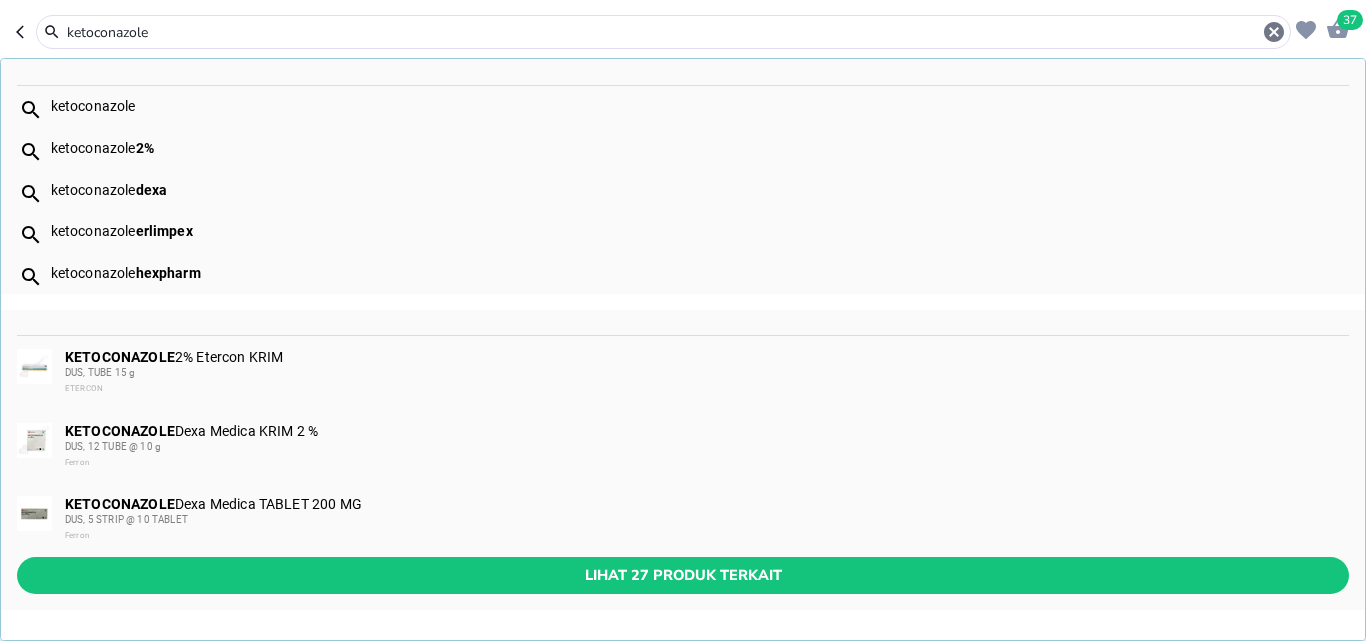 type on "ketoconazole" 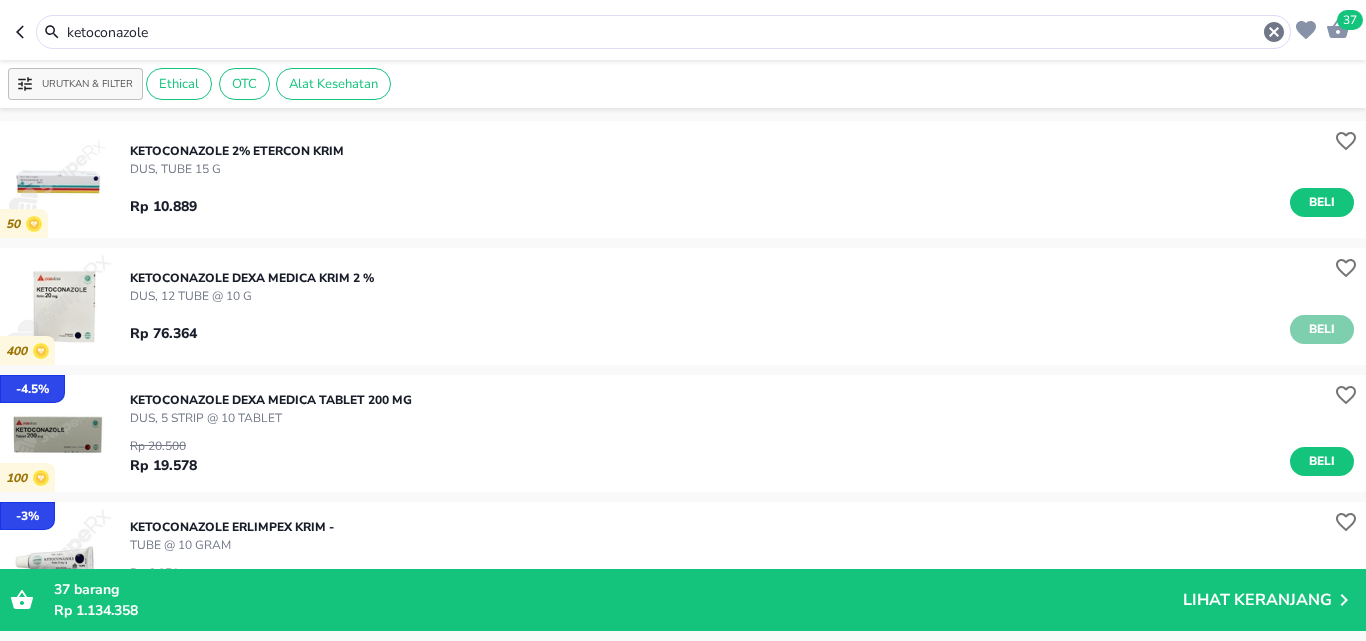 click on "Beli" at bounding box center (1322, 329) 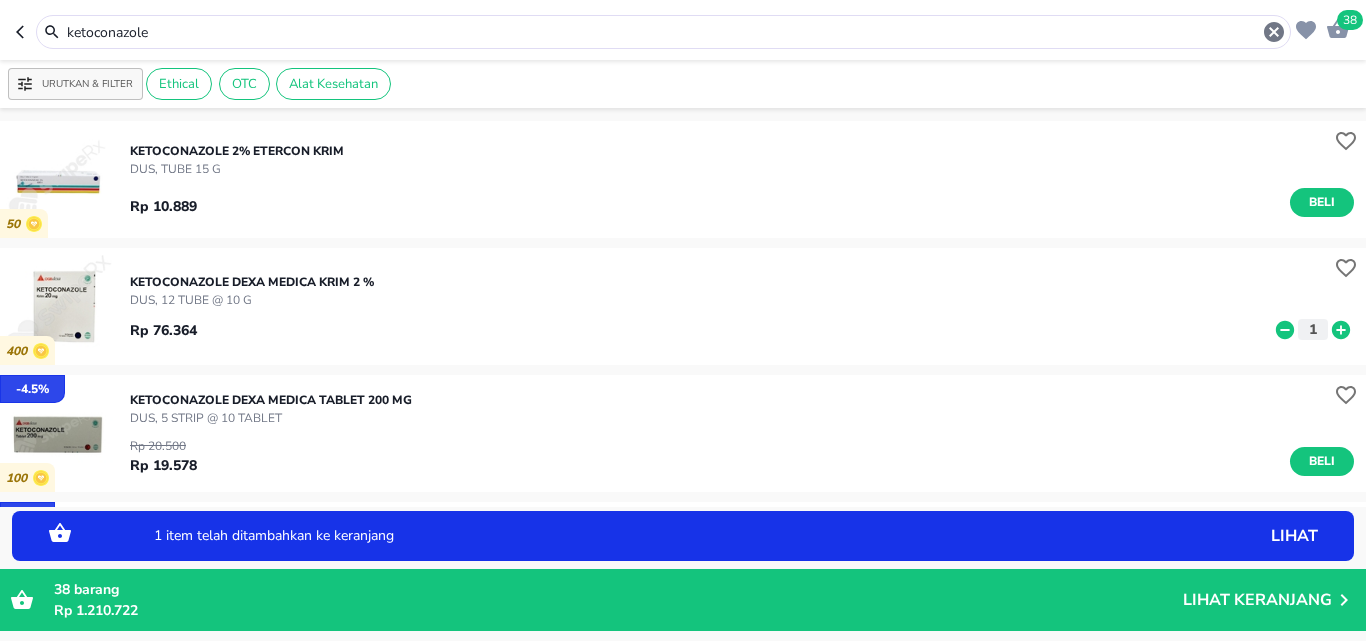 click 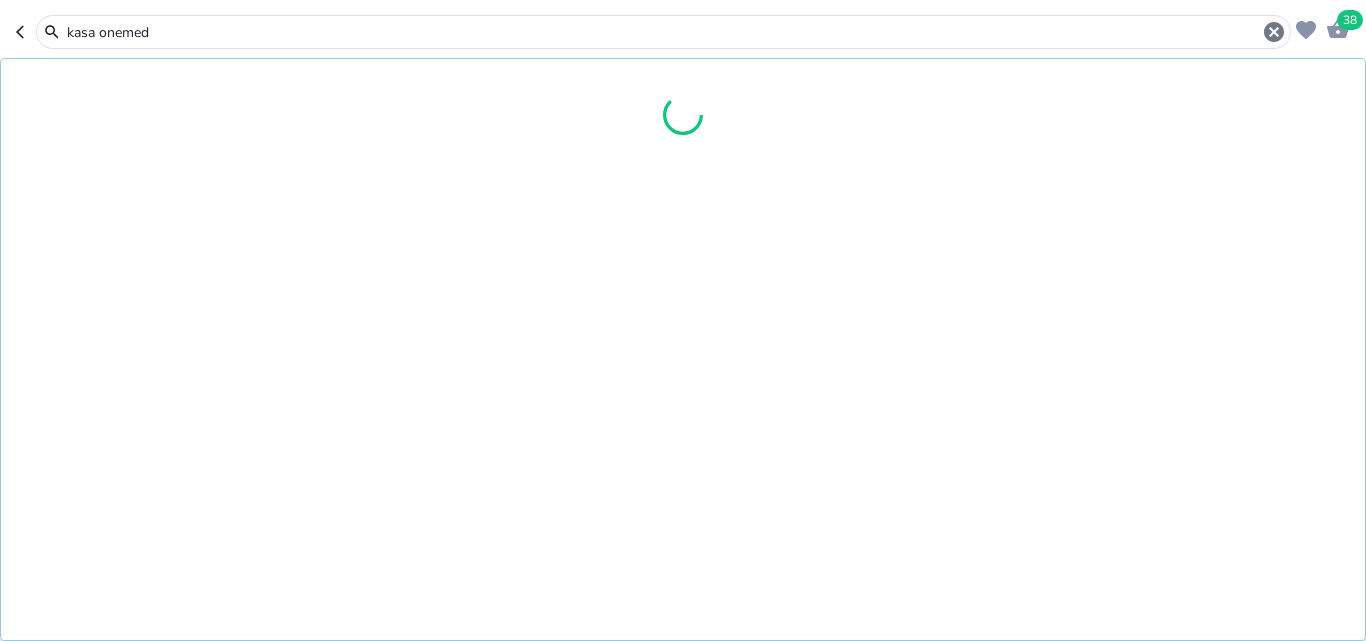 type on "kasa onemed" 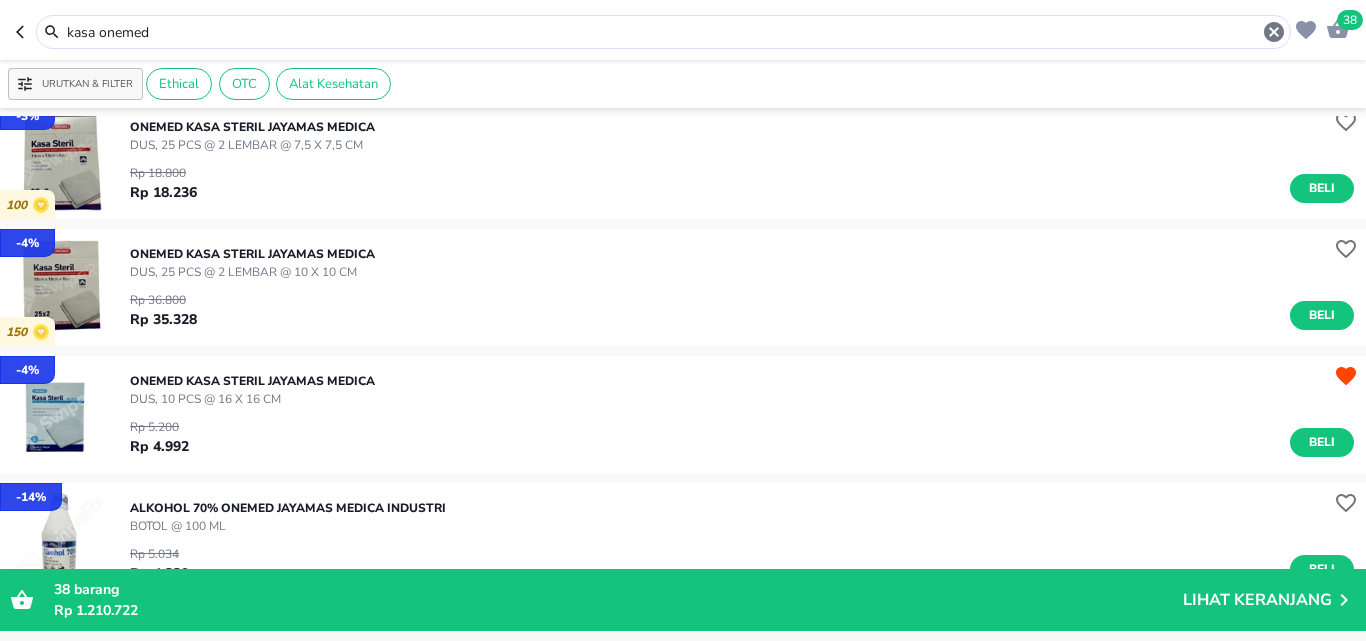 scroll, scrollTop: 600, scrollLeft: 0, axis: vertical 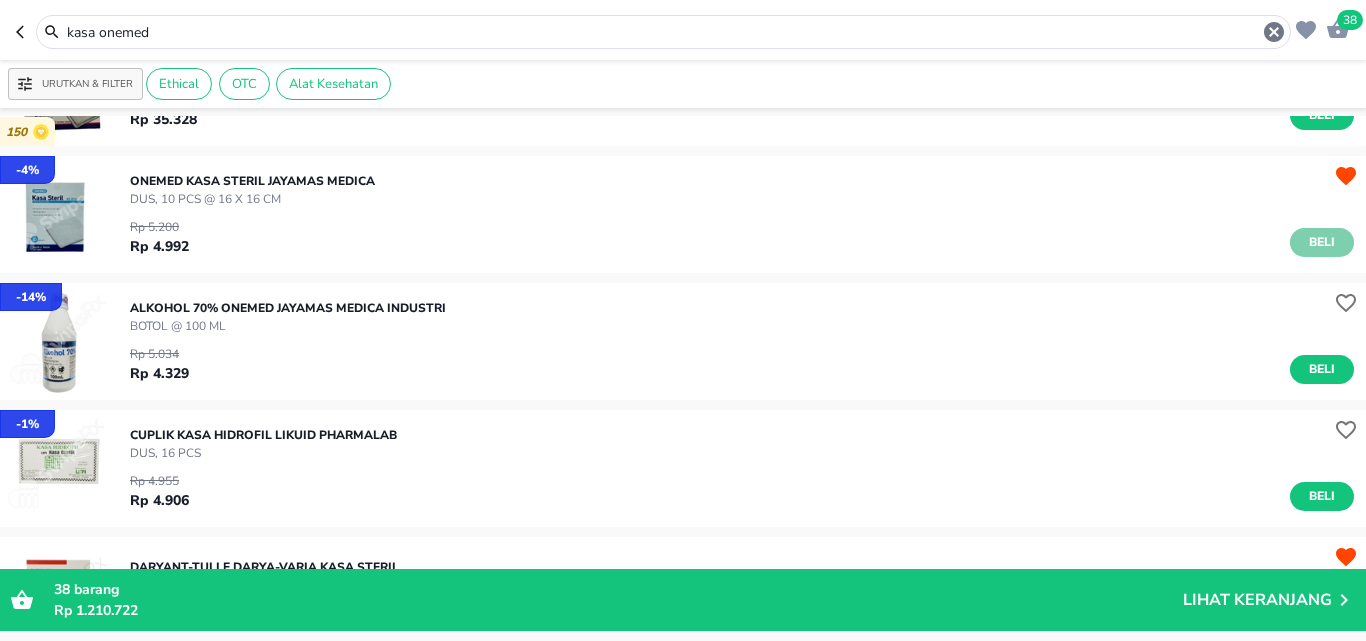 click on "Beli" at bounding box center [1322, 242] 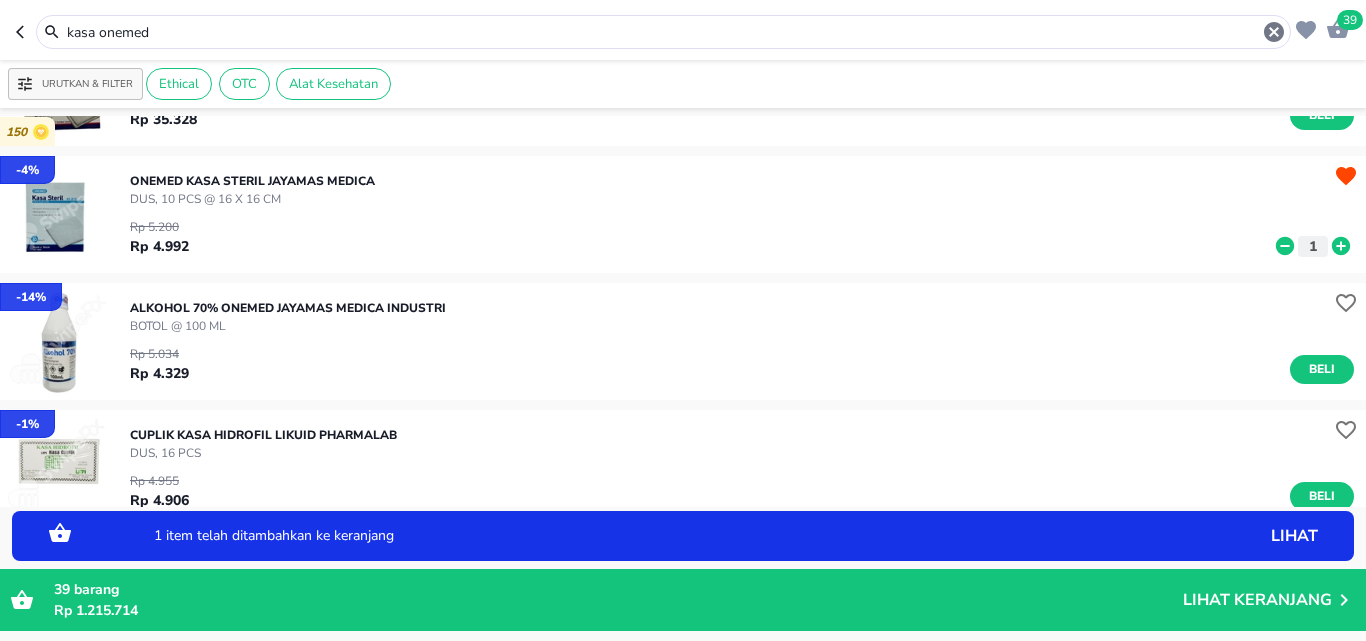 click 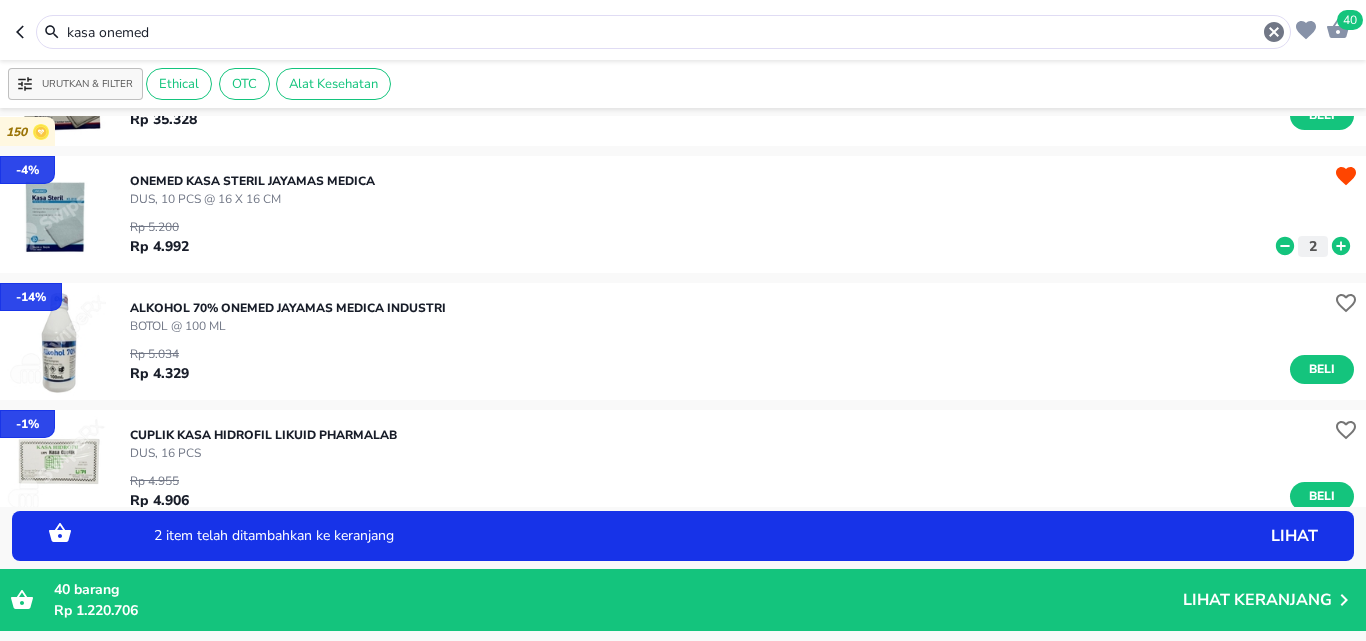 click 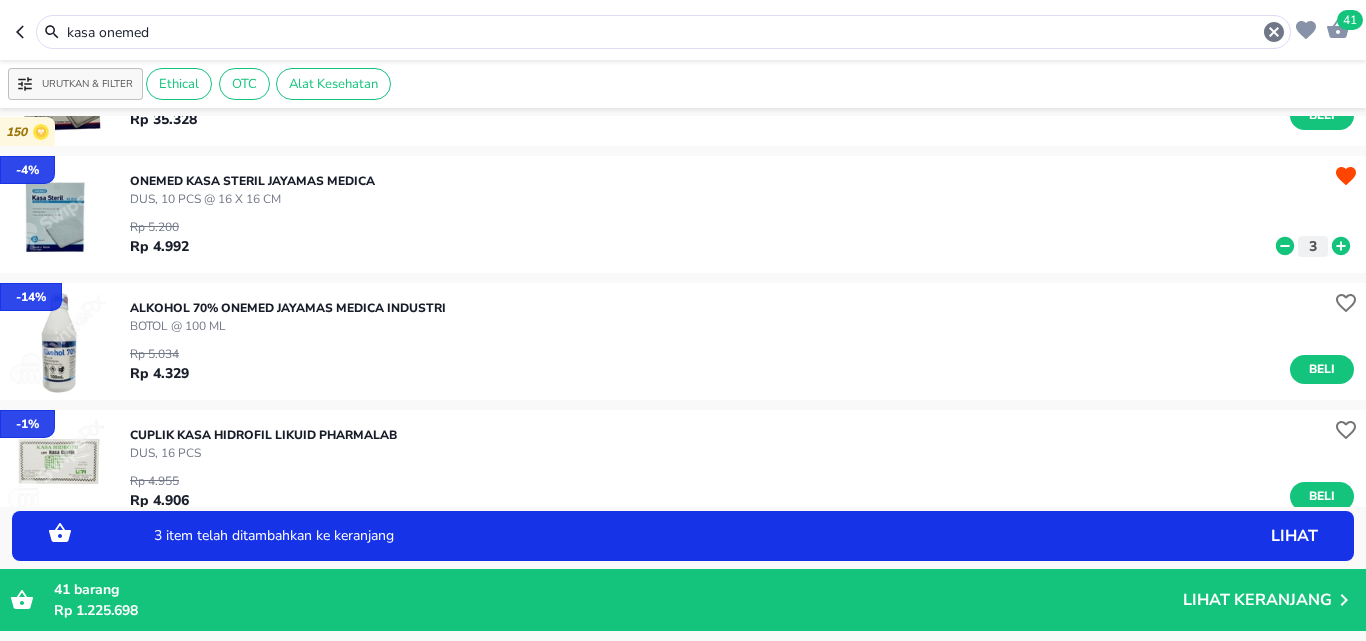 click 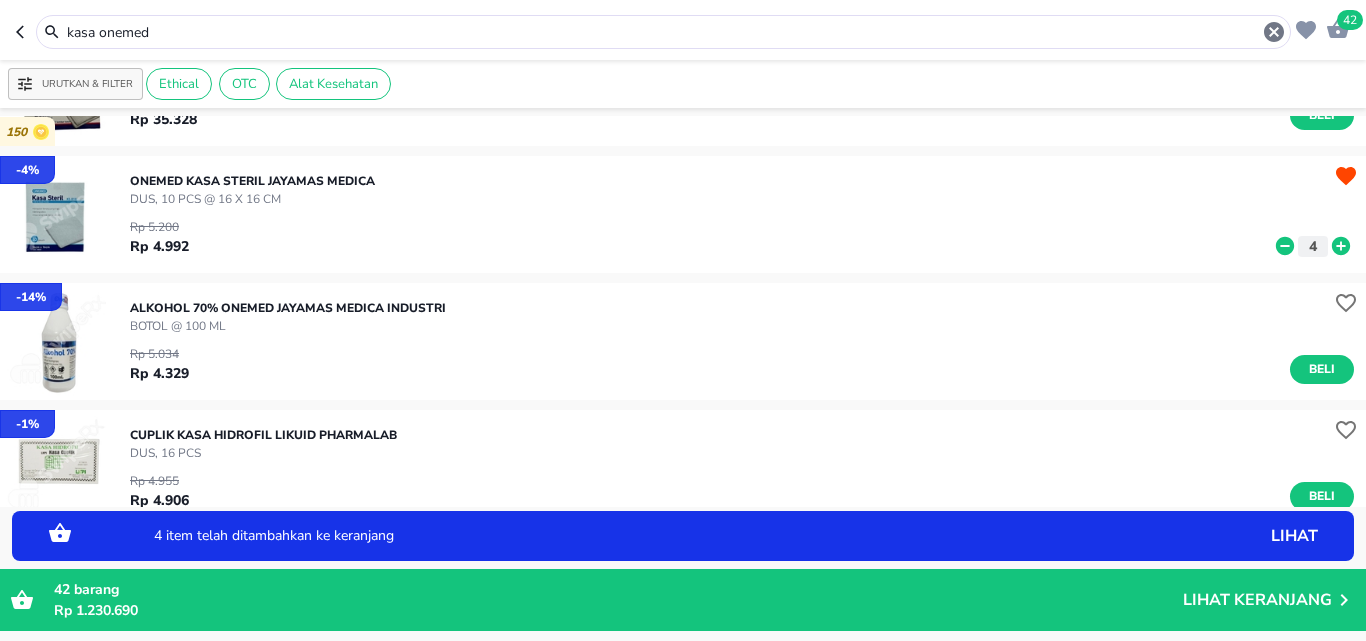 click 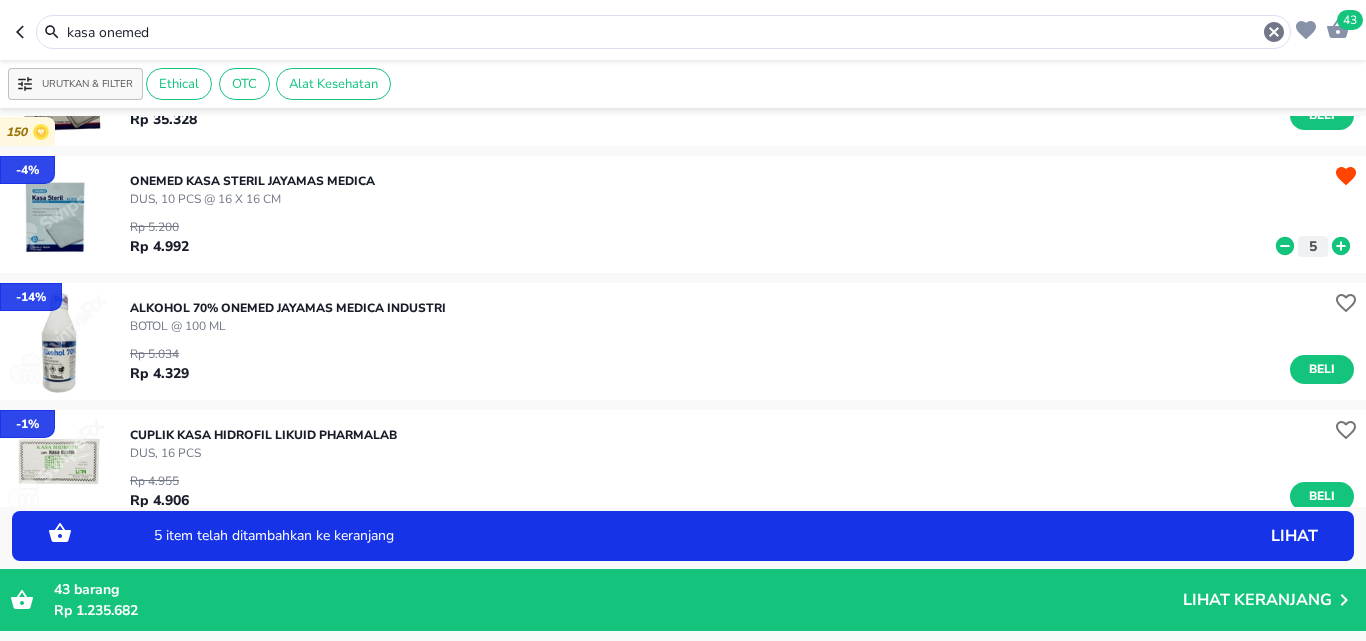 click 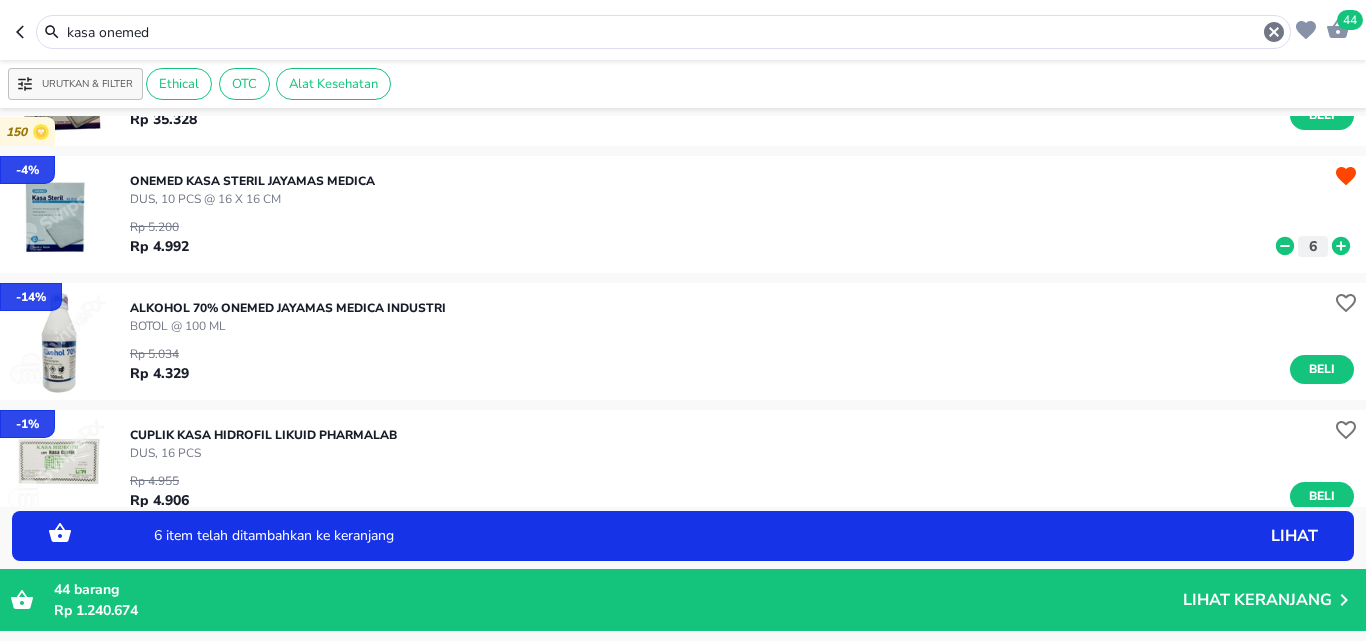 click 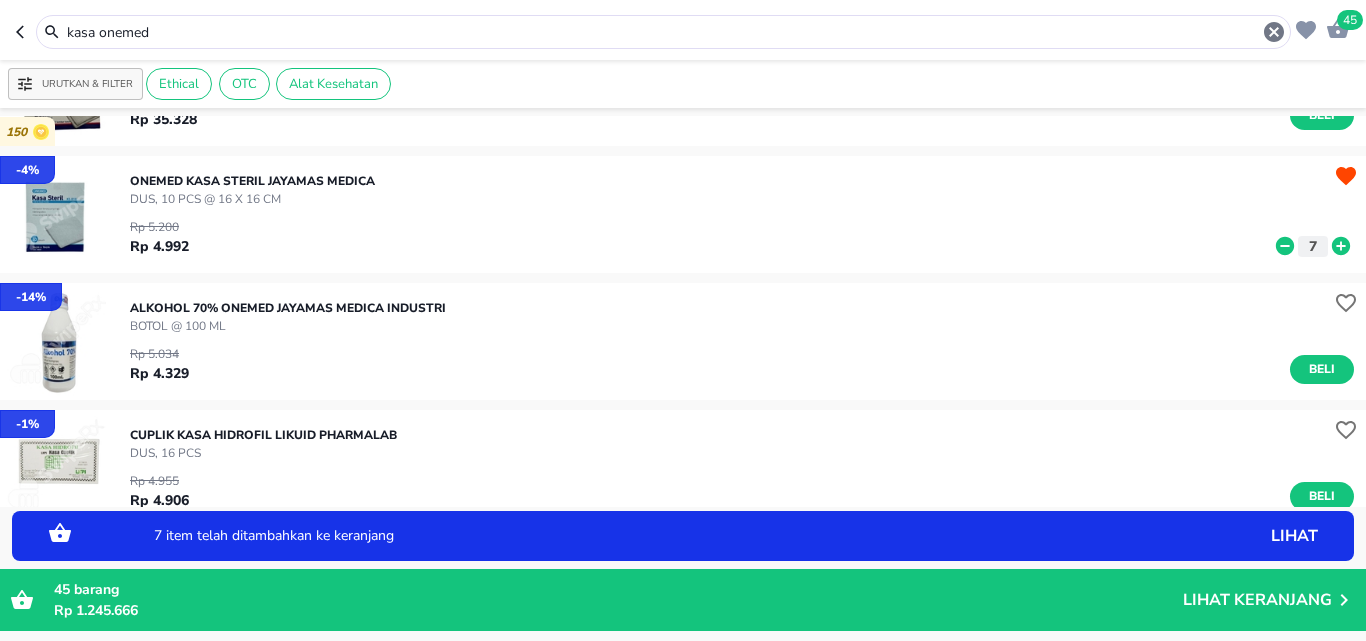click 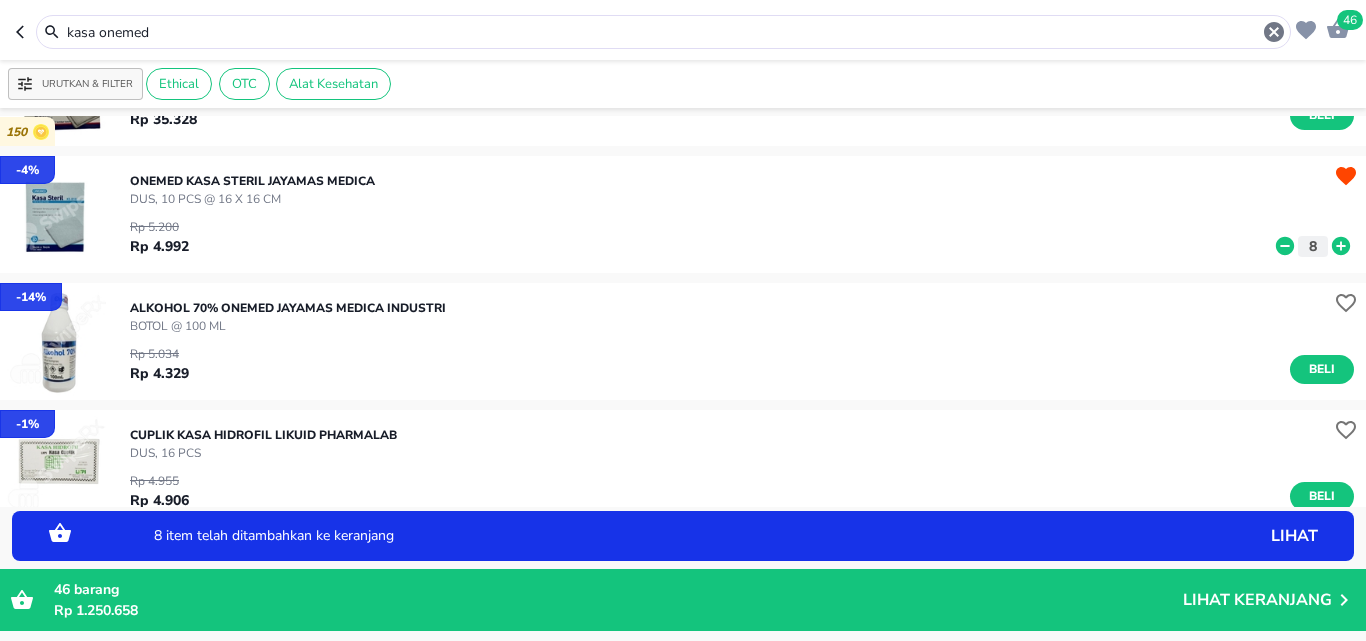 click 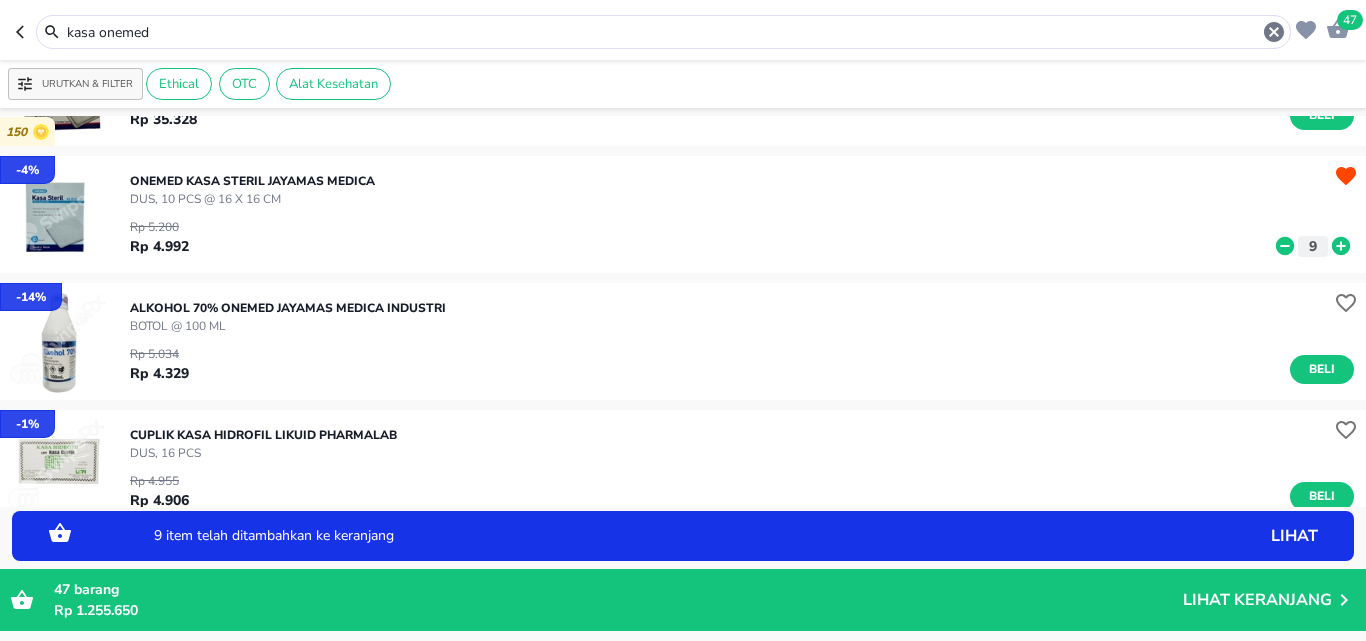 click 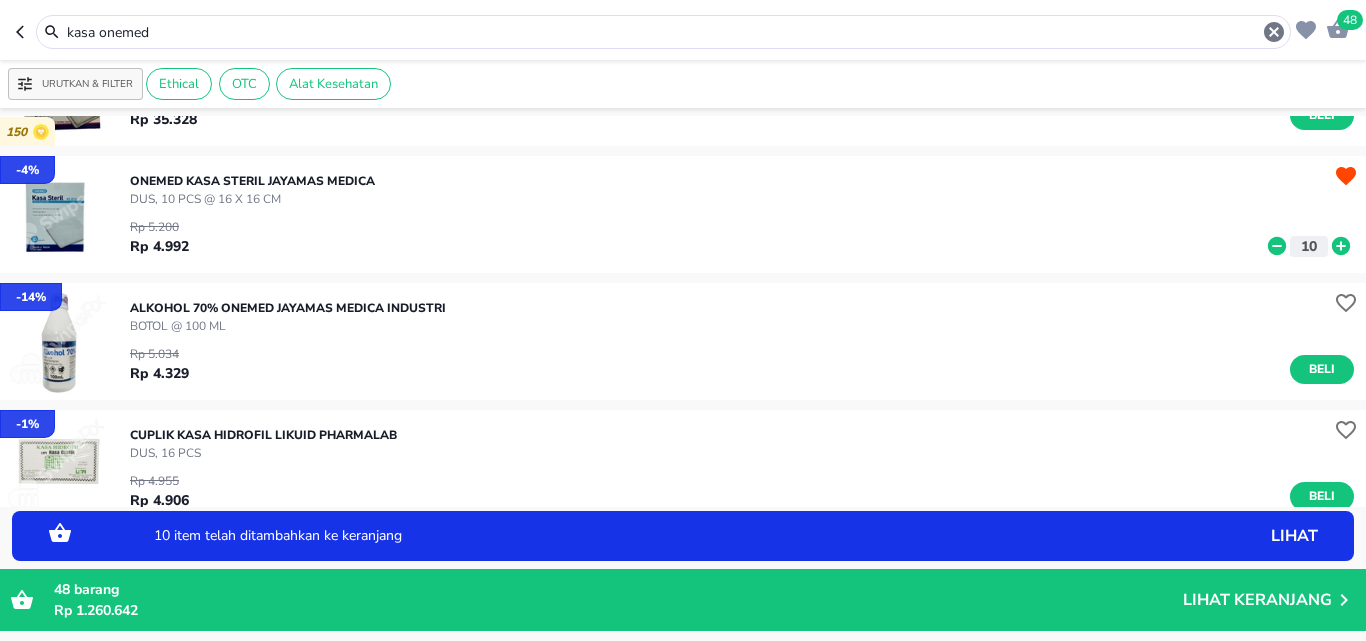click 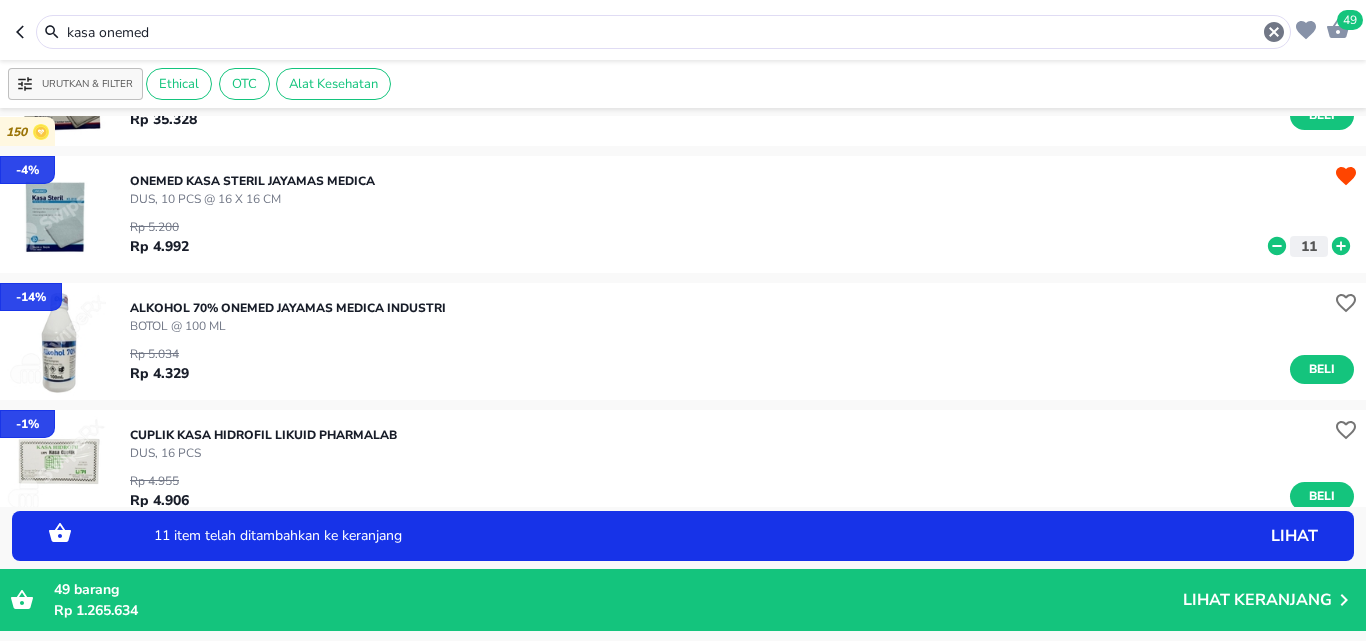click 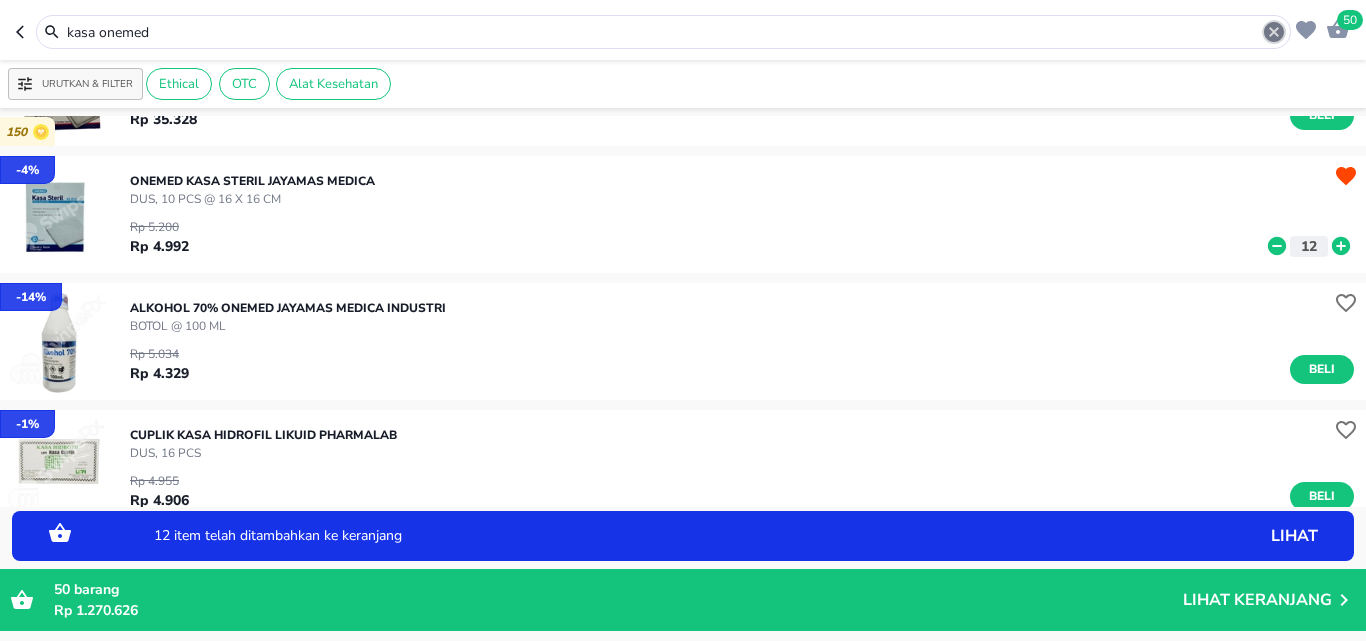 click 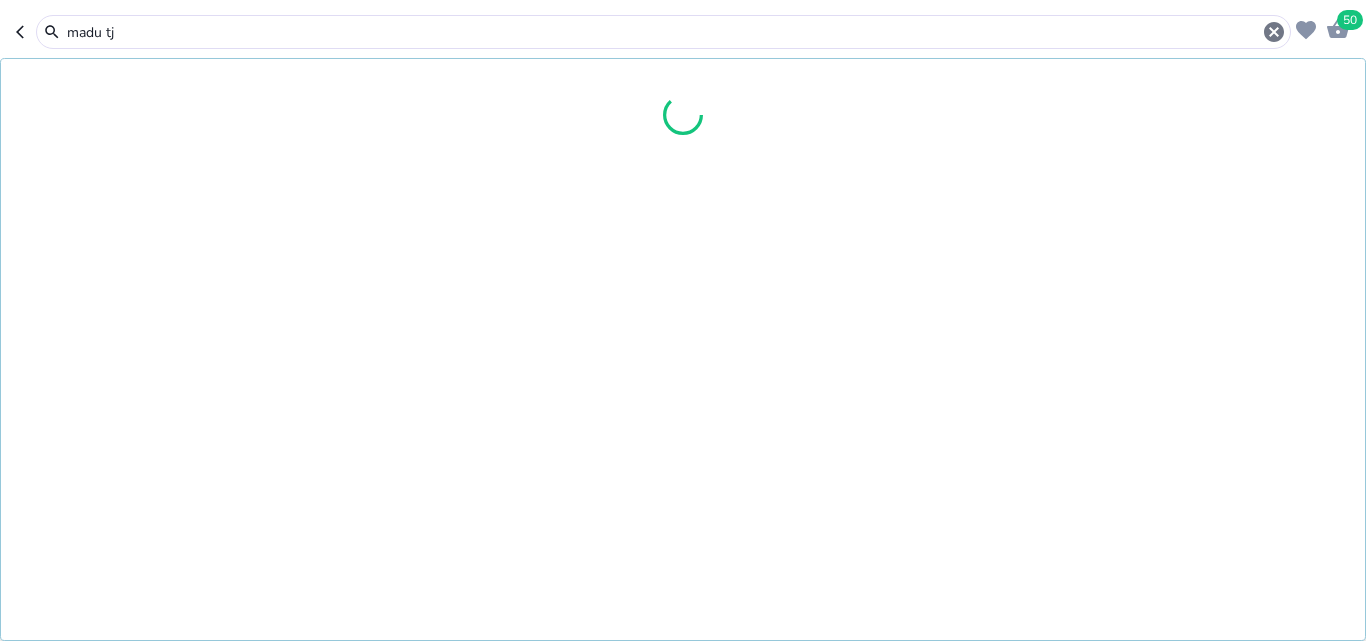 type on "madu tj" 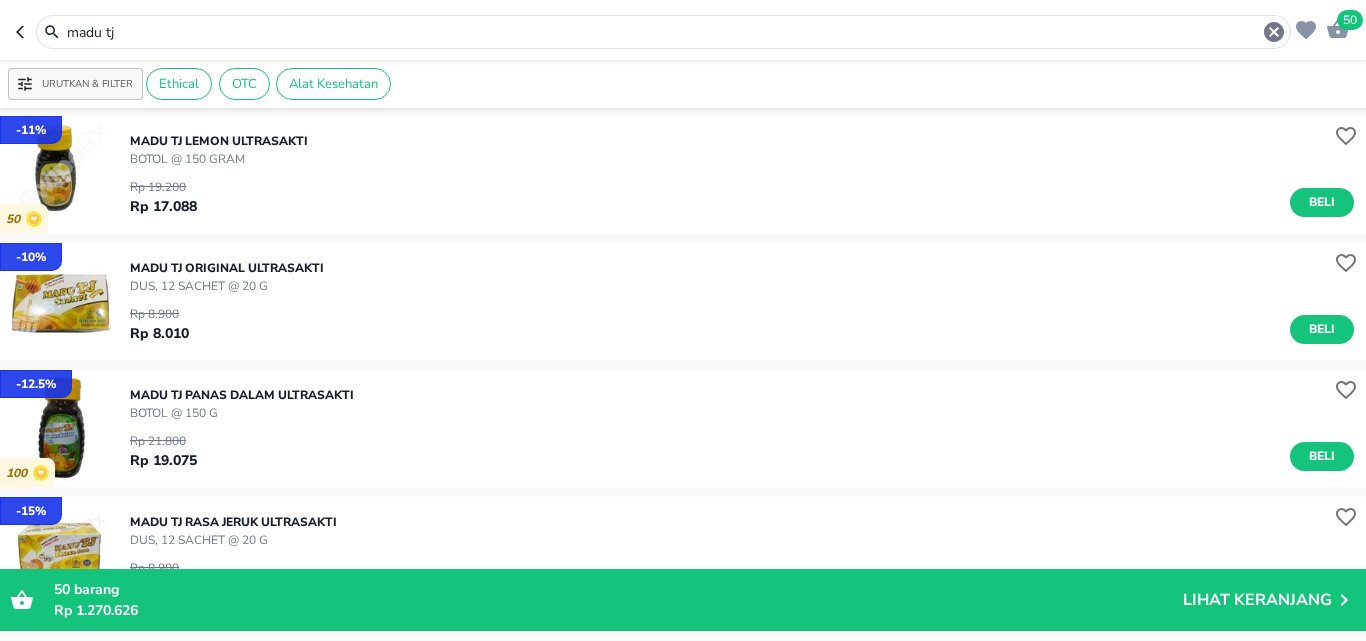 scroll, scrollTop: 700, scrollLeft: 0, axis: vertical 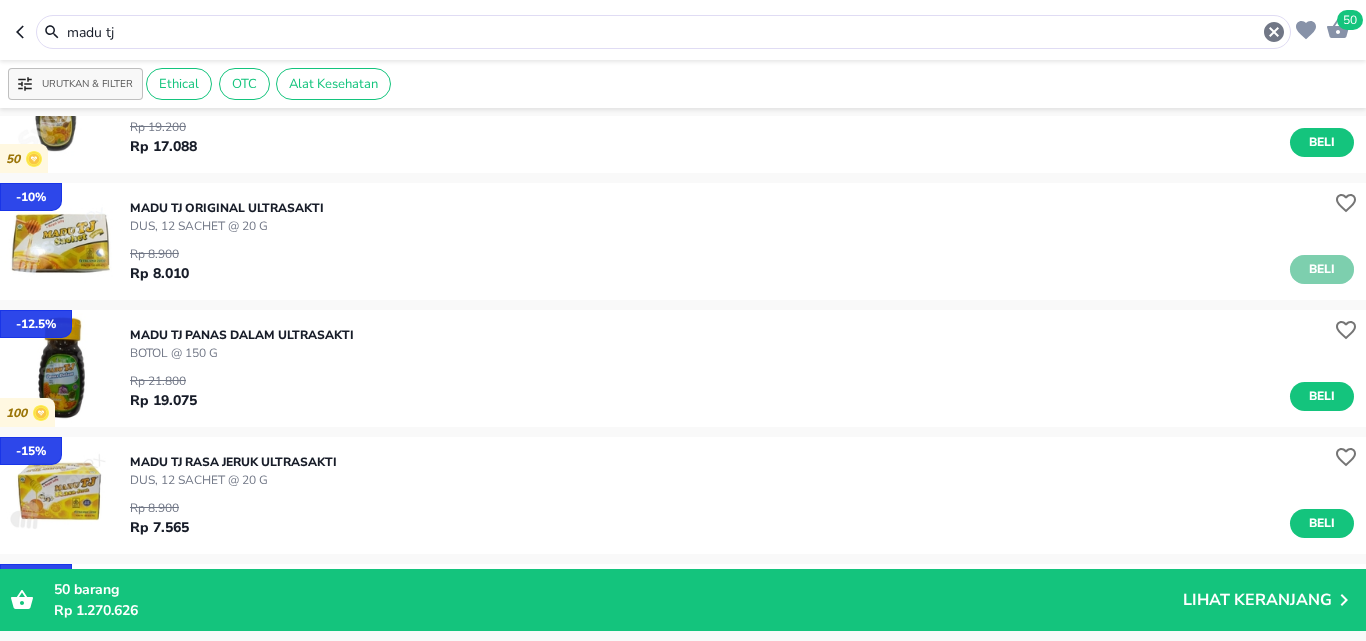 click on "Beli" at bounding box center [1322, 269] 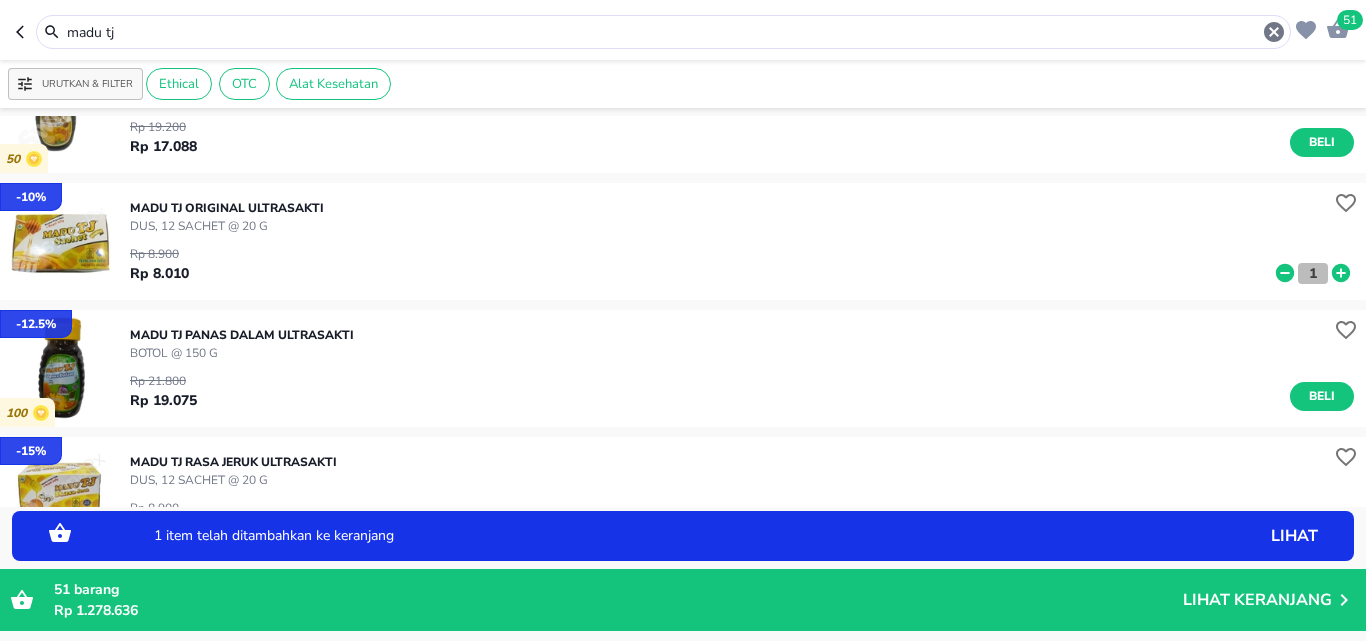 click on "1" at bounding box center (1313, 273) 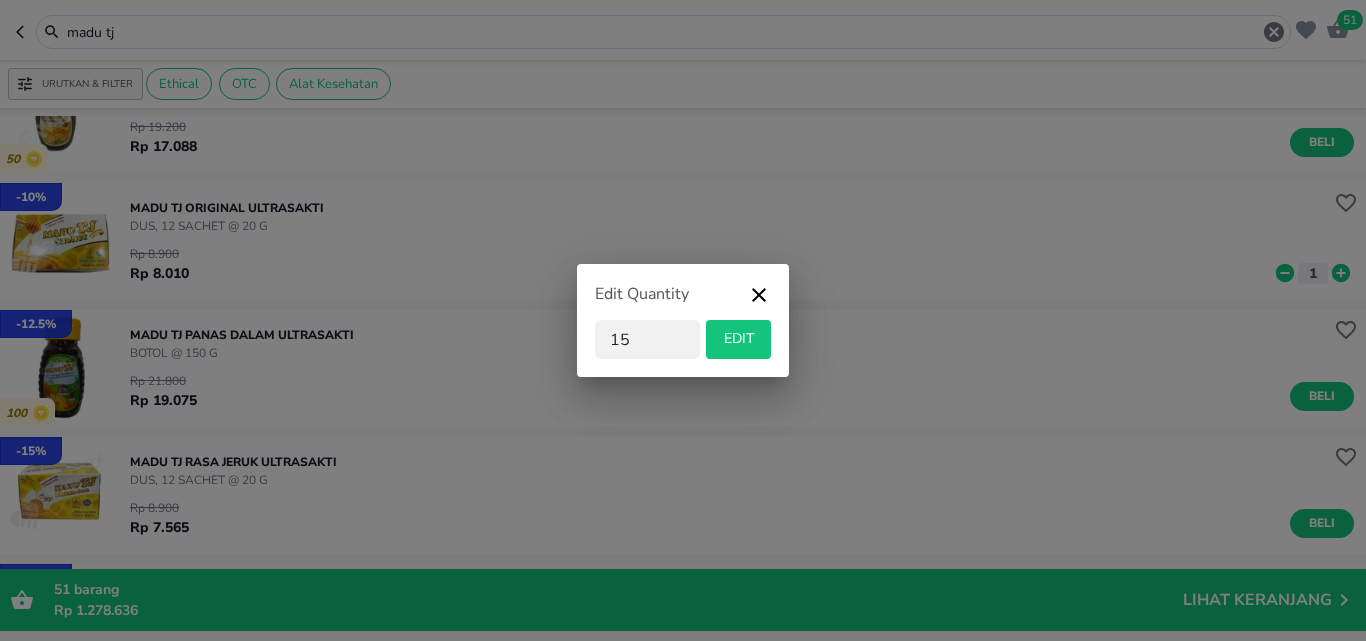 type on "15" 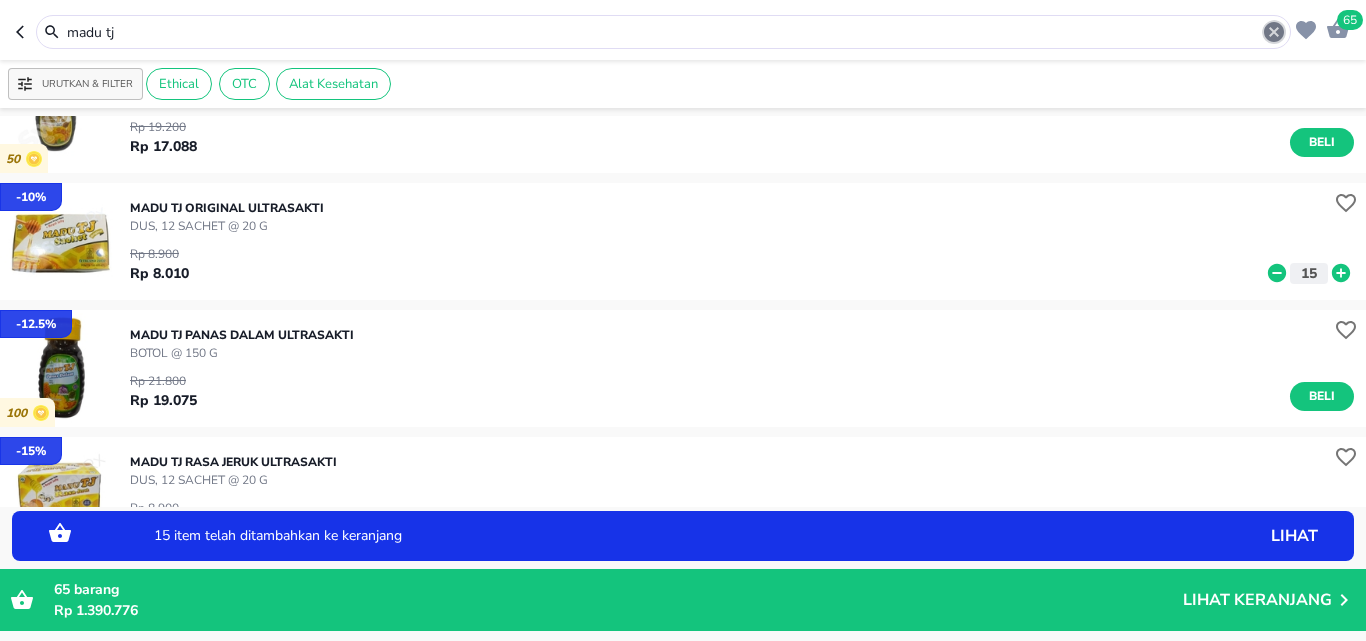 click 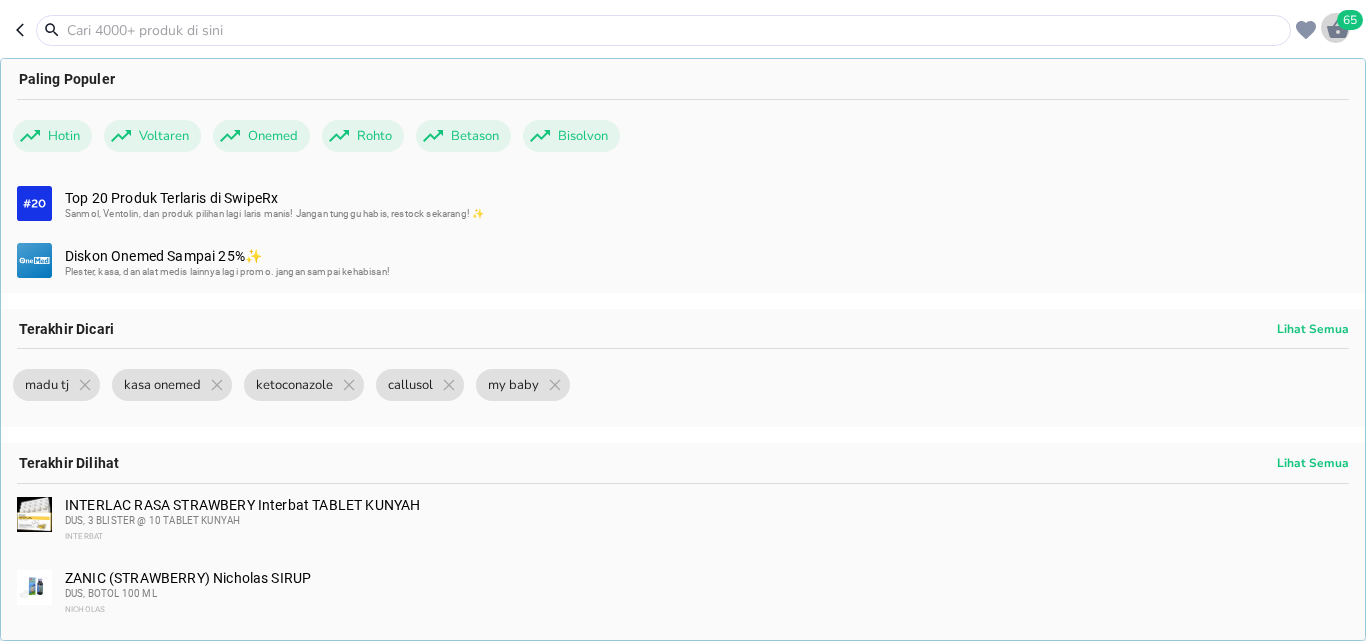 click 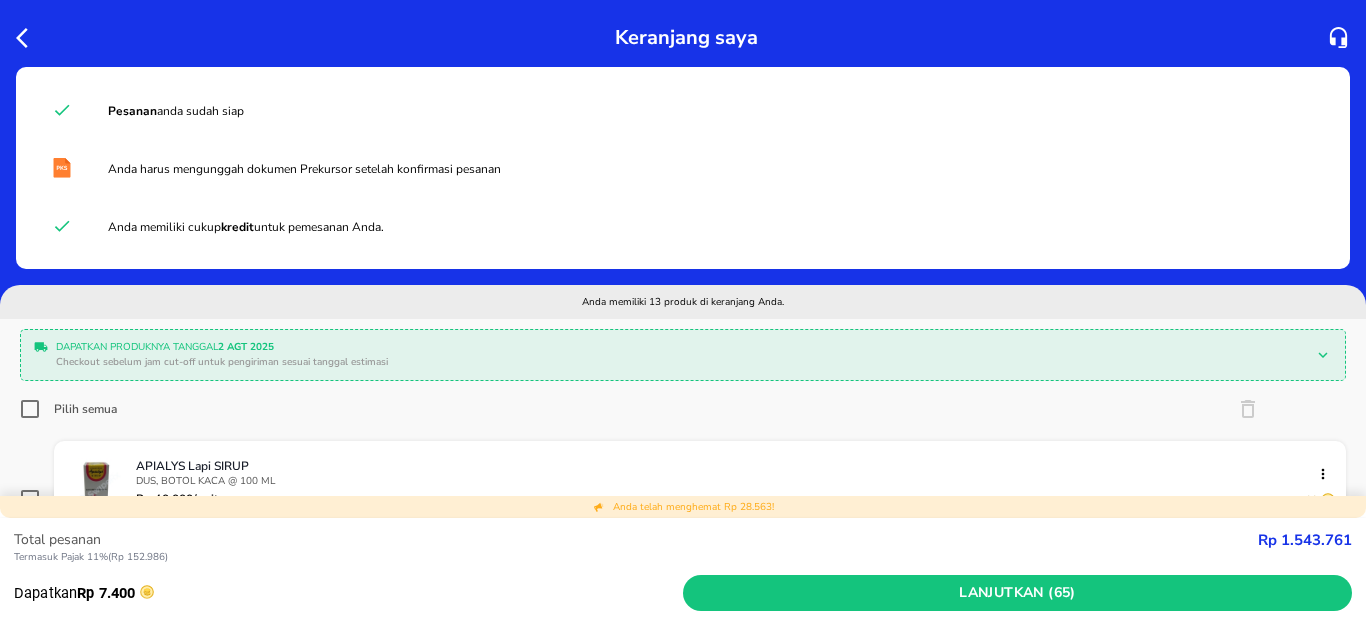 click on "Checkout sebelum jam cut-off untuk pengiriman sesuai tanggal estimasi" at bounding box center [679, 362] 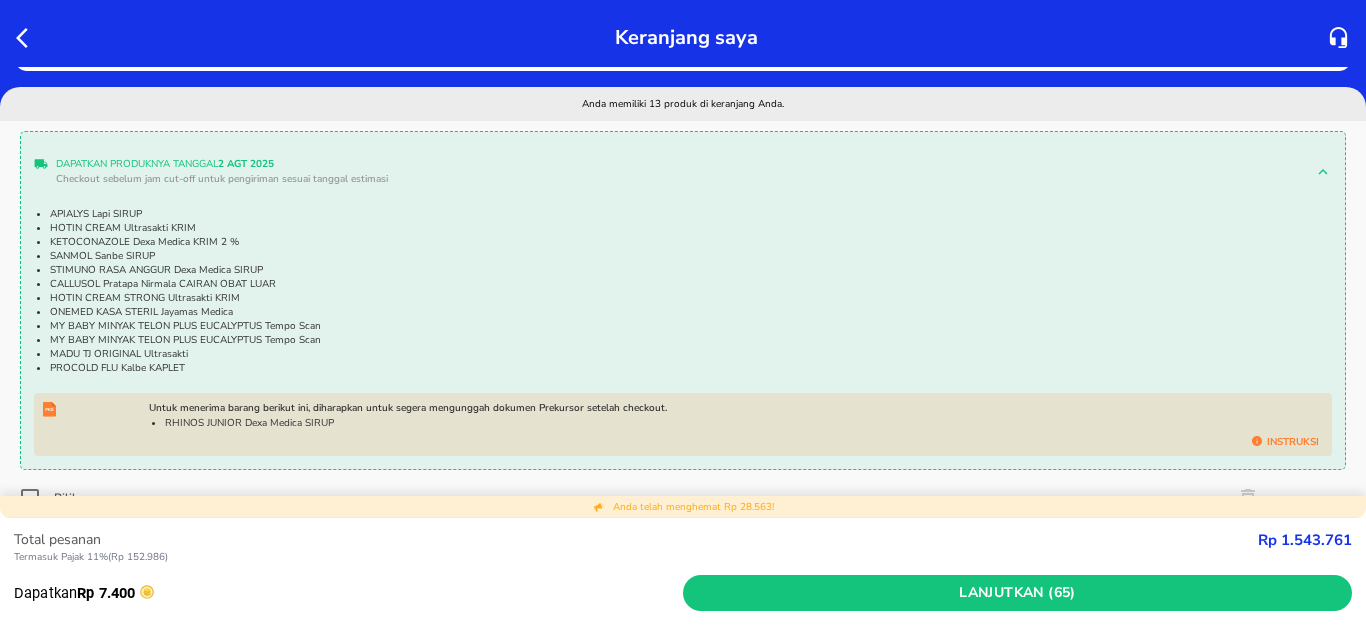 scroll, scrollTop: 0, scrollLeft: 0, axis: both 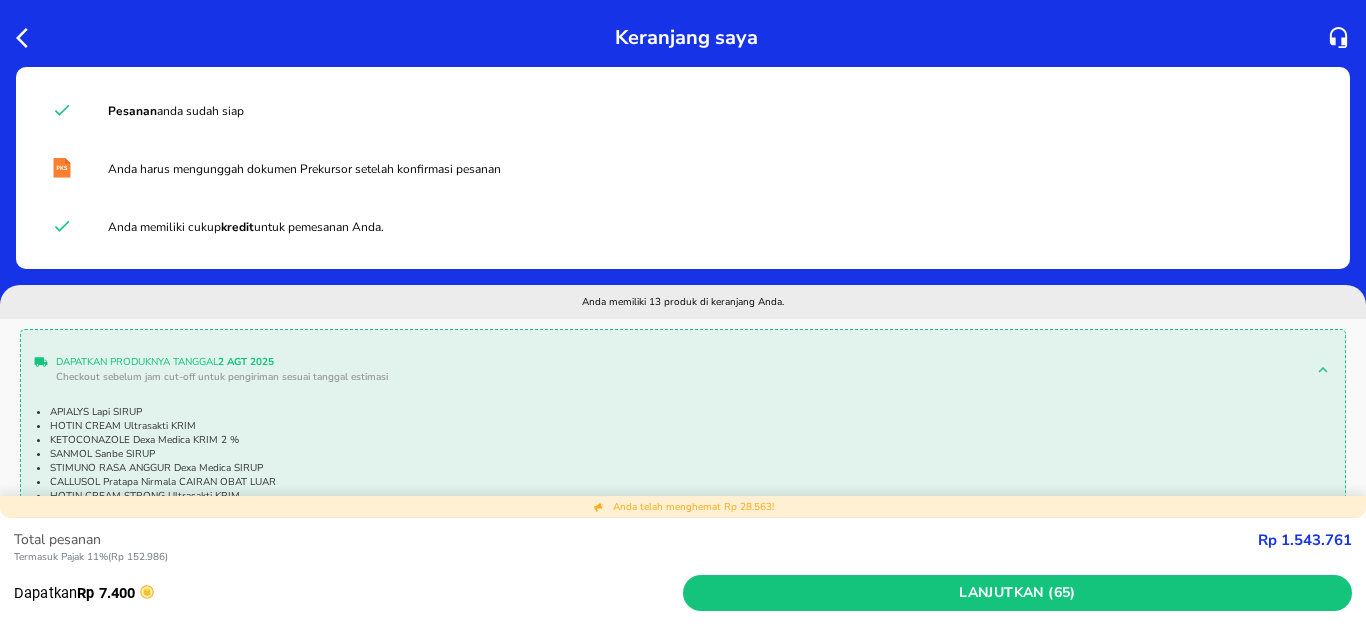click 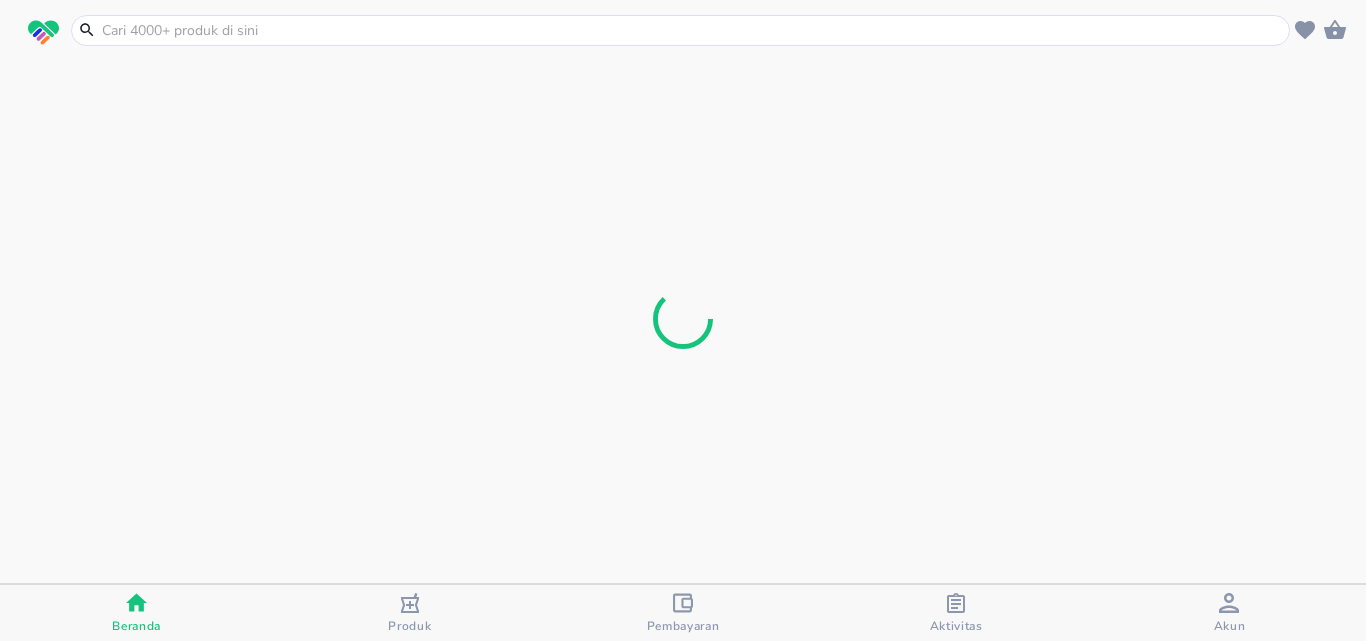scroll, scrollTop: 0, scrollLeft: 0, axis: both 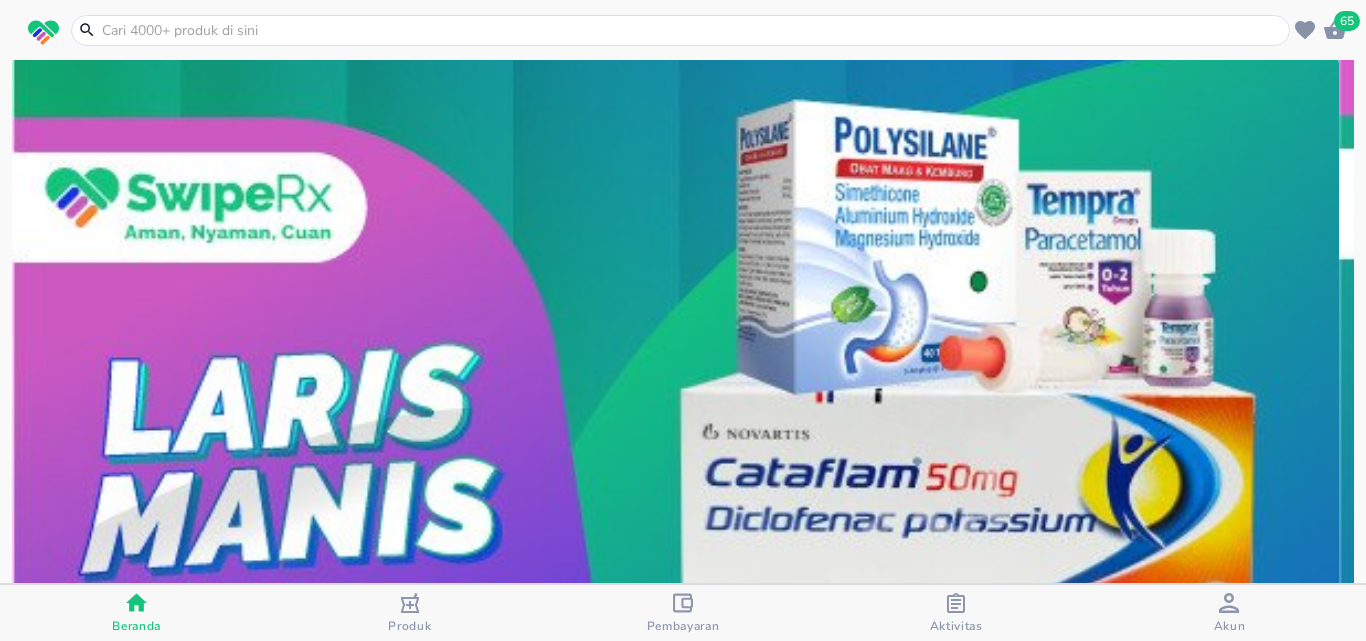 click on "Aktivitas" at bounding box center (956, 626) 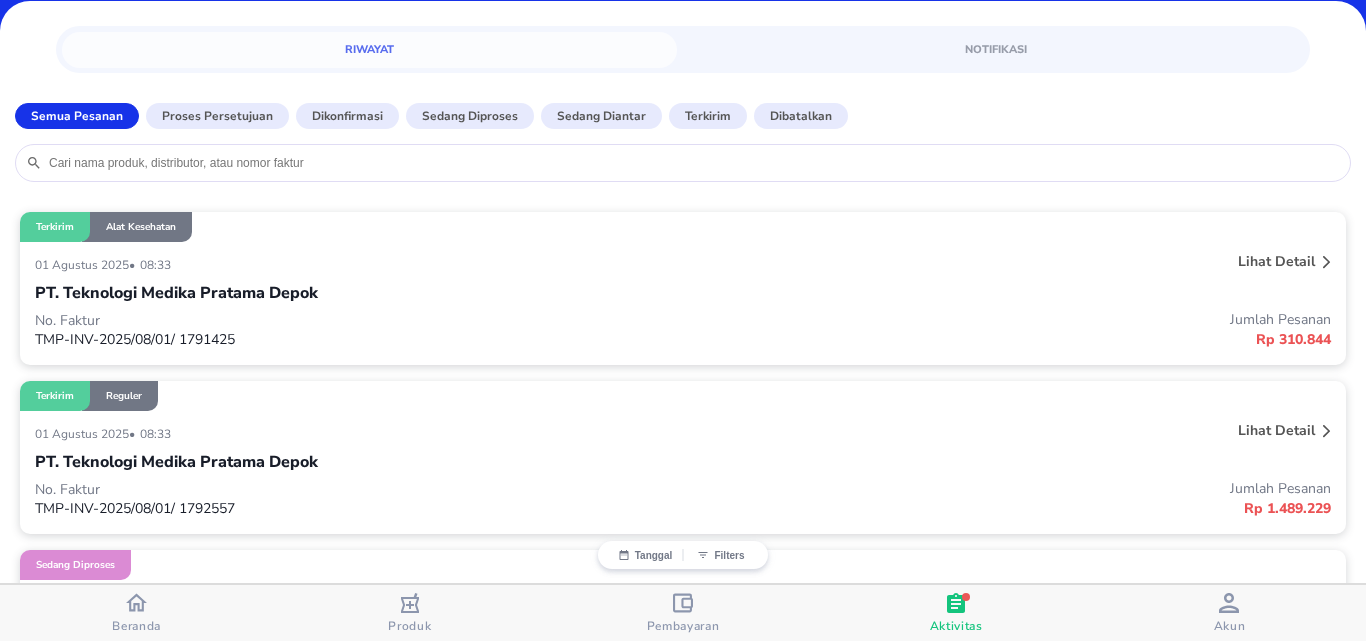 scroll, scrollTop: 400, scrollLeft: 0, axis: vertical 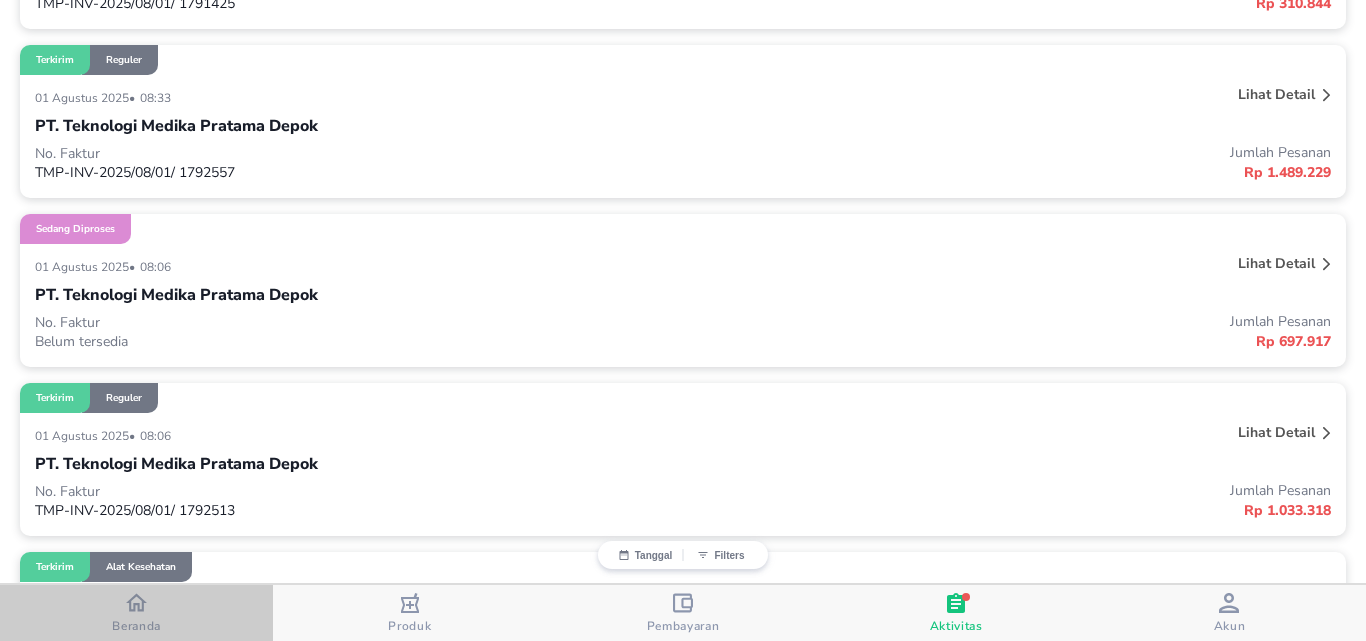 click 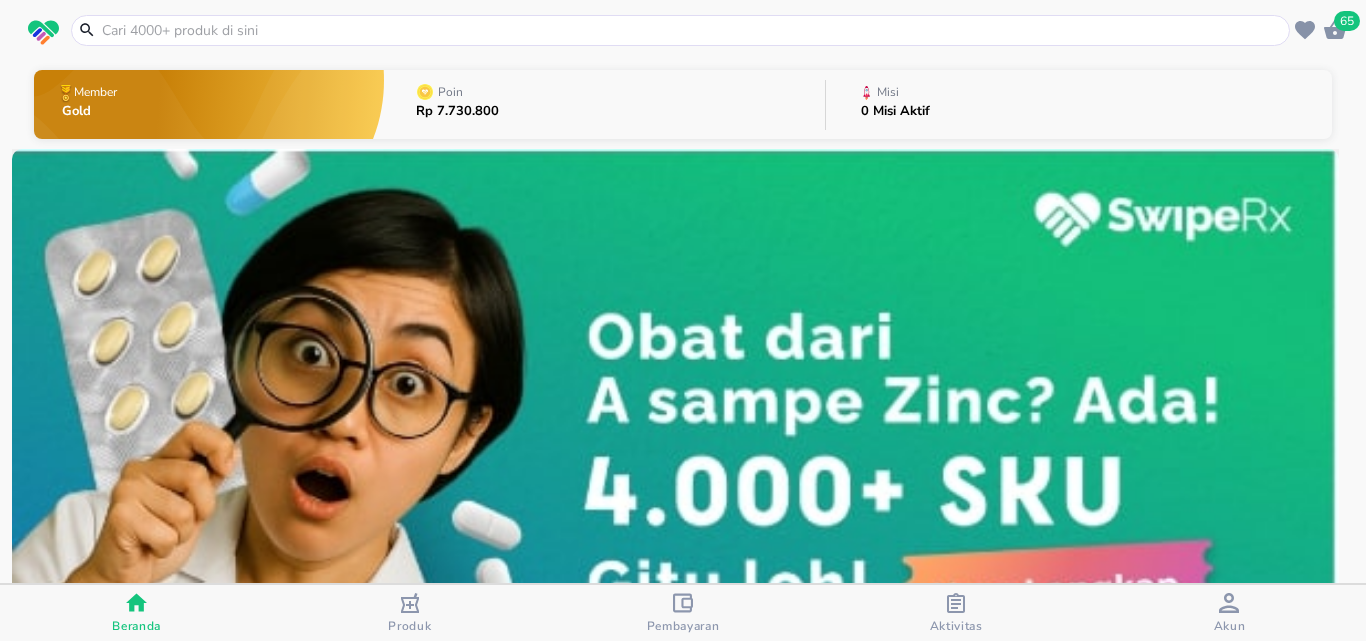 click 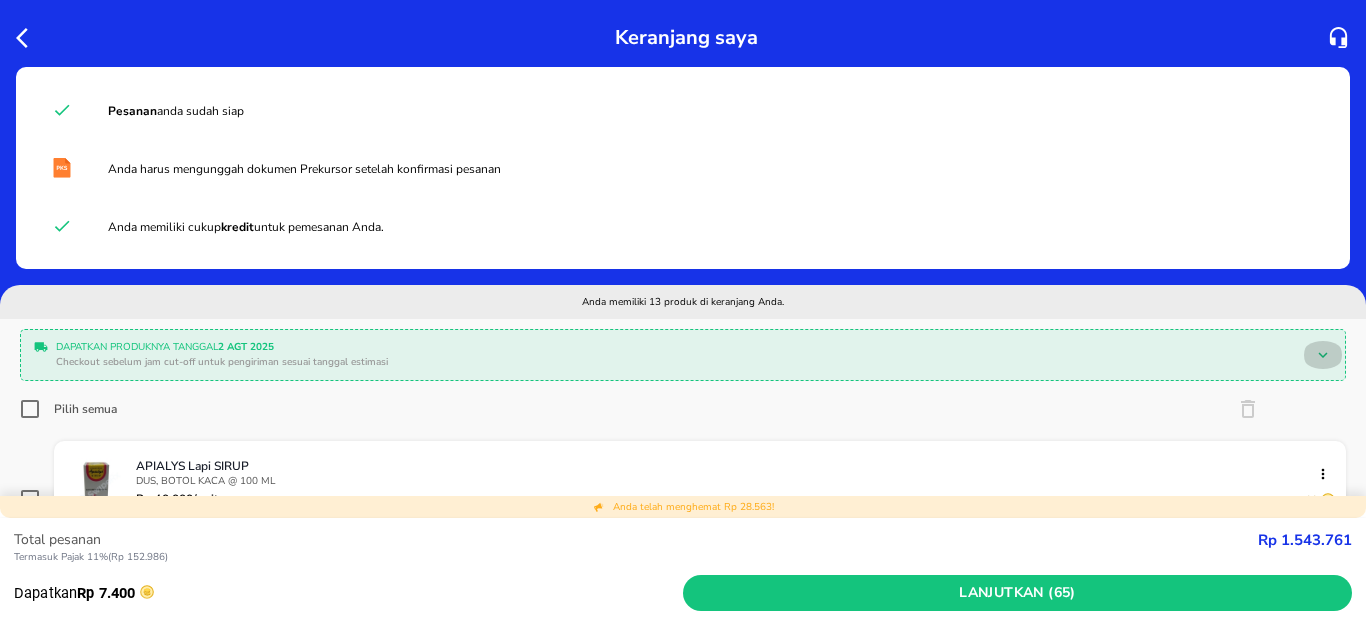 click at bounding box center (1323, 355) 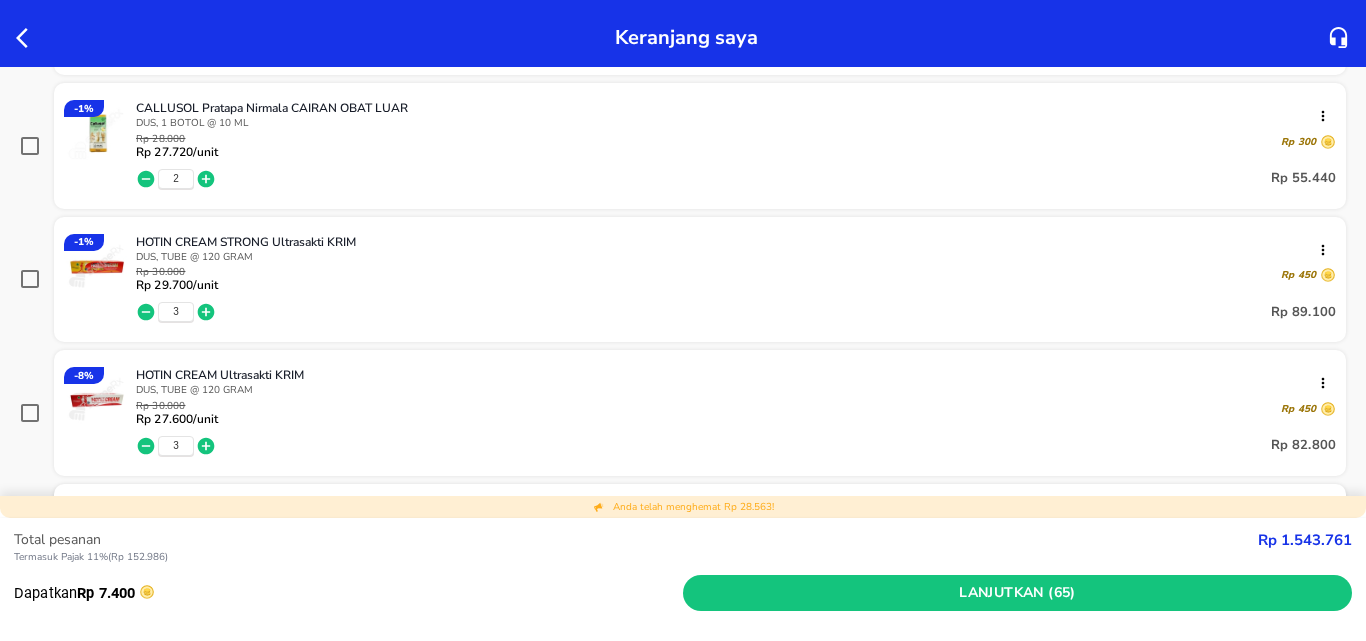 scroll, scrollTop: 800, scrollLeft: 0, axis: vertical 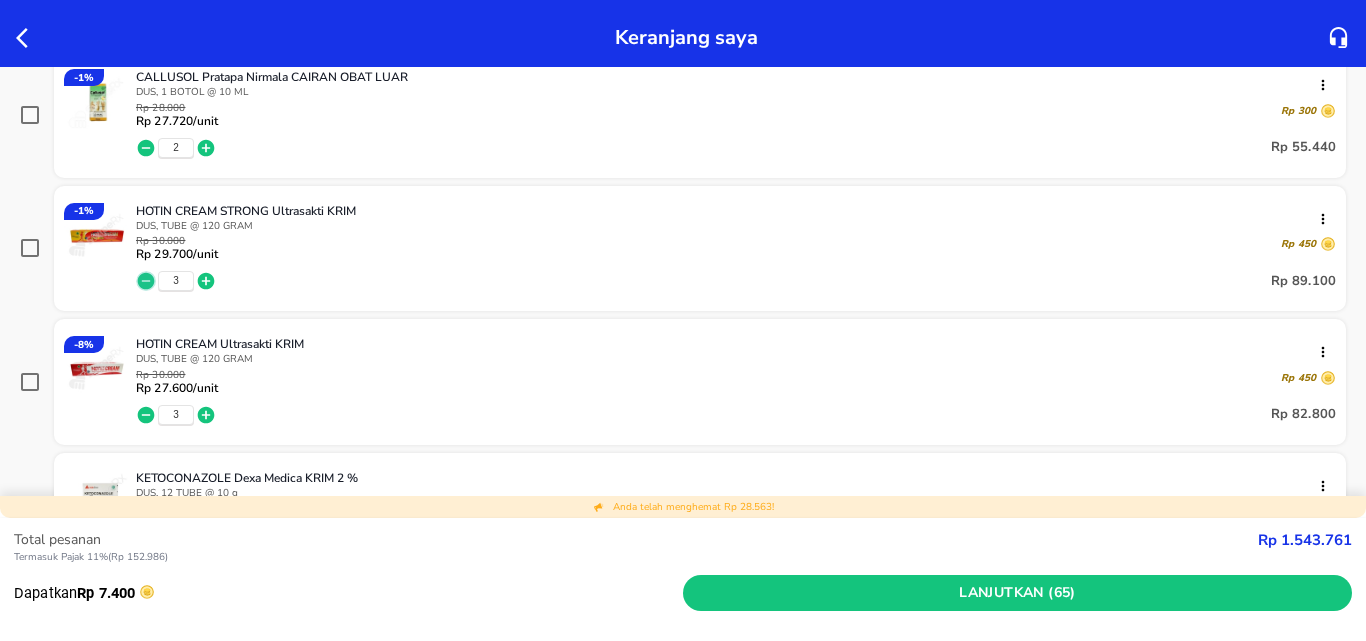 click 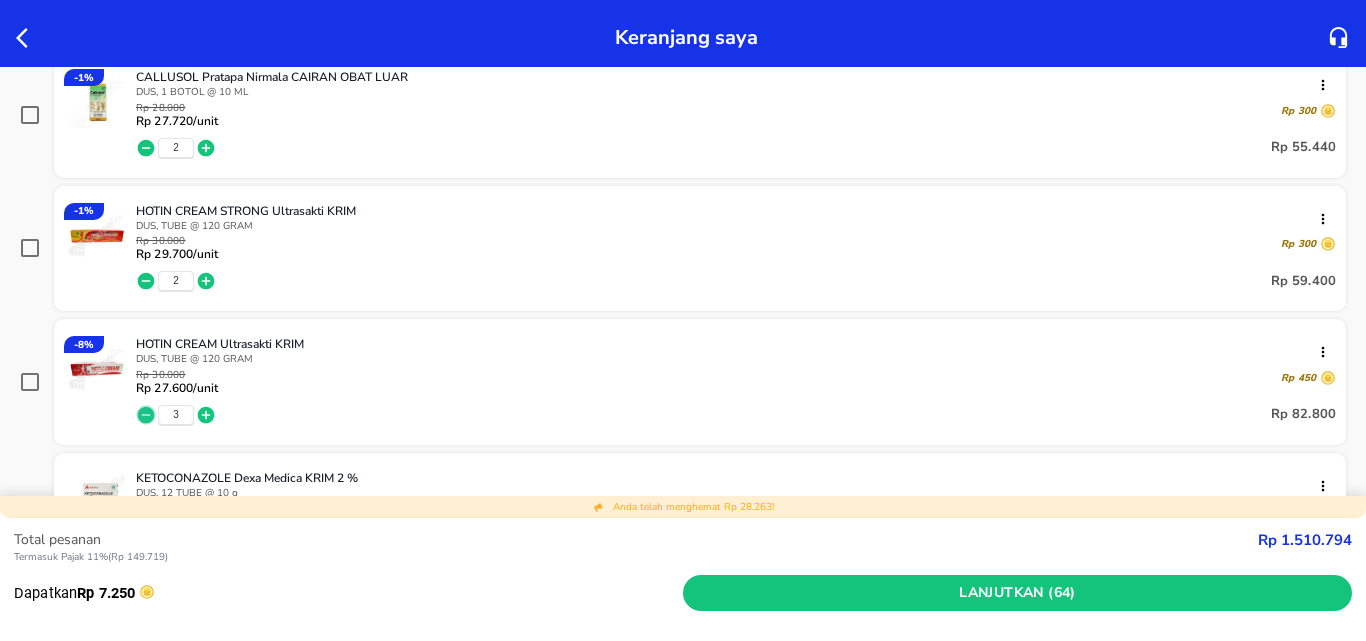 click 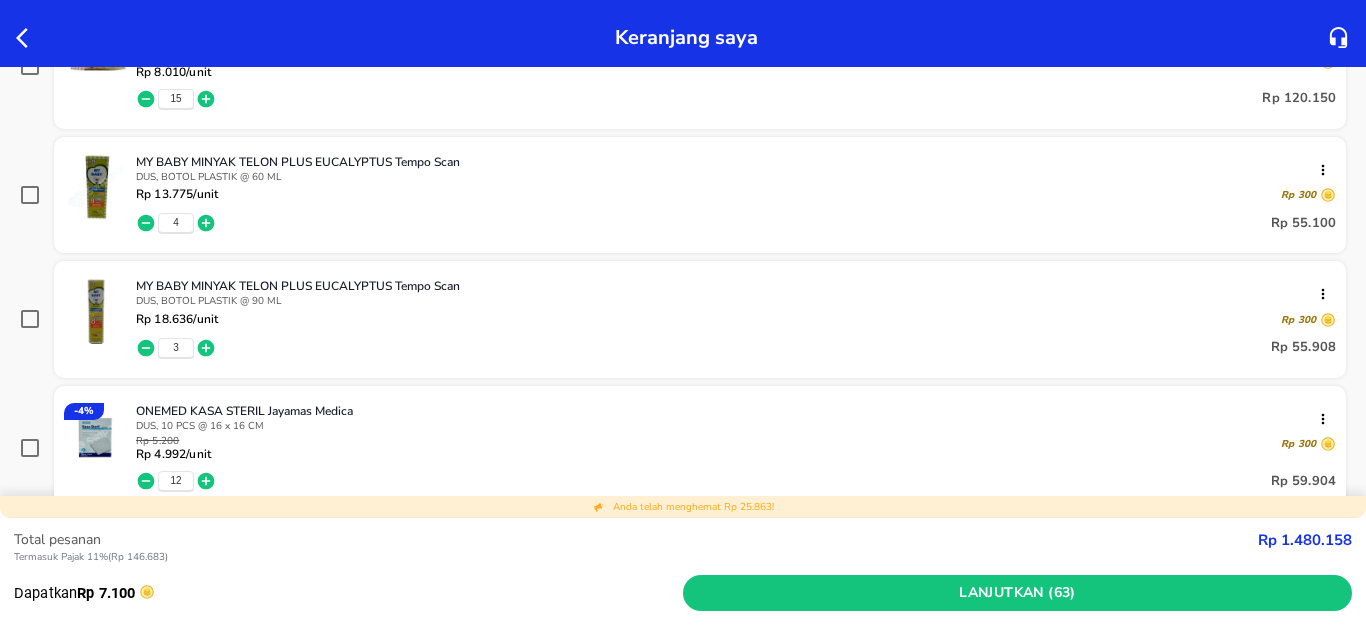 scroll, scrollTop: 1400, scrollLeft: 0, axis: vertical 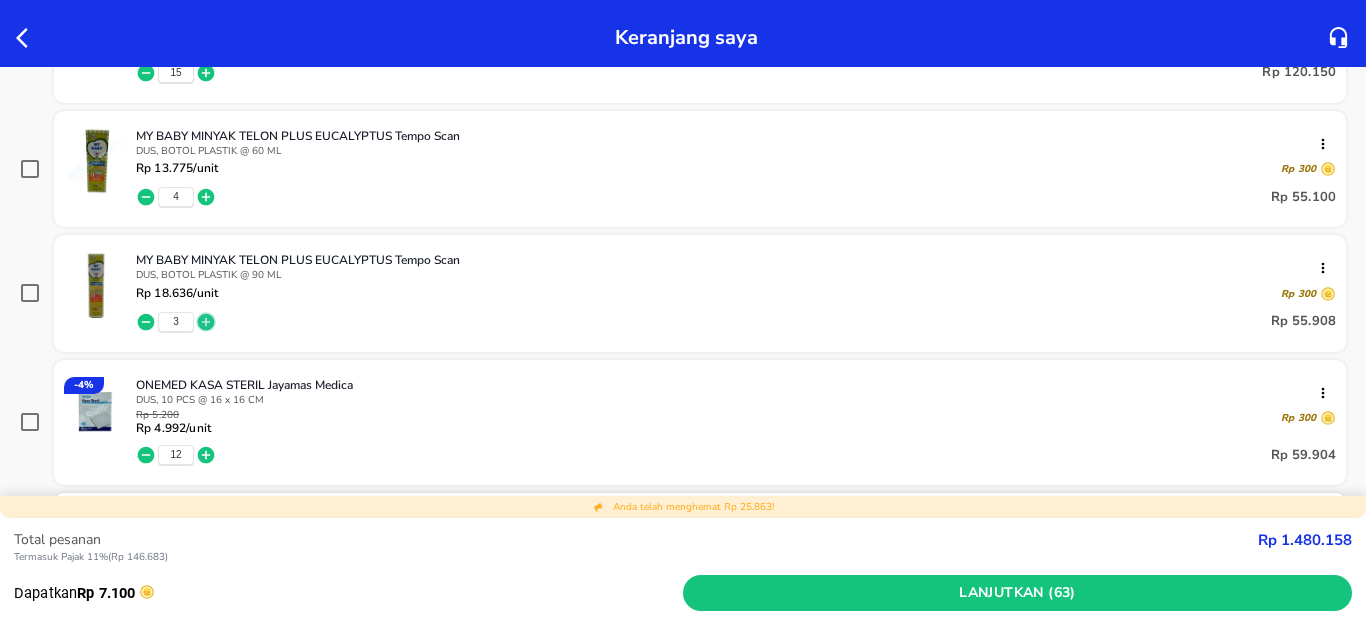 click 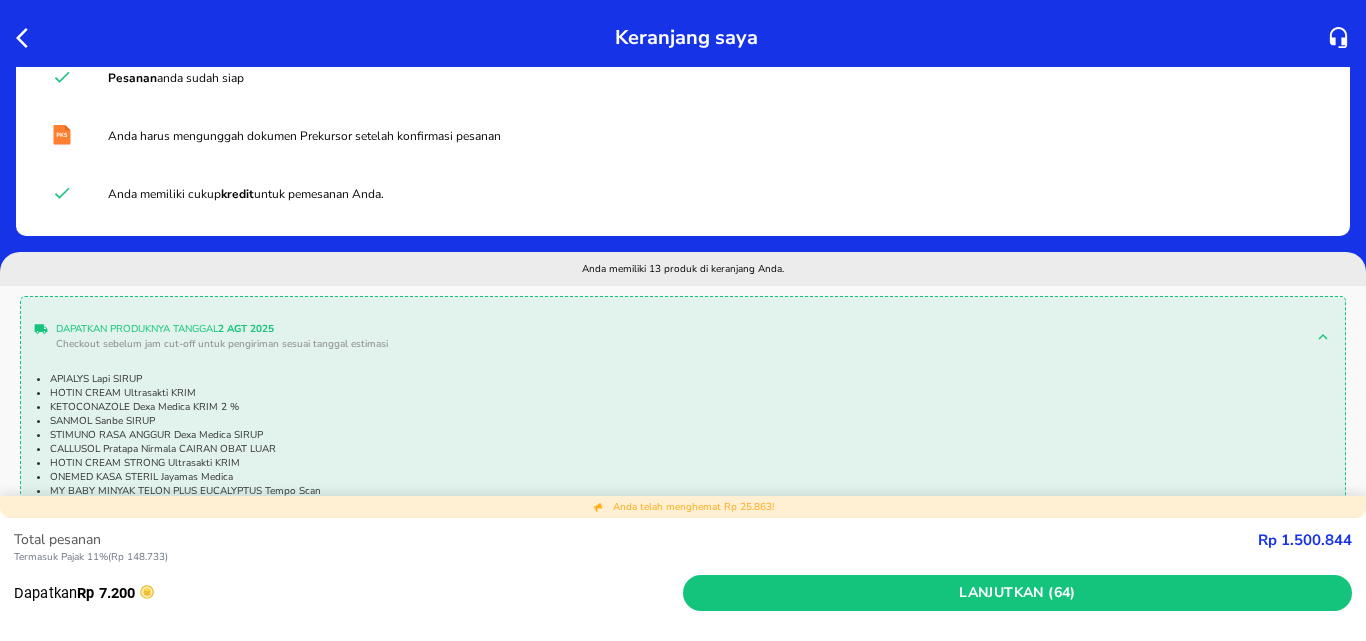scroll, scrollTop: 0, scrollLeft: 0, axis: both 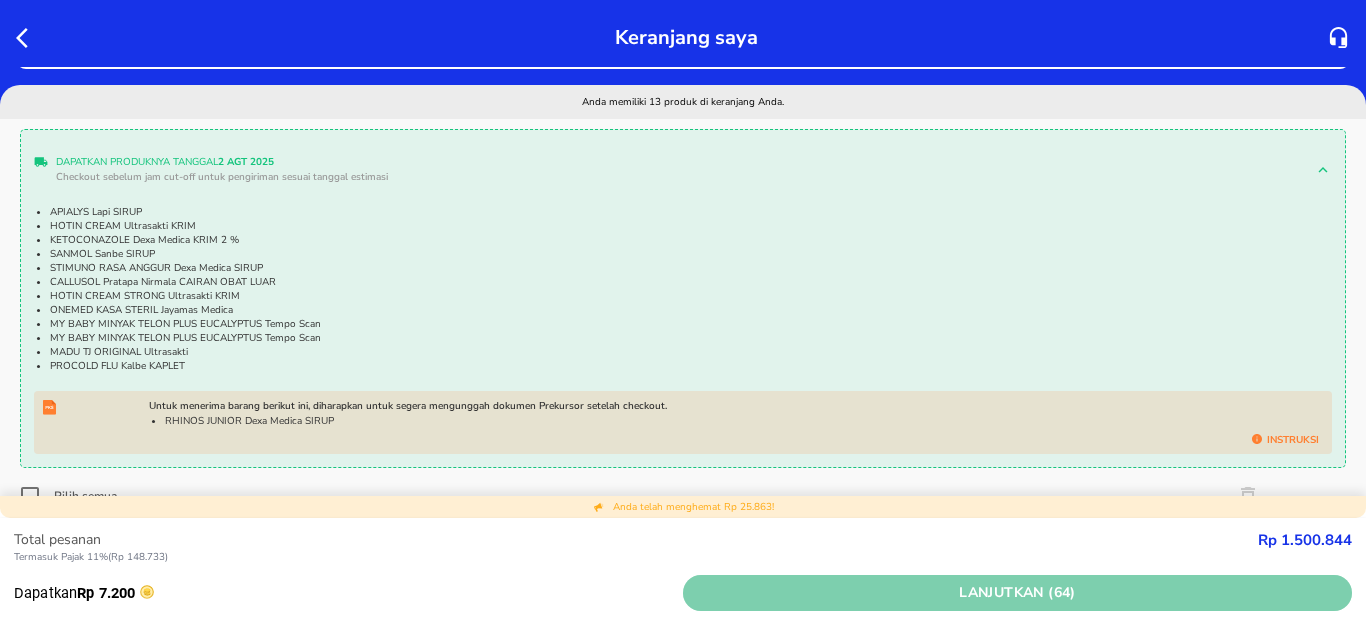 click on "Lanjutkan (64)" at bounding box center [1017, 593] 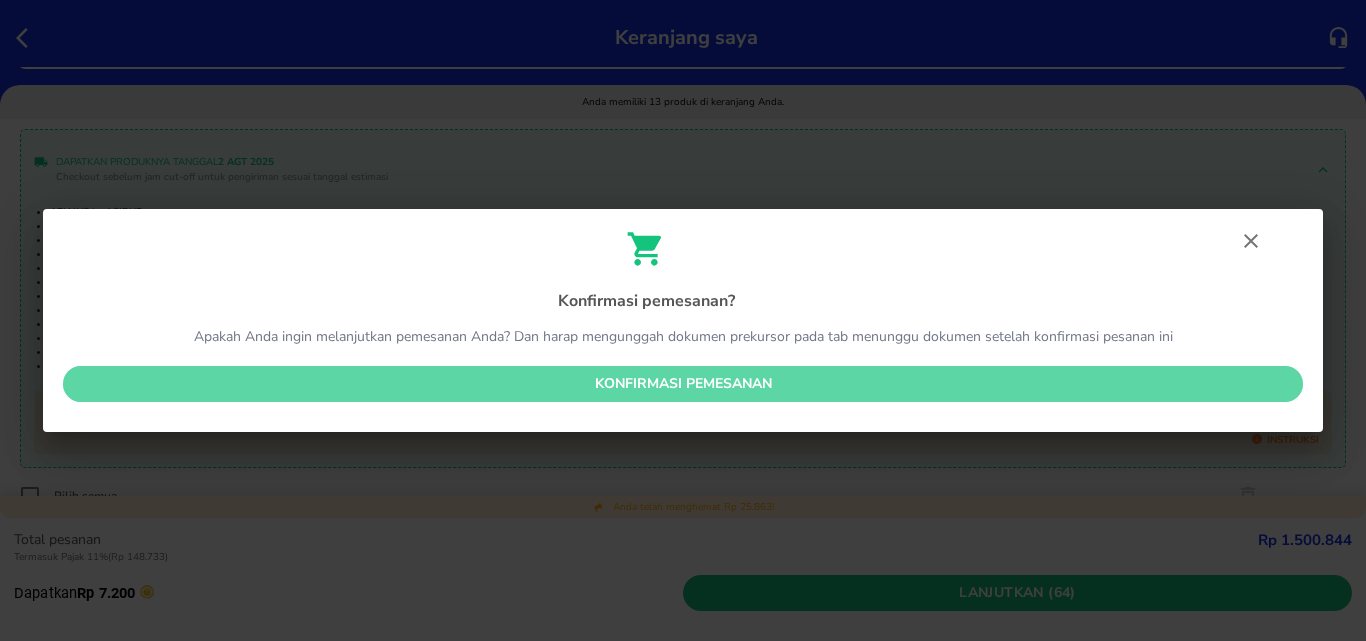 click on "Konfirmasi pemesanan" at bounding box center [683, 384] 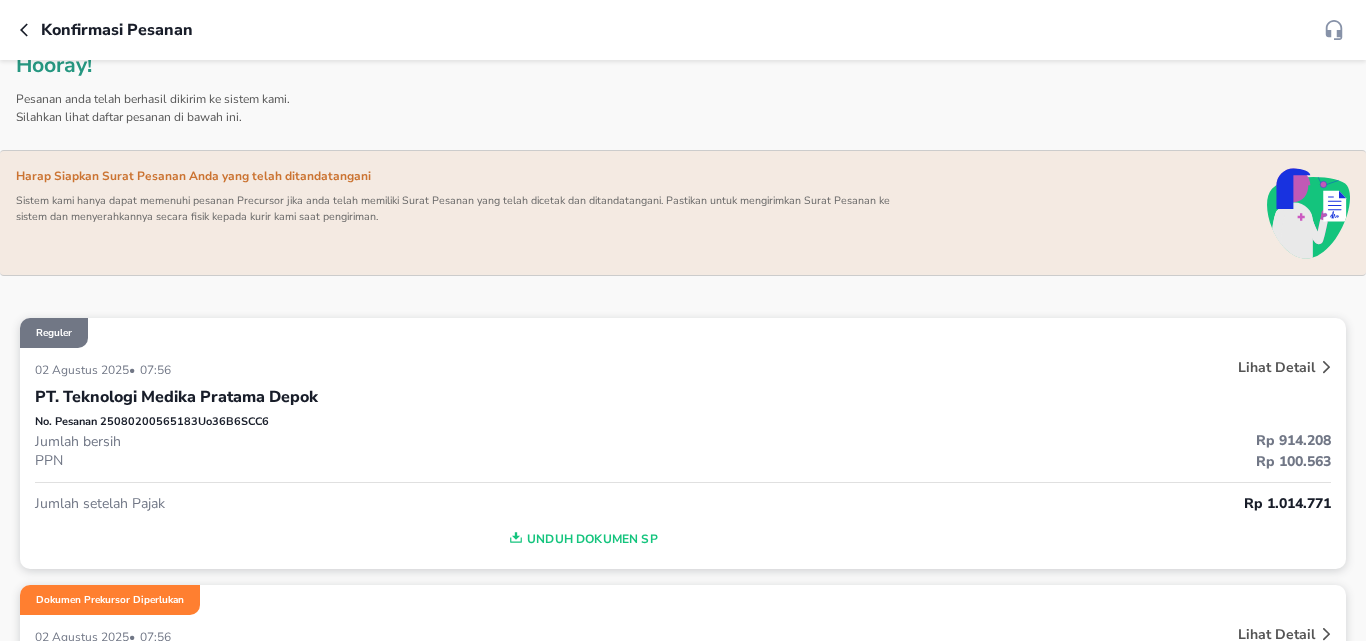 scroll, scrollTop: 0, scrollLeft: 0, axis: both 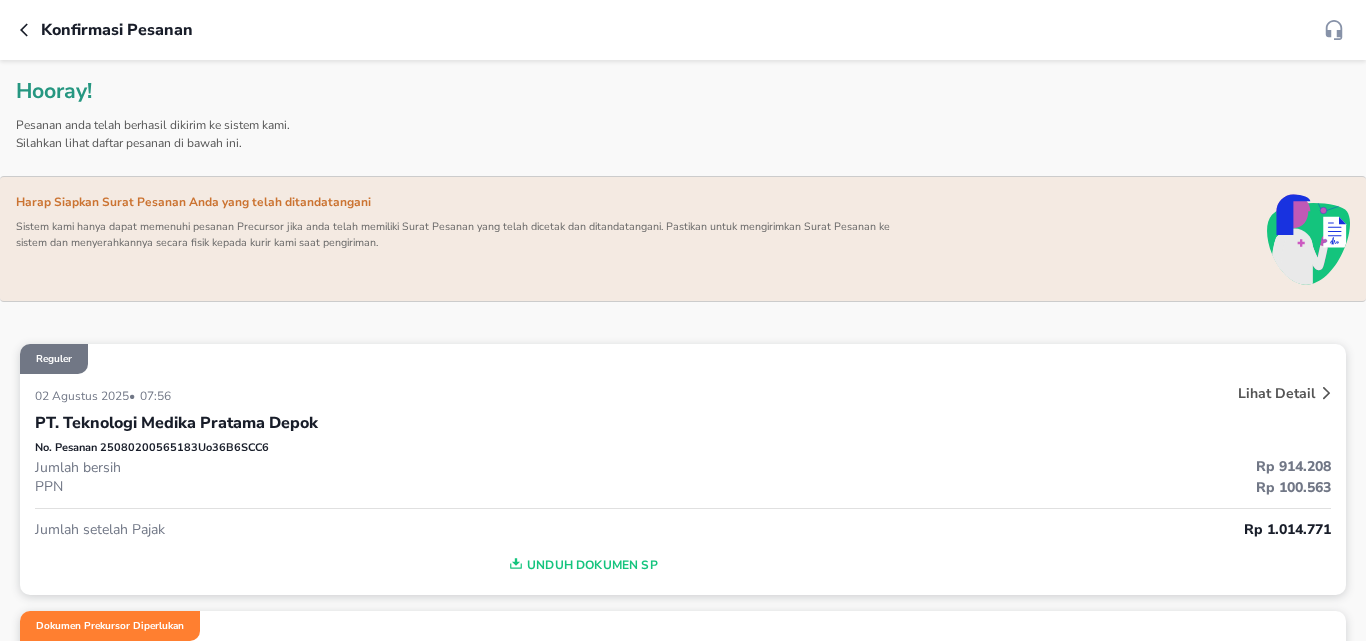 click on "Lihat Detail" at bounding box center (1276, 393) 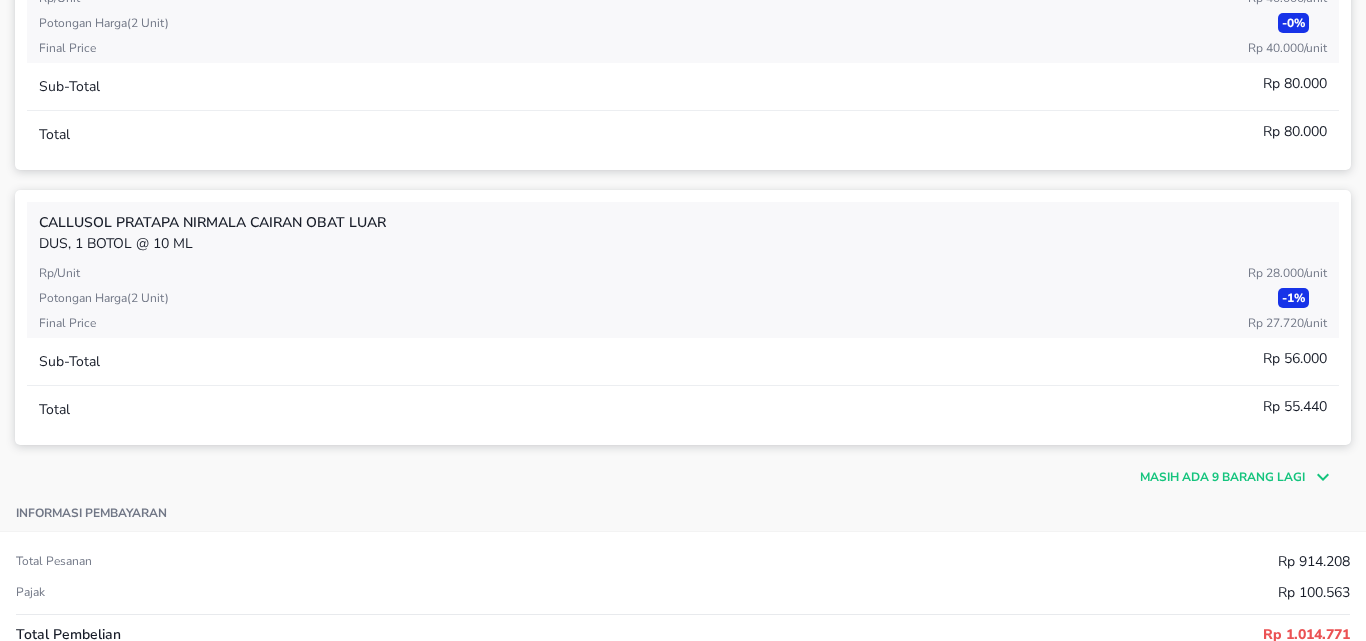 scroll, scrollTop: 600, scrollLeft: 0, axis: vertical 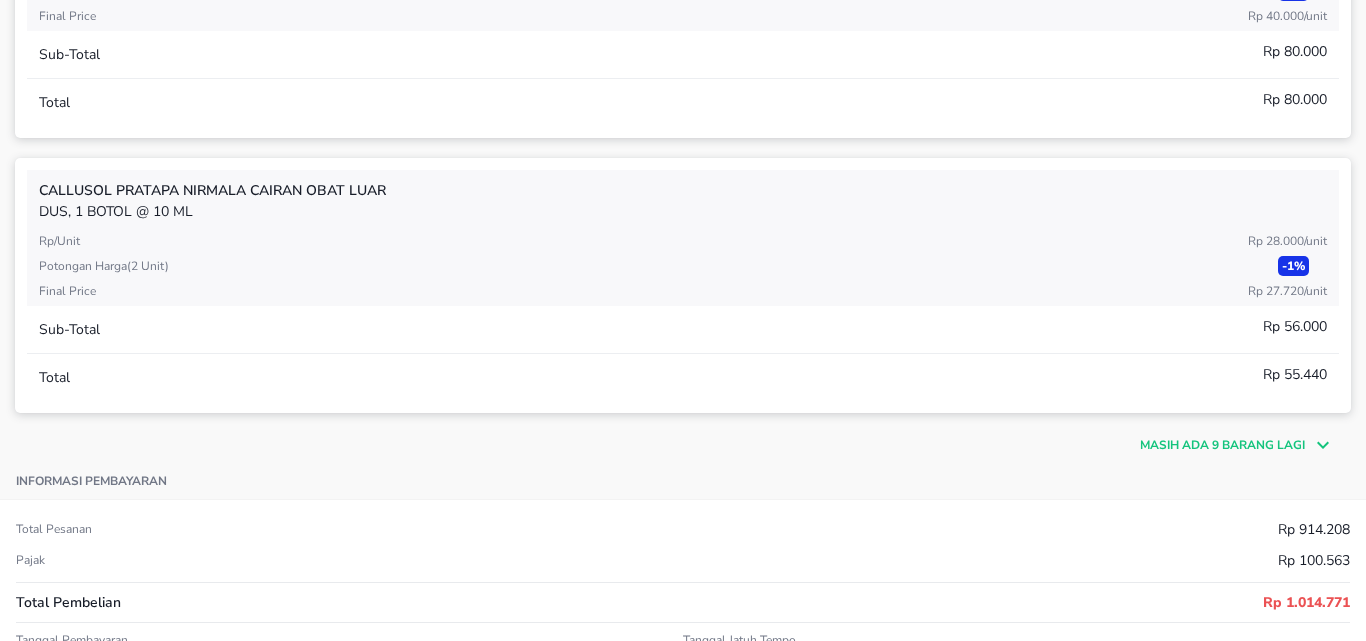 click on "Masih ada 9 barang lagi" at bounding box center (1222, 445) 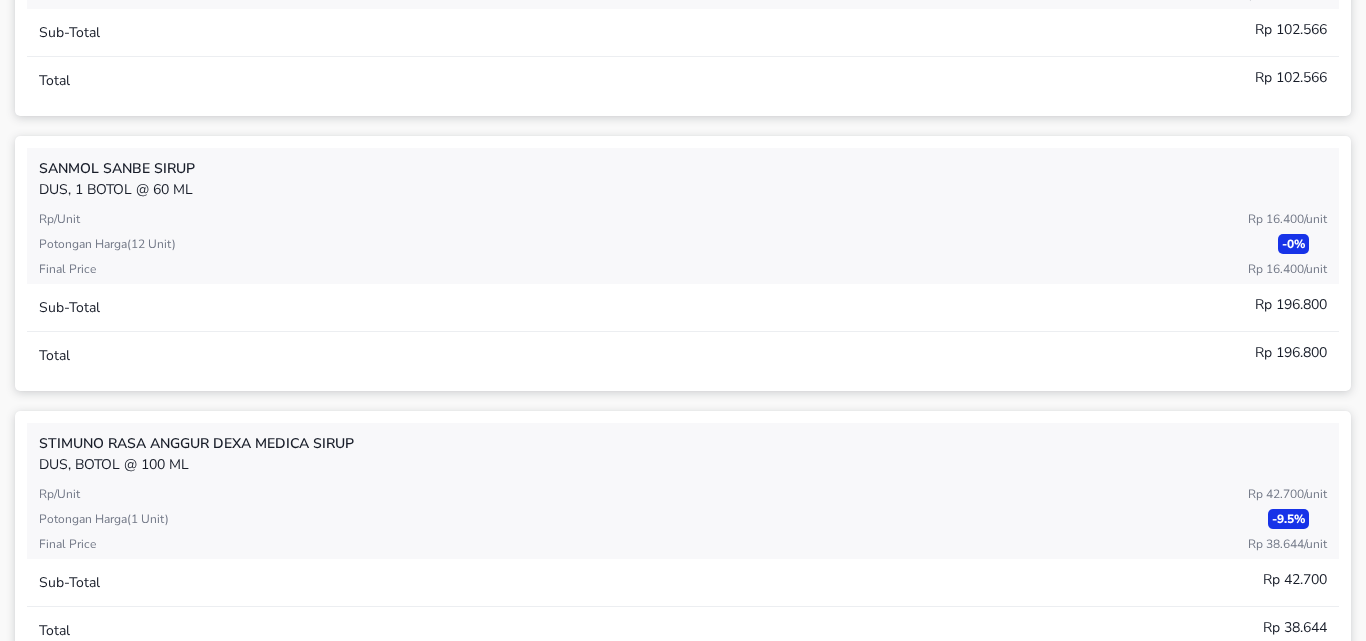 scroll, scrollTop: 2800, scrollLeft: 0, axis: vertical 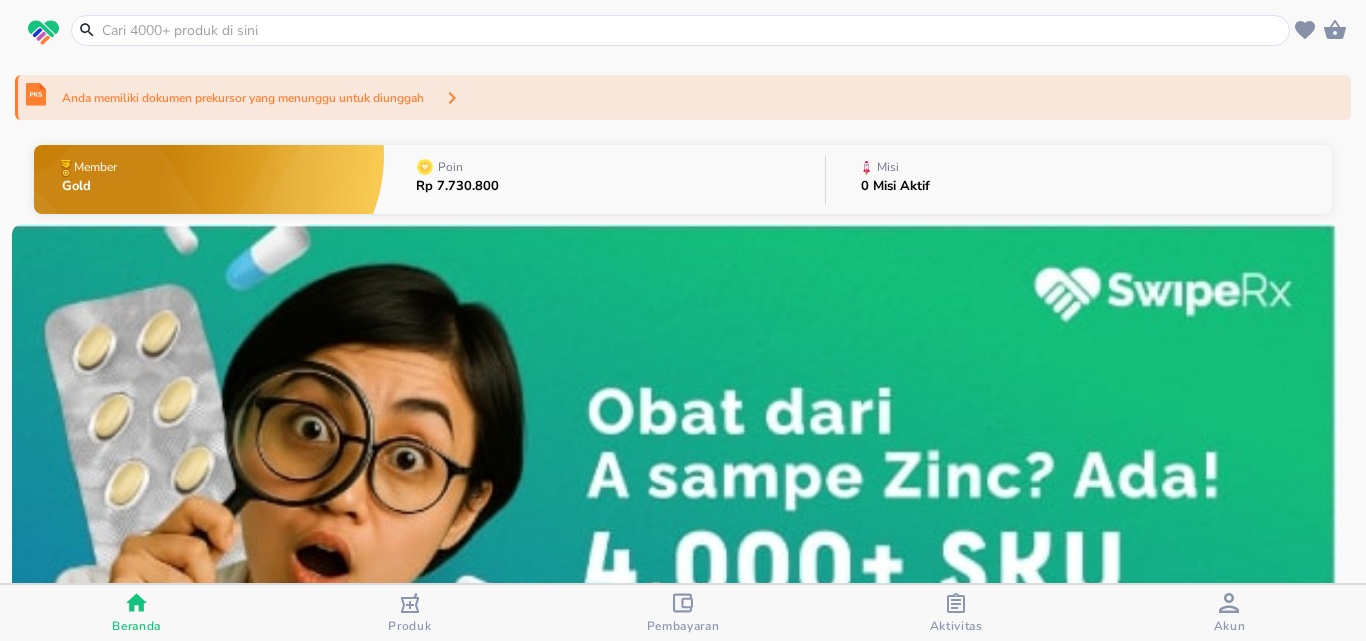 click 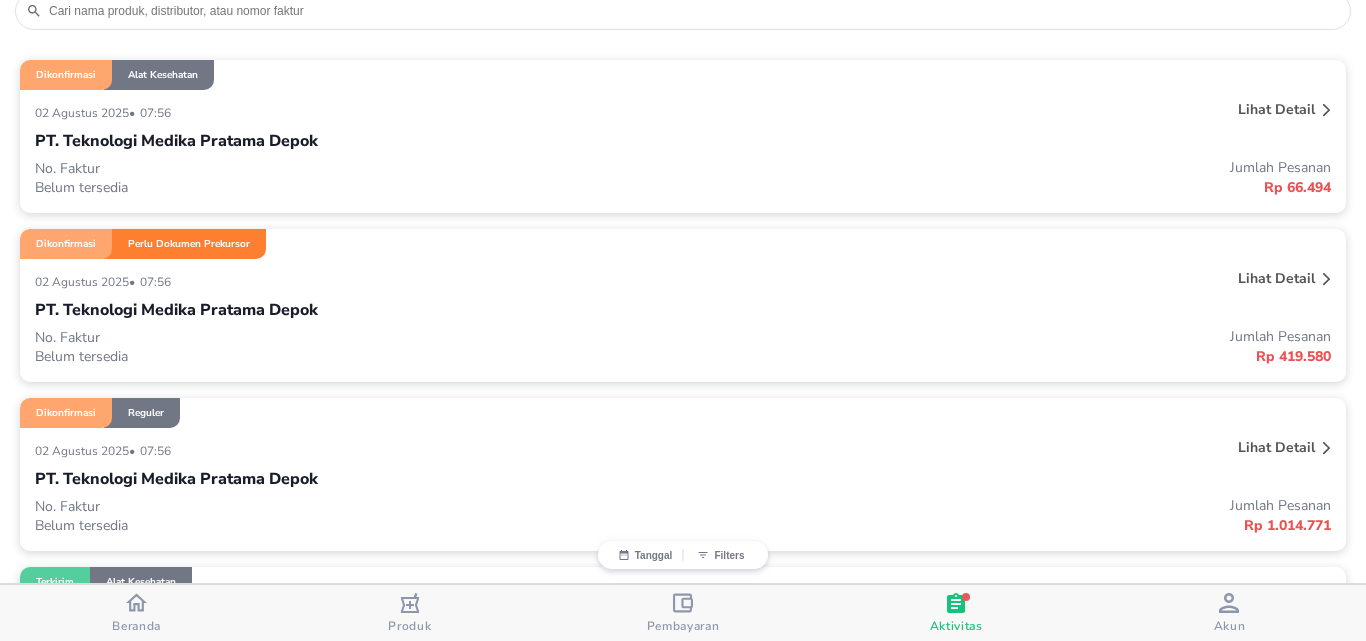 scroll, scrollTop: 0, scrollLeft: 0, axis: both 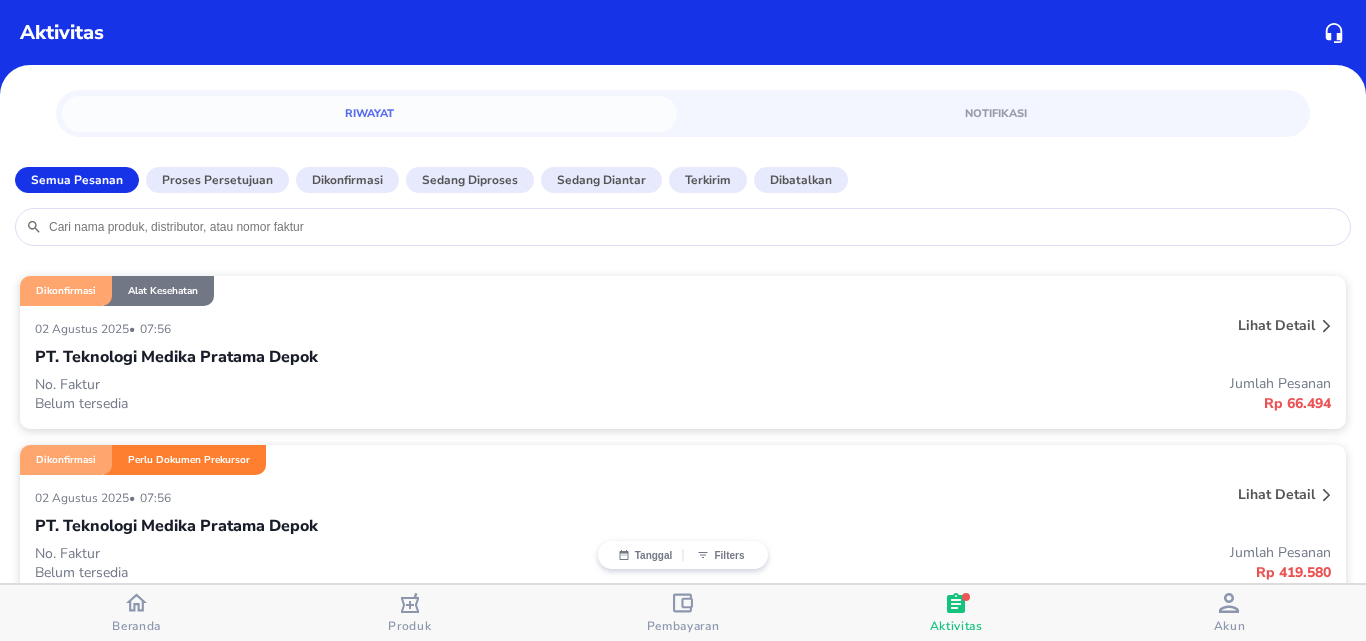 click on "Lihat detail" at bounding box center (1276, 325) 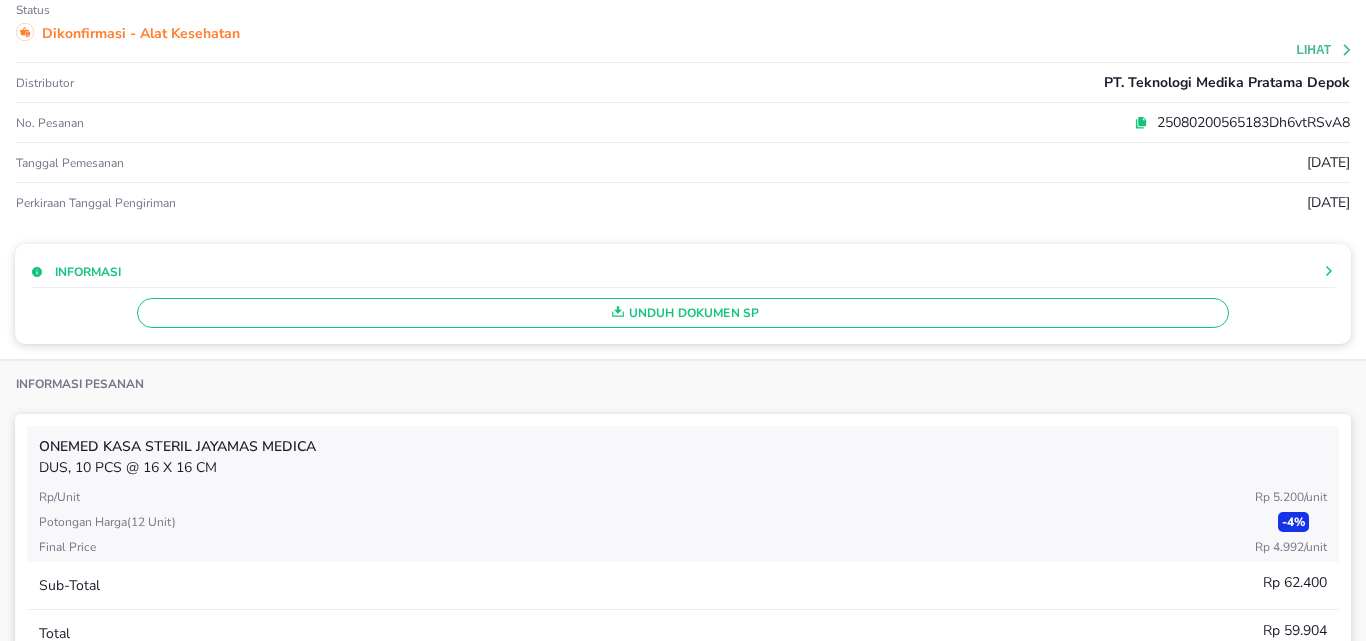 scroll, scrollTop: 0, scrollLeft: 0, axis: both 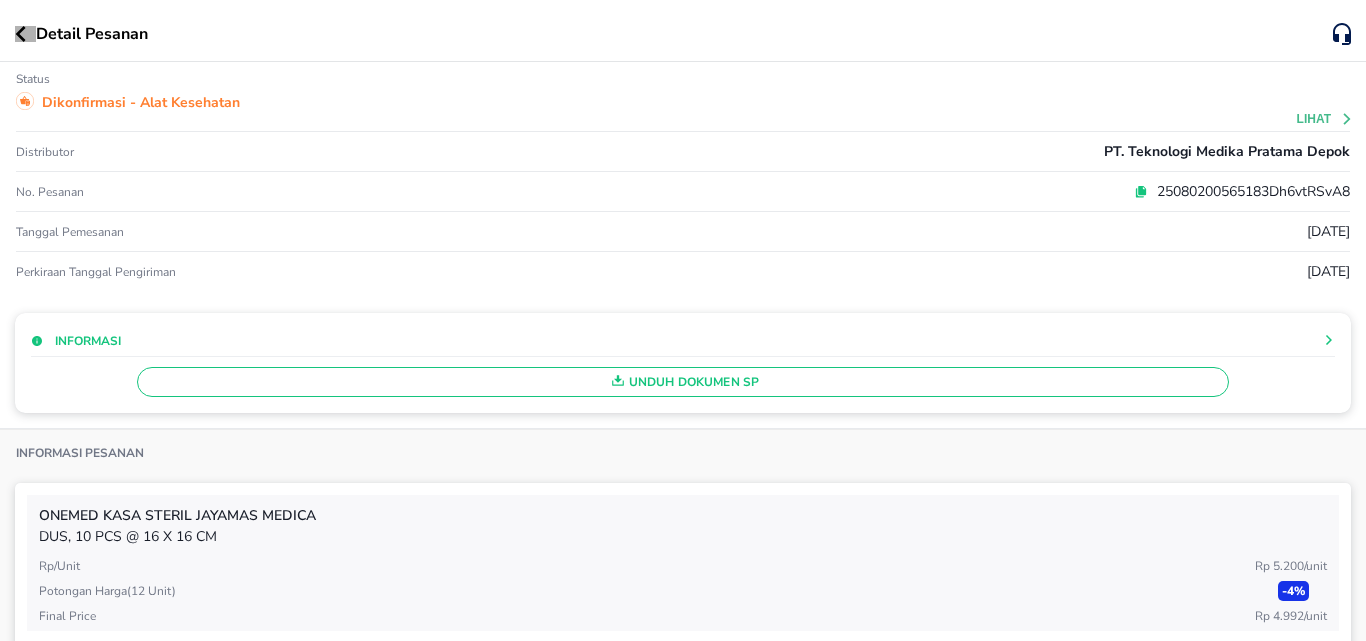 click 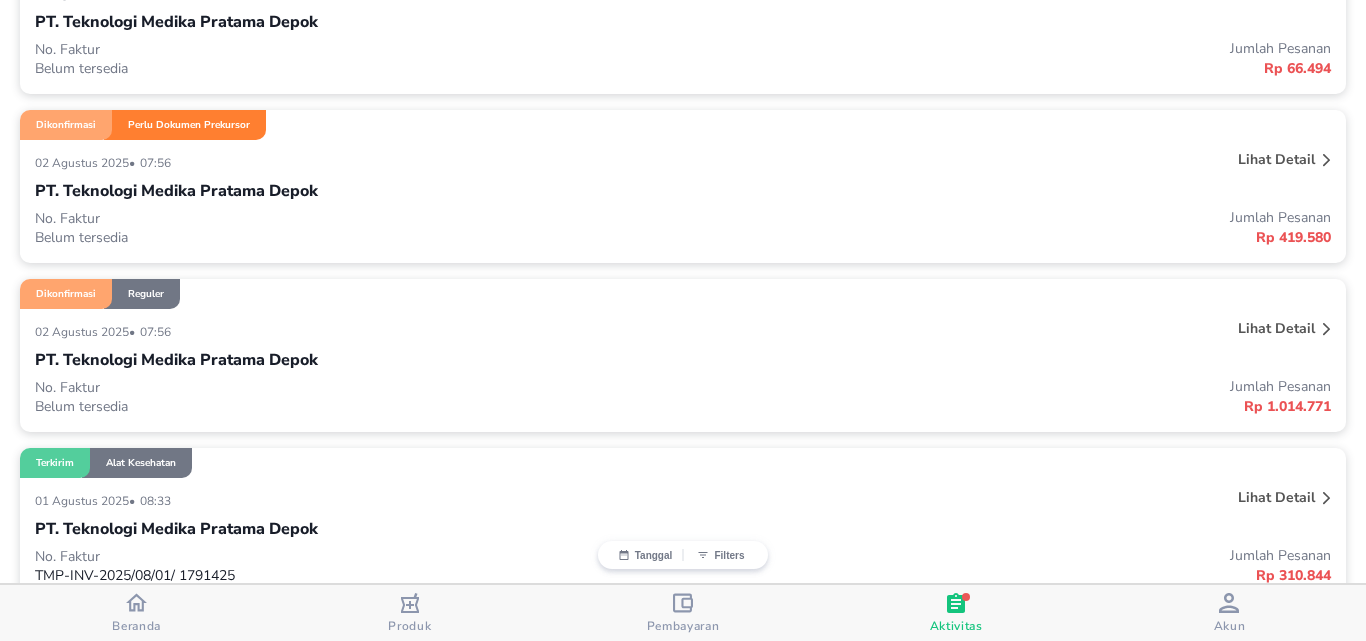scroll, scrollTop: 0, scrollLeft: 0, axis: both 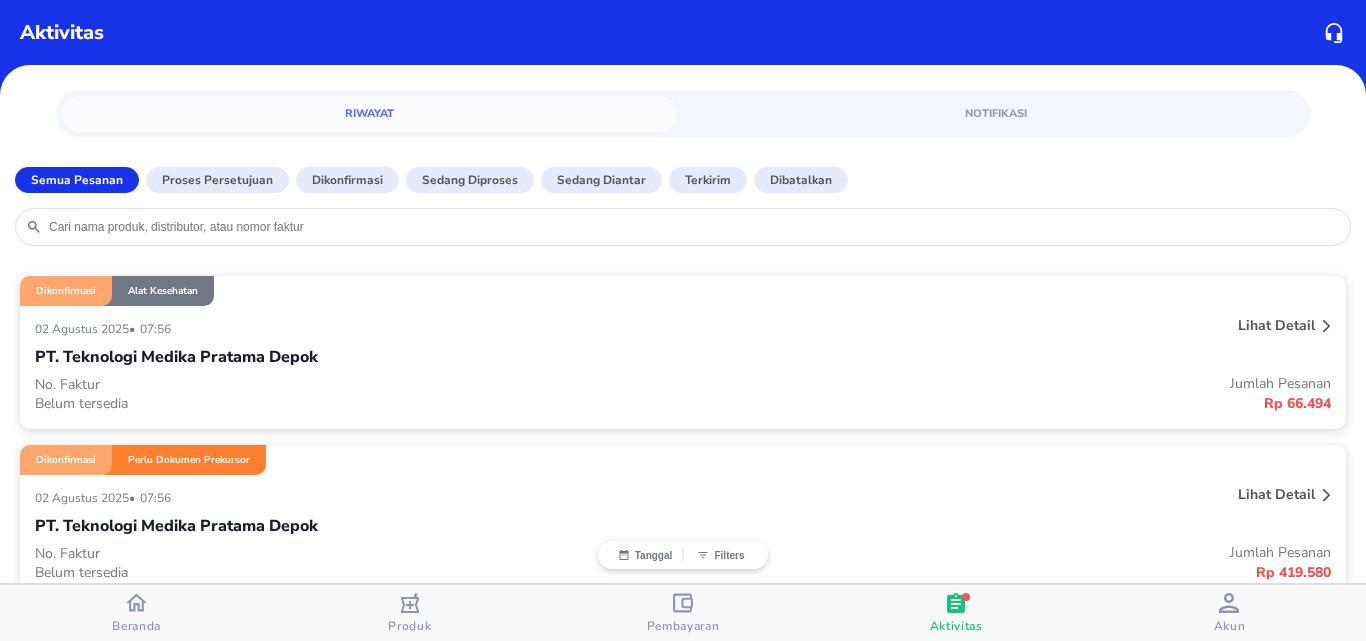 click on "Beranda" at bounding box center [136, 613] 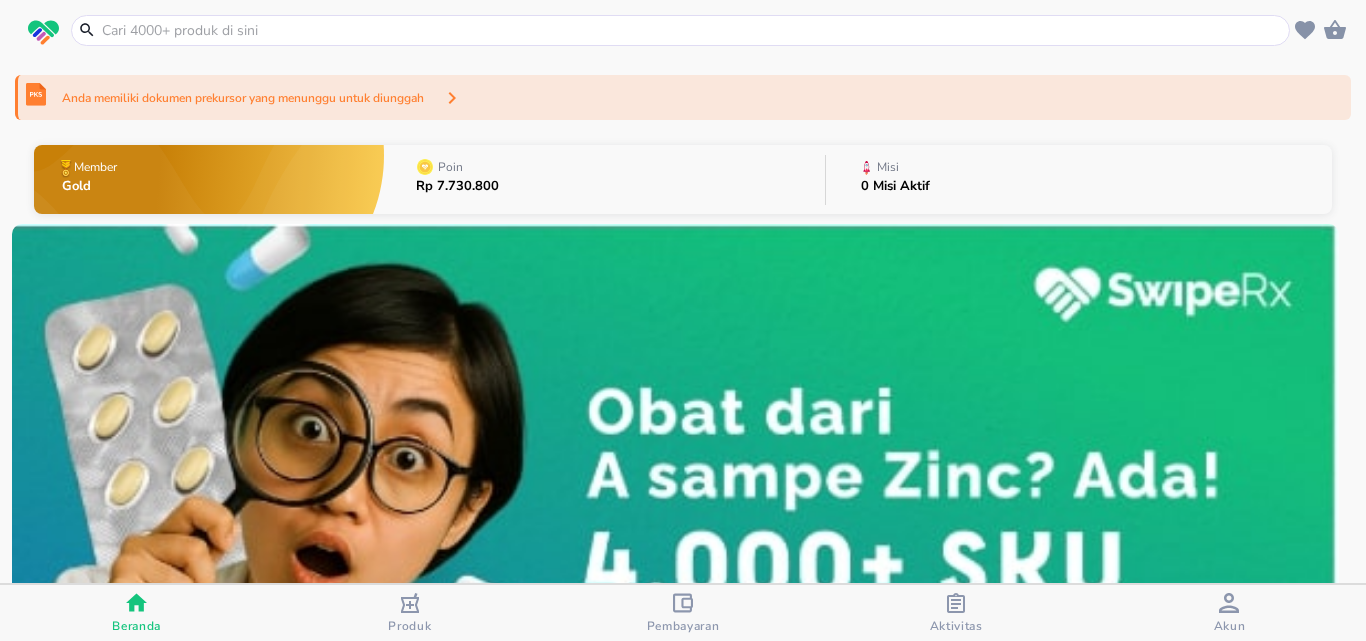 click at bounding box center (692, 30) 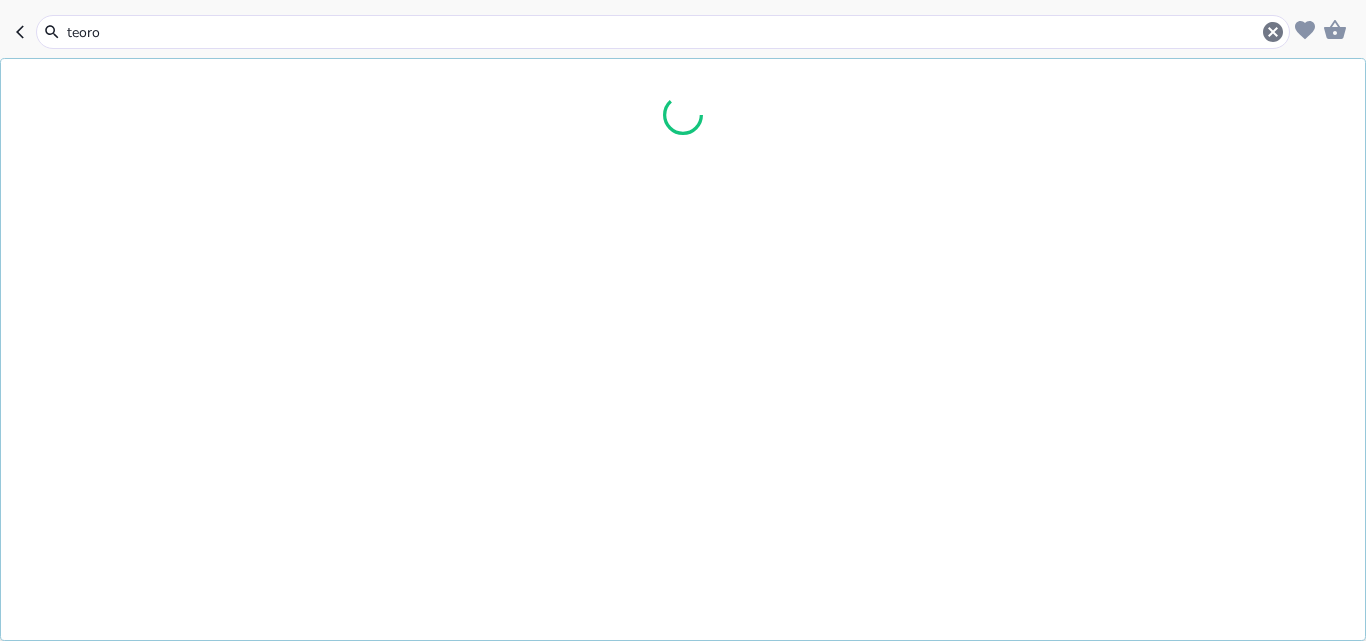 type on "teorol" 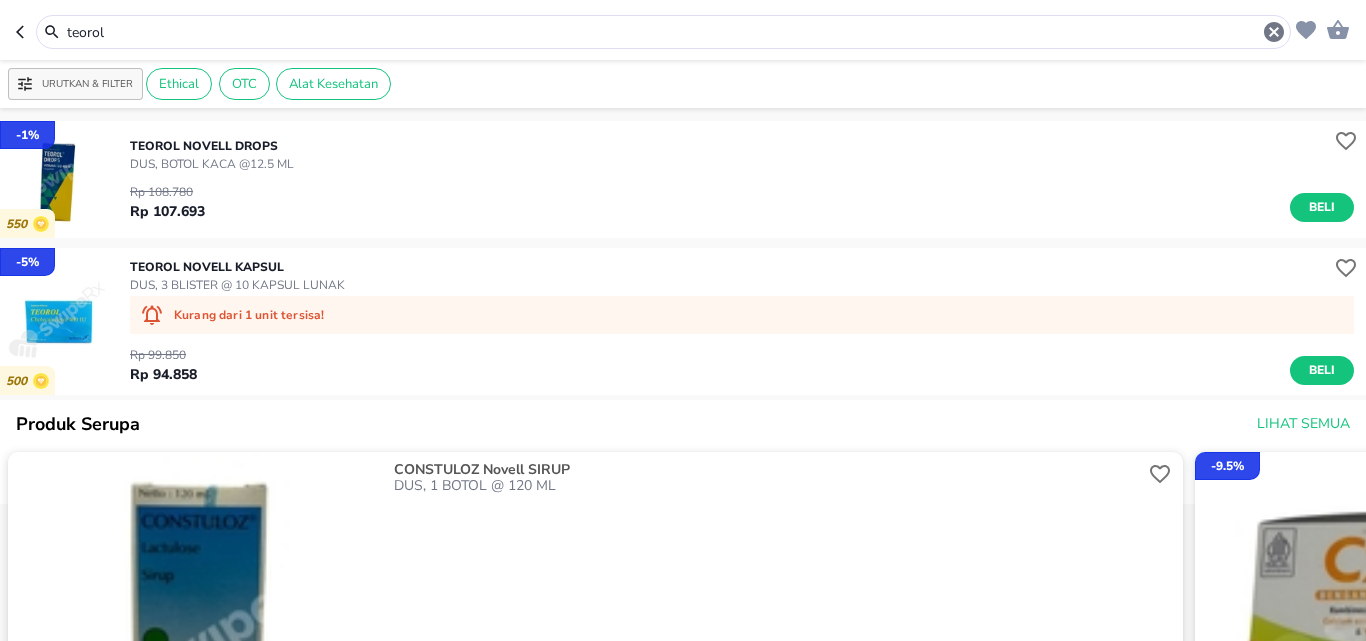 click on "teorol" at bounding box center [663, 32] 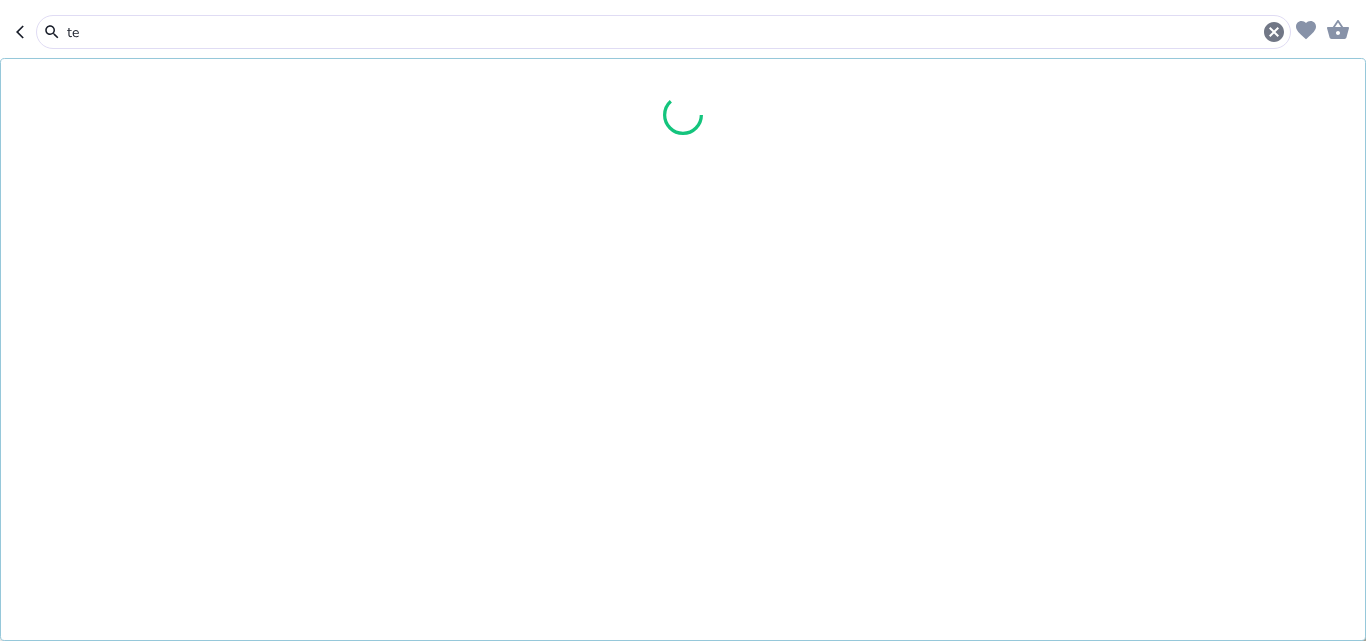 type on "t" 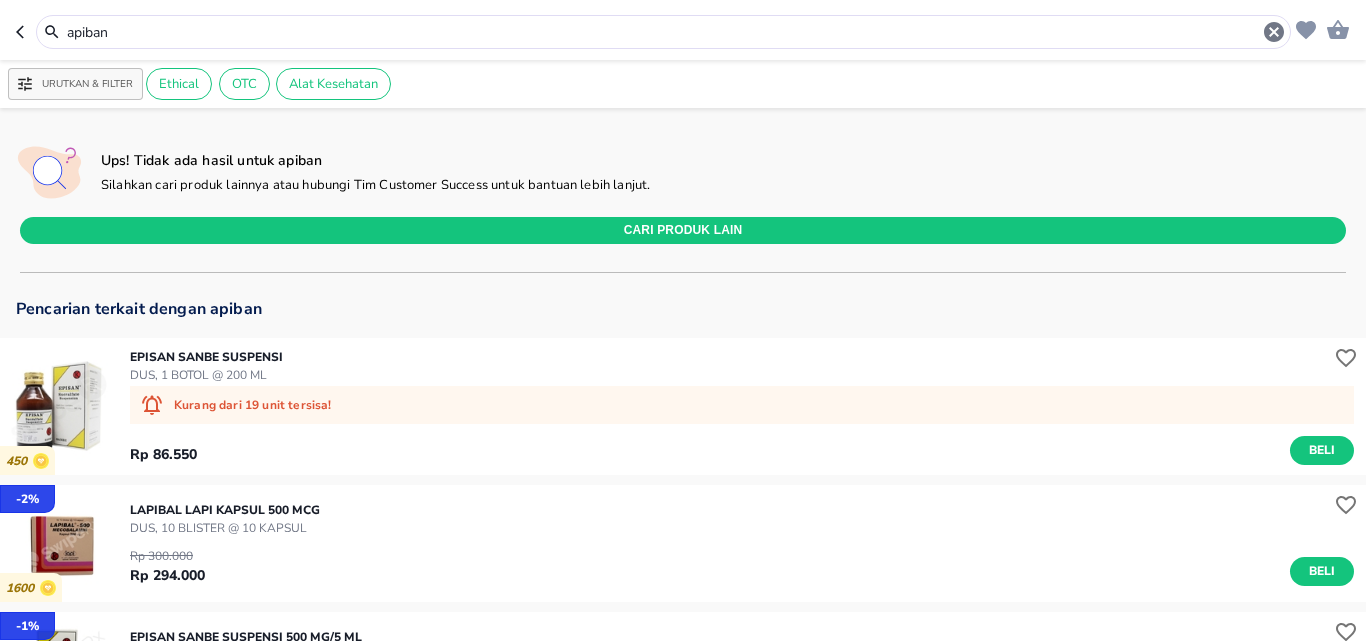 click on "apiban" at bounding box center [663, 32] 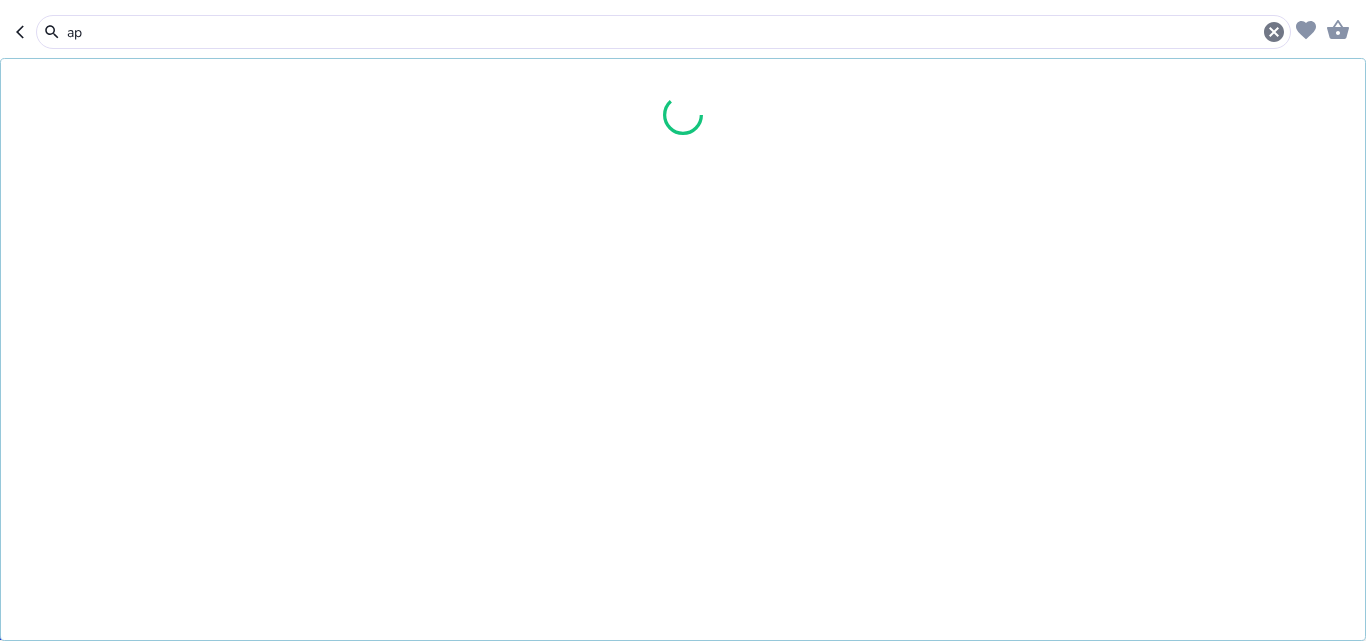 type on "a" 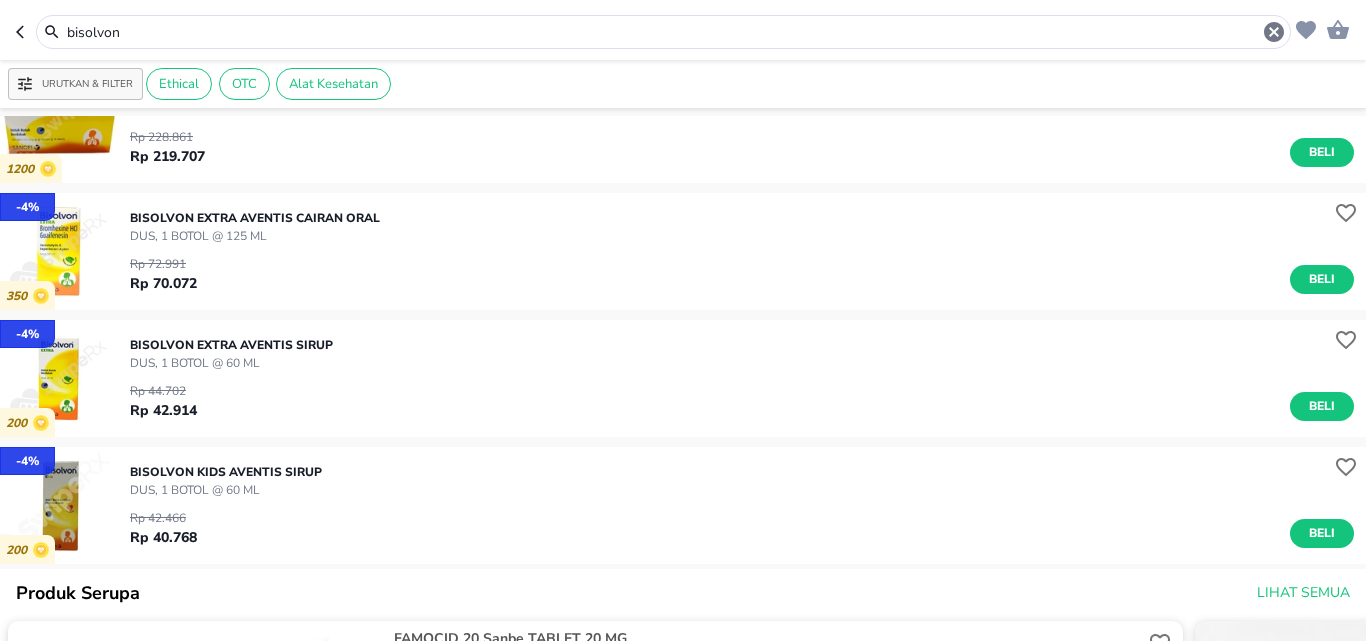 scroll, scrollTop: 200, scrollLeft: 0, axis: vertical 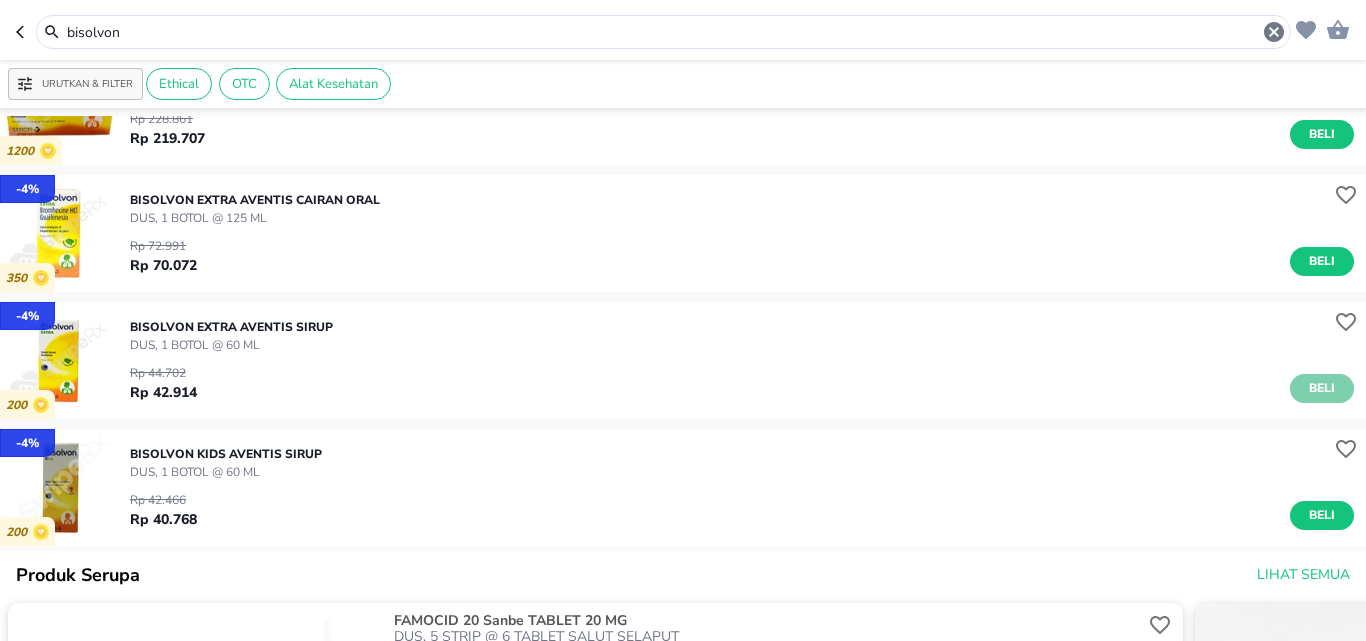 click on "Beli" at bounding box center [1322, 388] 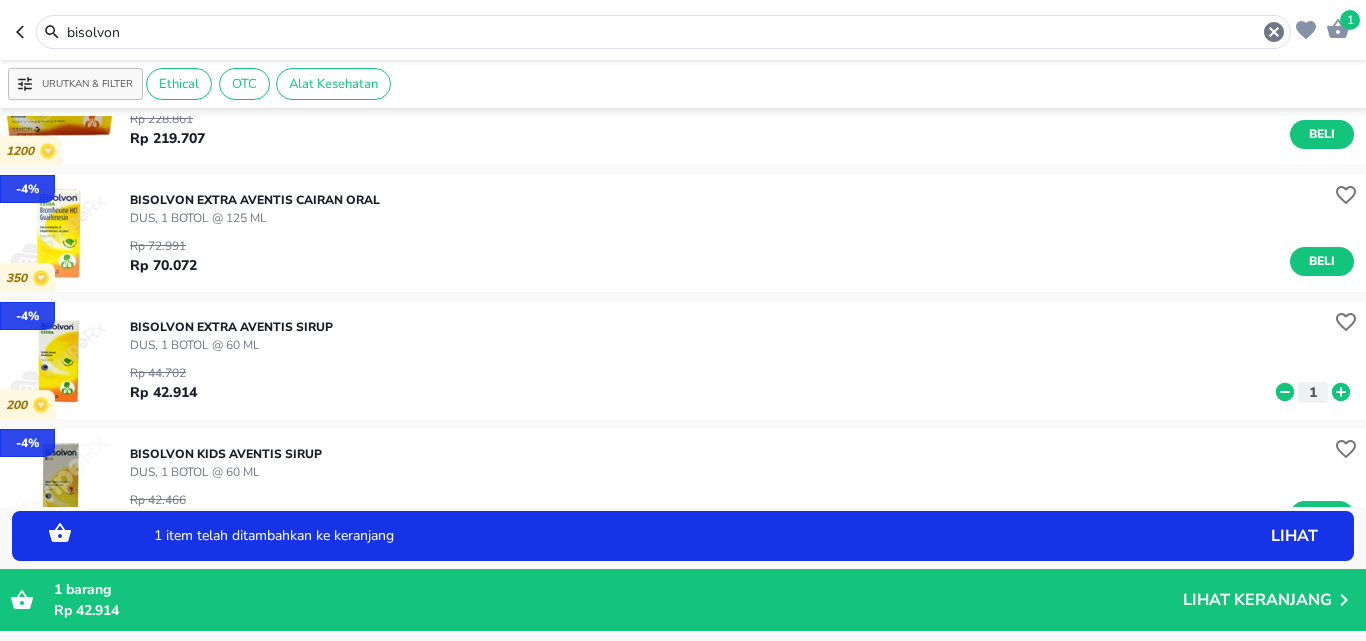 click 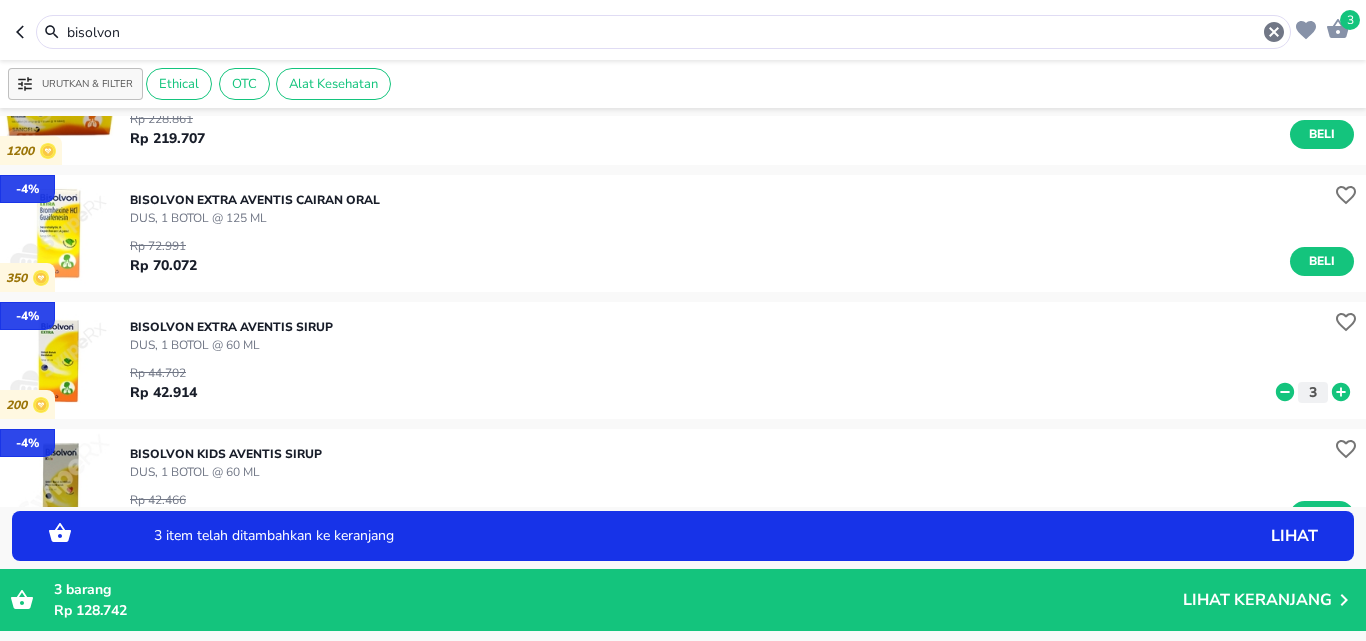 scroll, scrollTop: 0, scrollLeft: 0, axis: both 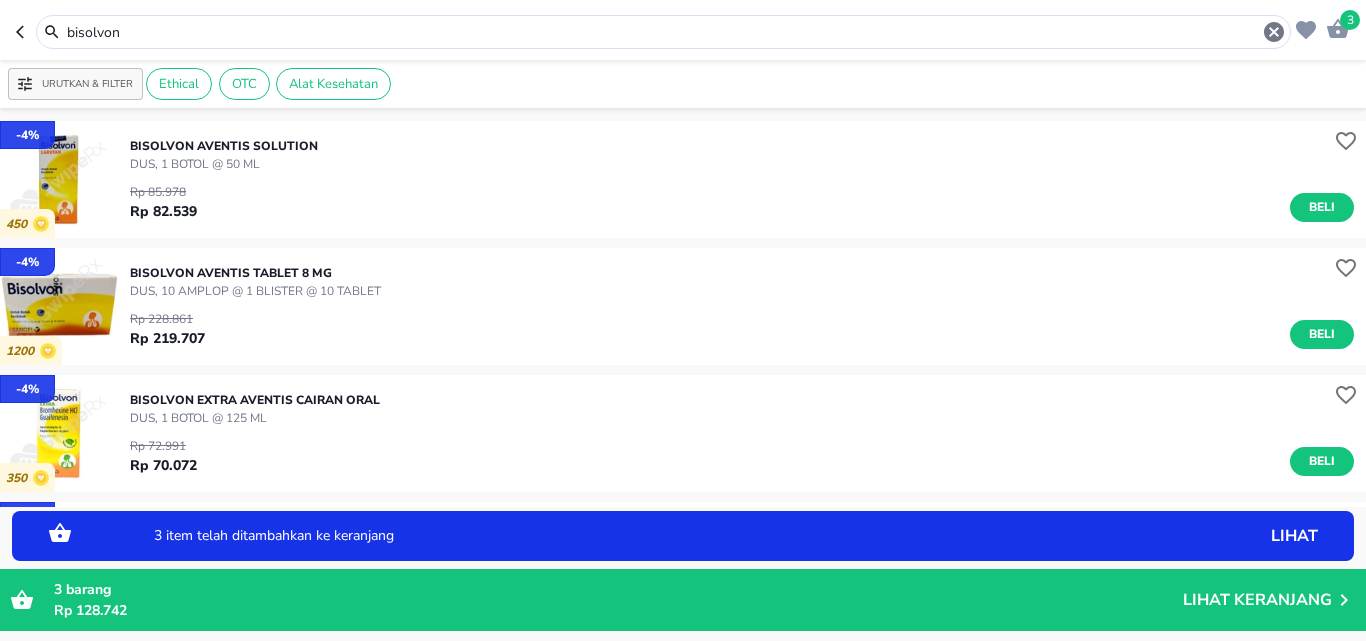 click on "bisolvon" at bounding box center [663, 32] 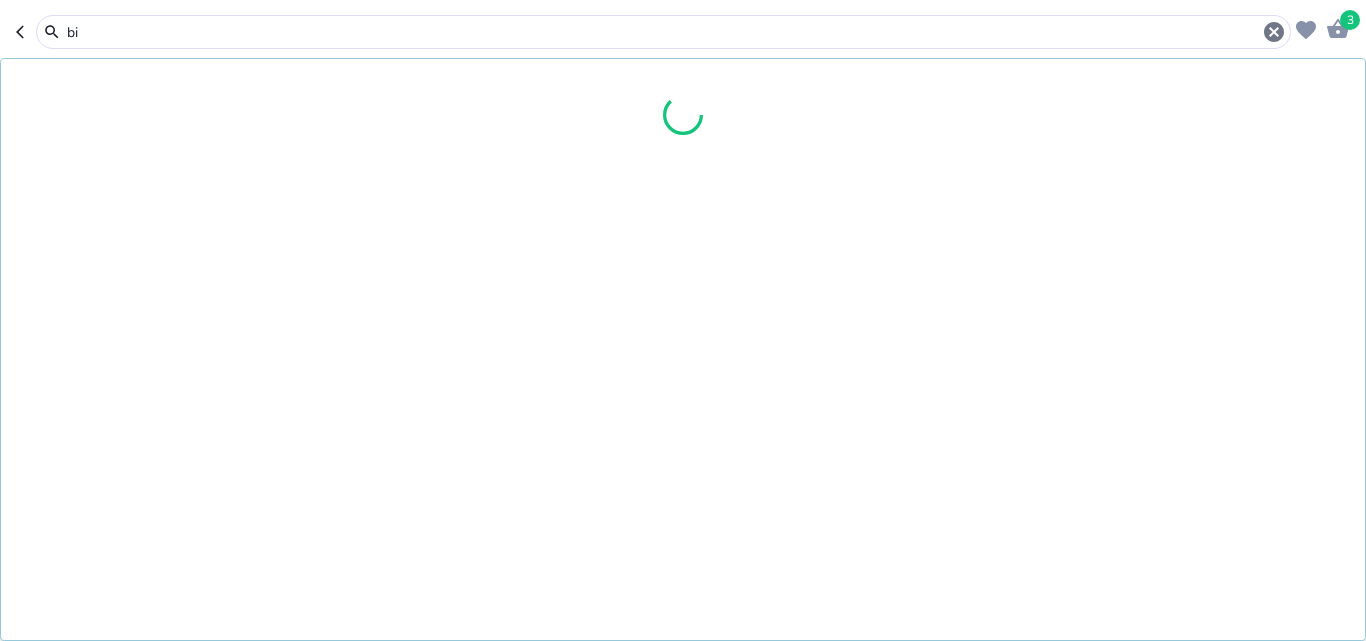 type on "b" 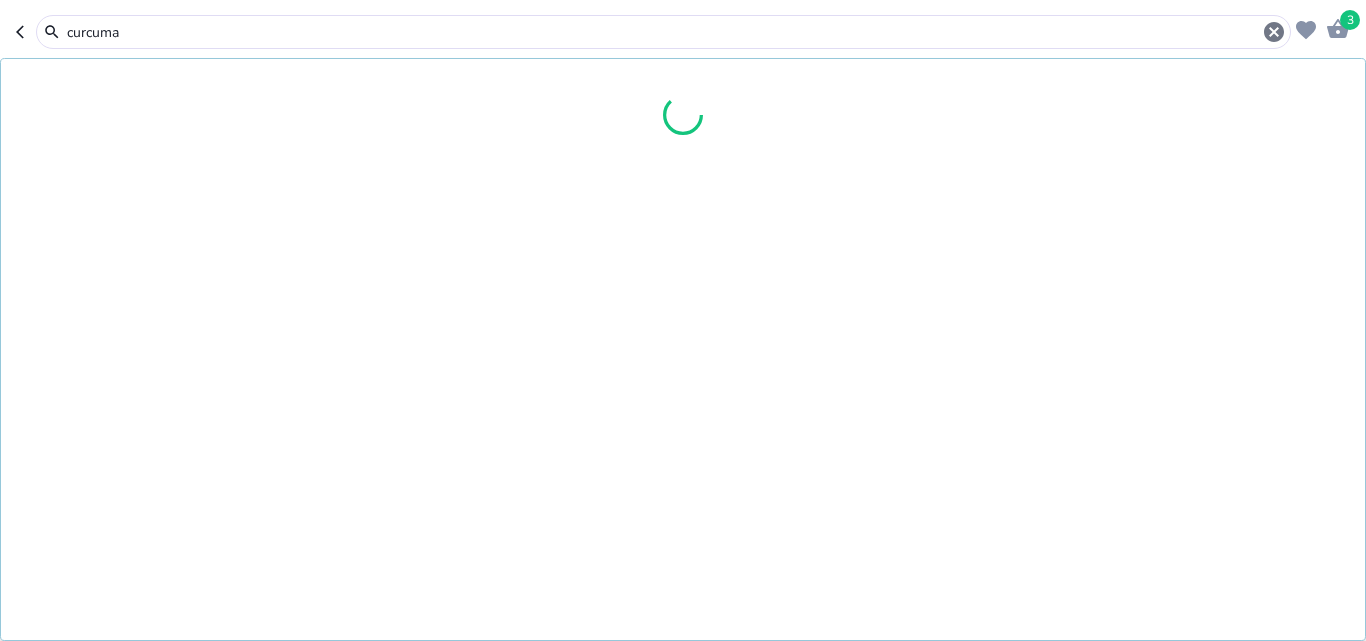 type on "curcuma" 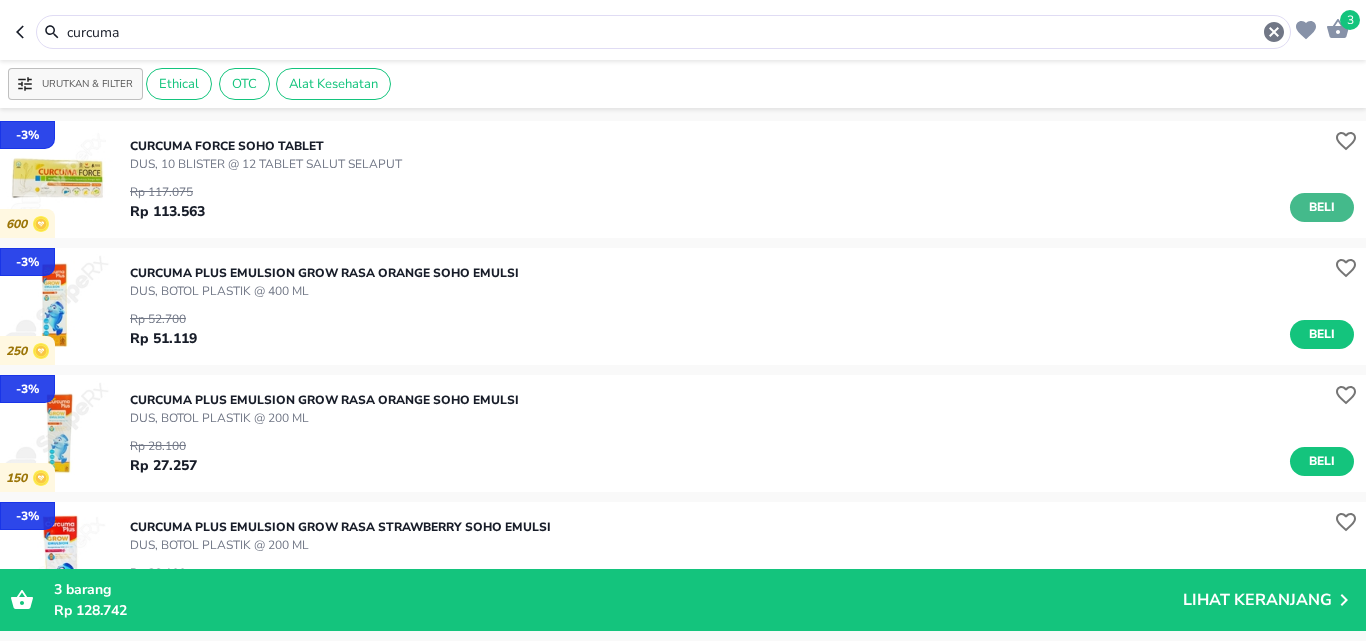 click on "Beli" at bounding box center [1322, 207] 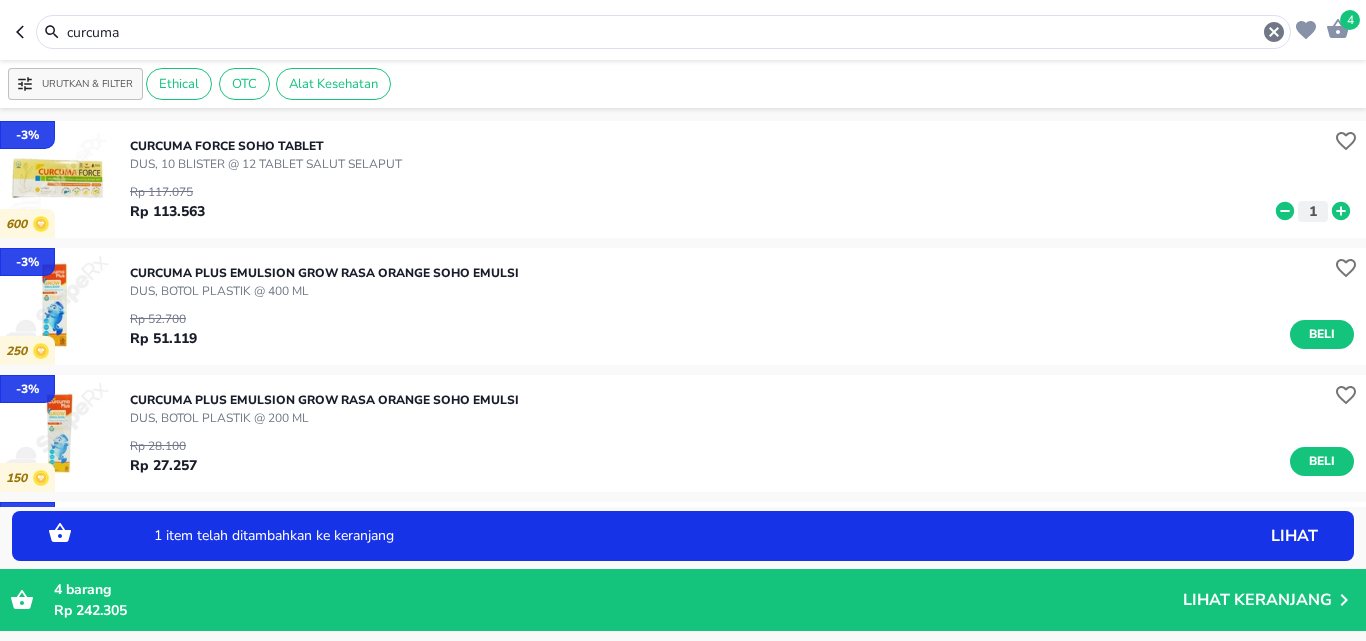 click 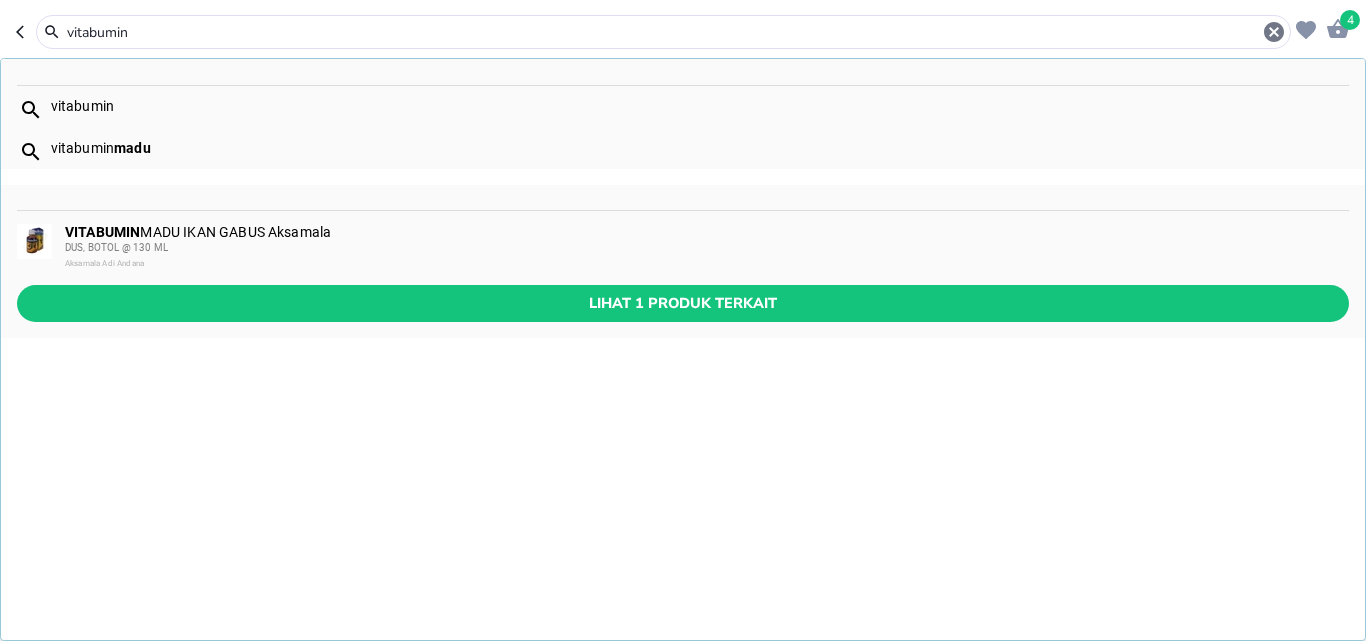 type on "vitabumin" 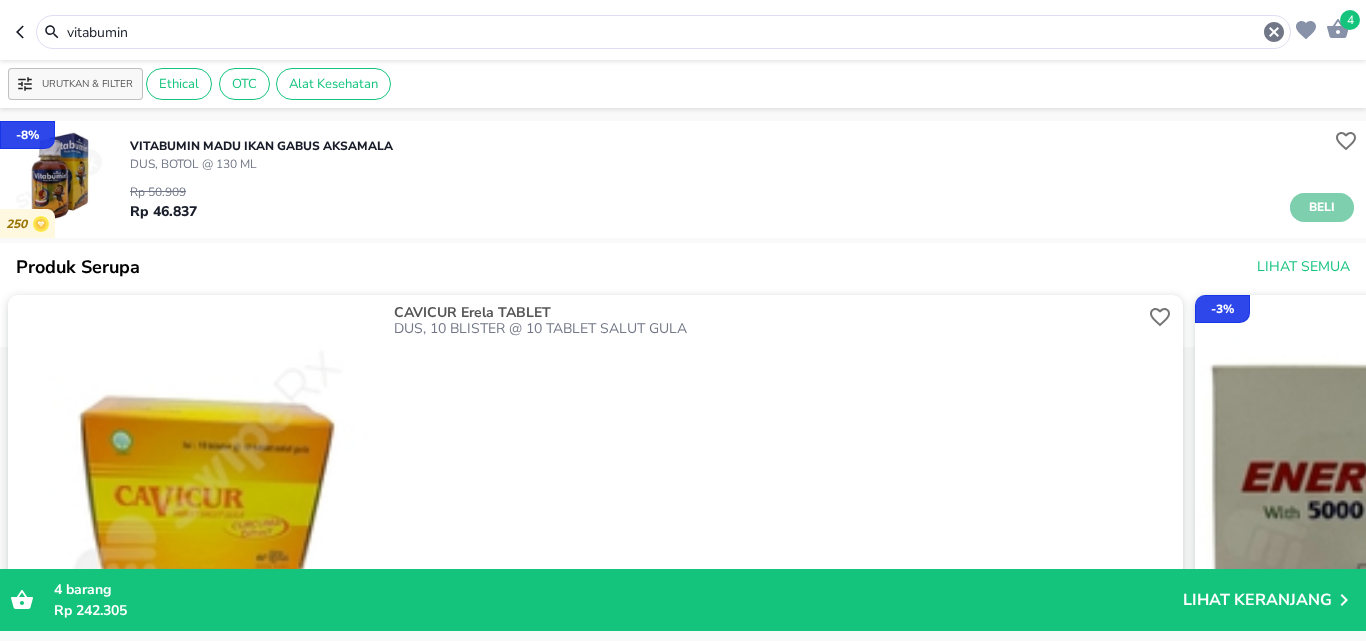 click on "Beli" at bounding box center (1322, 207) 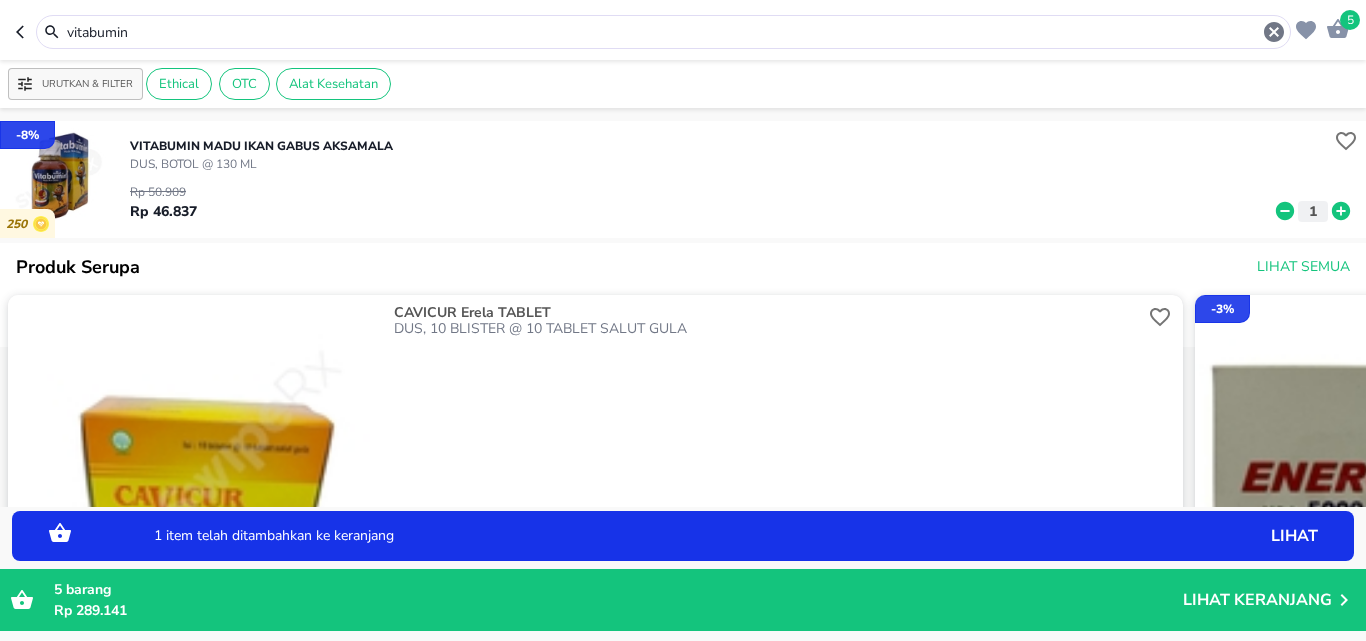 click 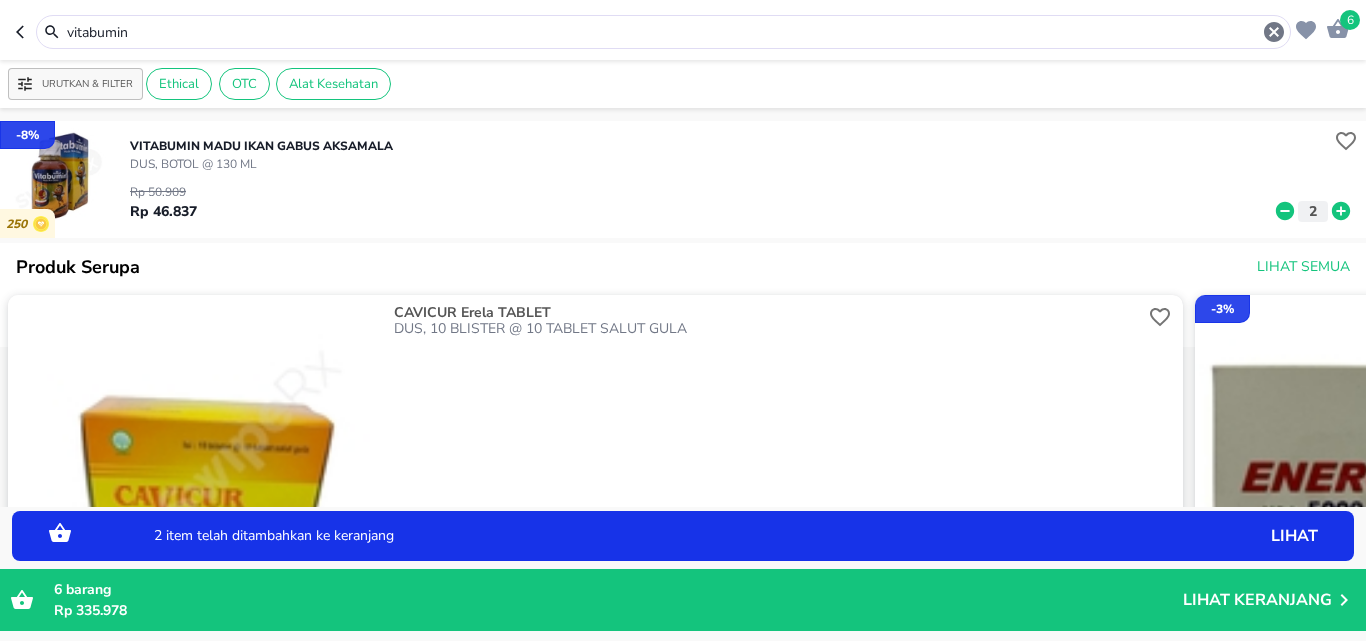 click 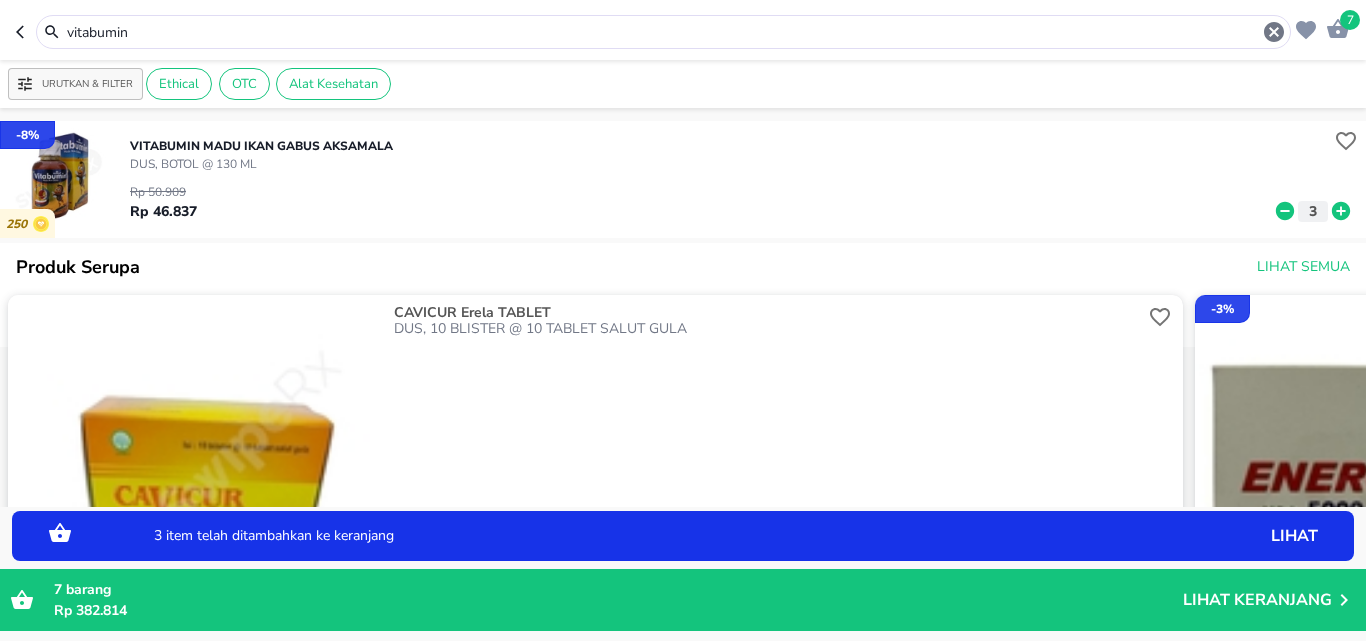 click 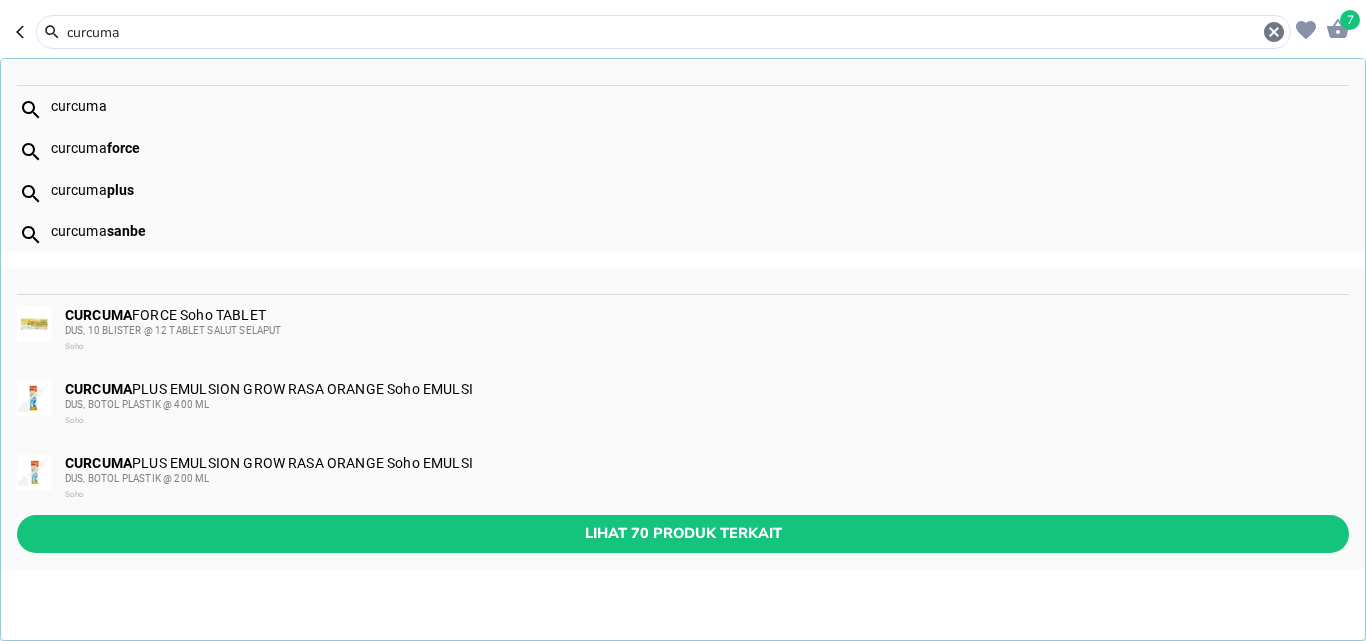 type on "curcuma" 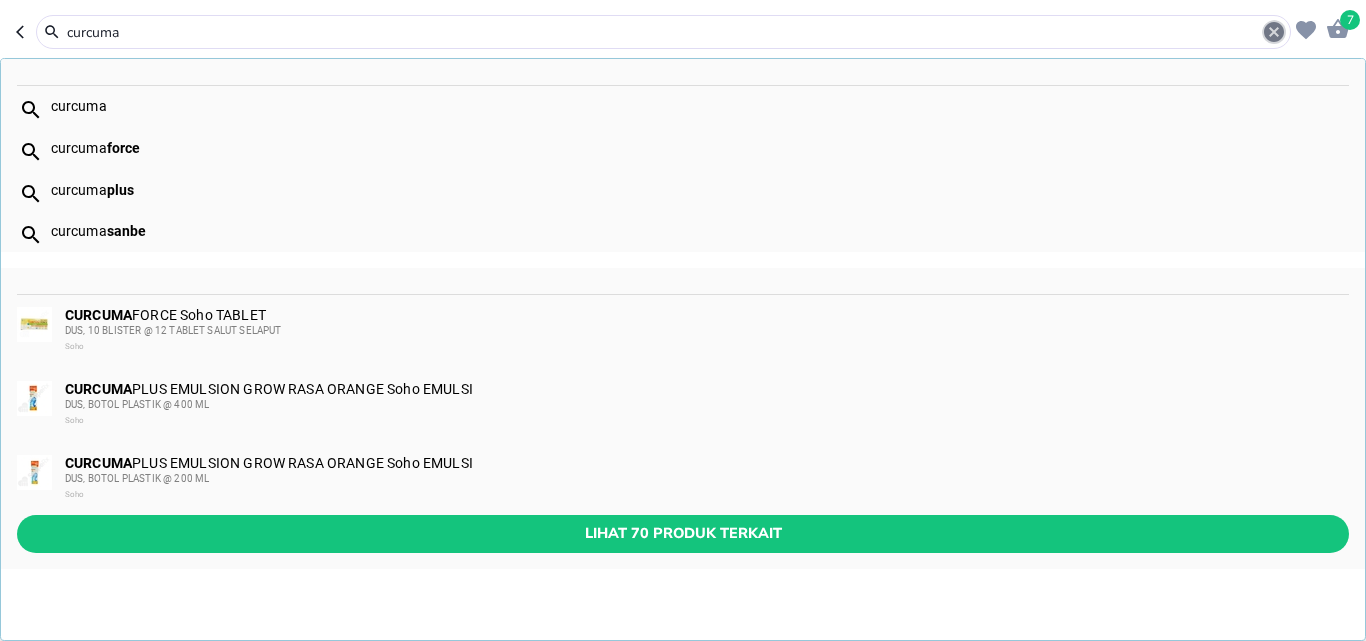 click 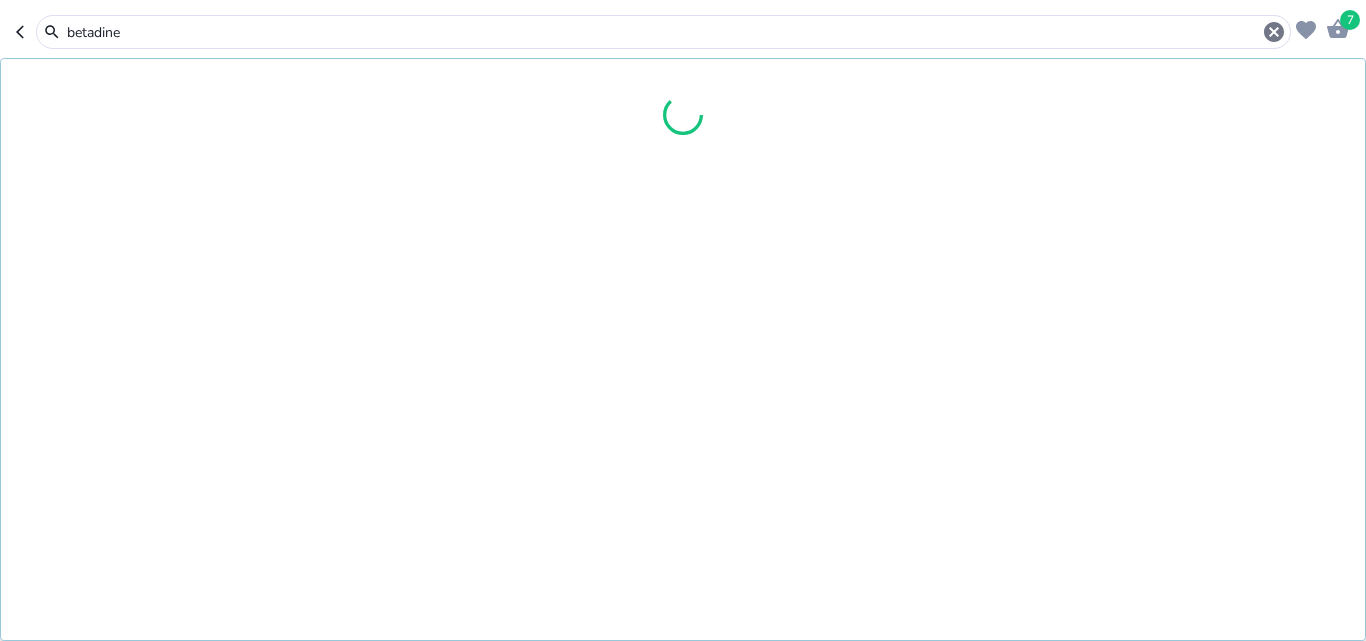 type on "betadine" 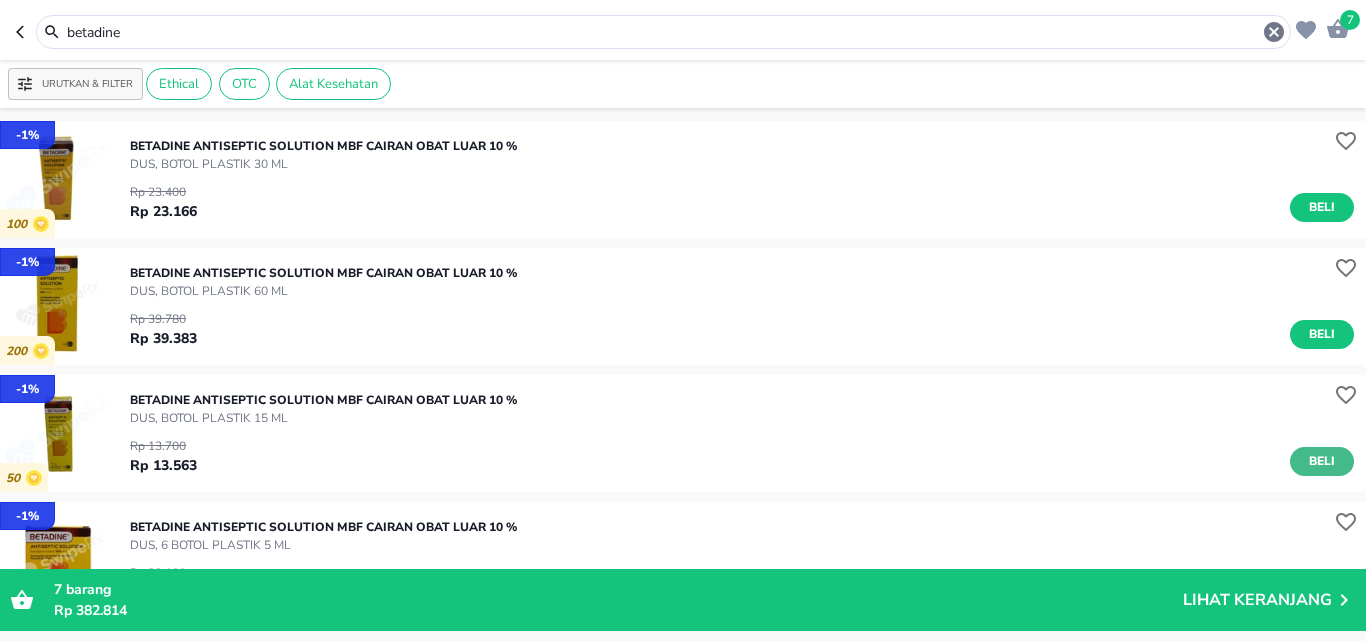 click on "Beli" at bounding box center [1322, 461] 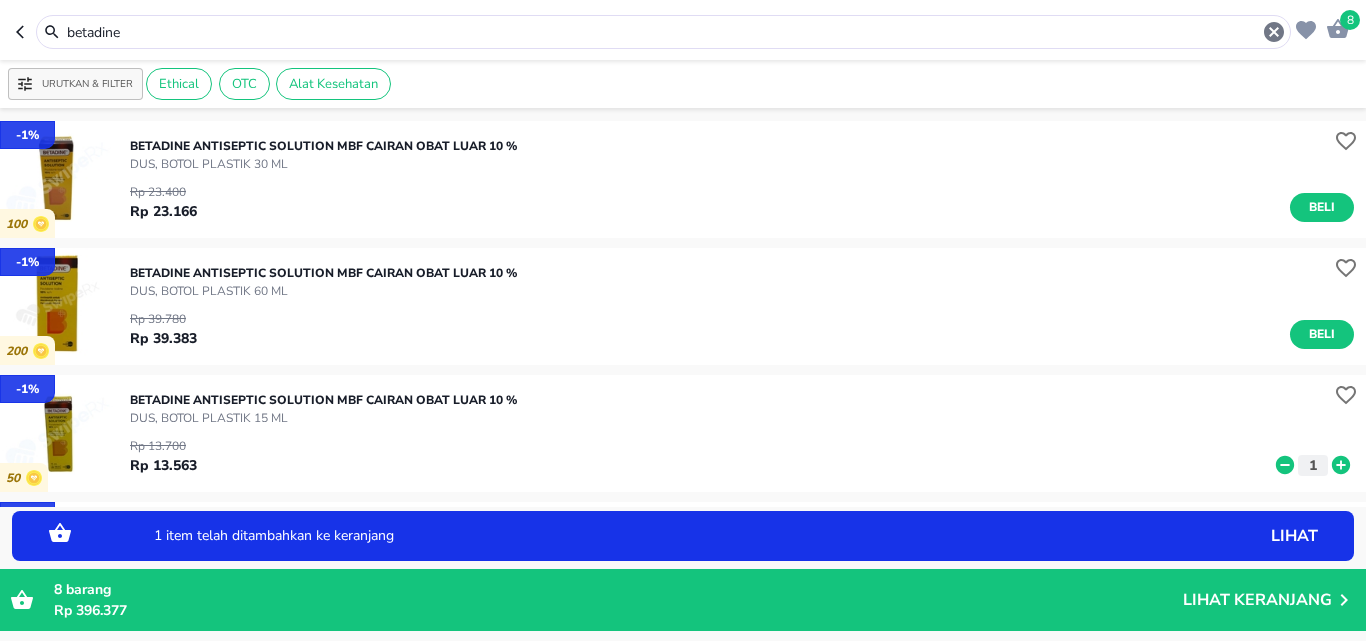 click 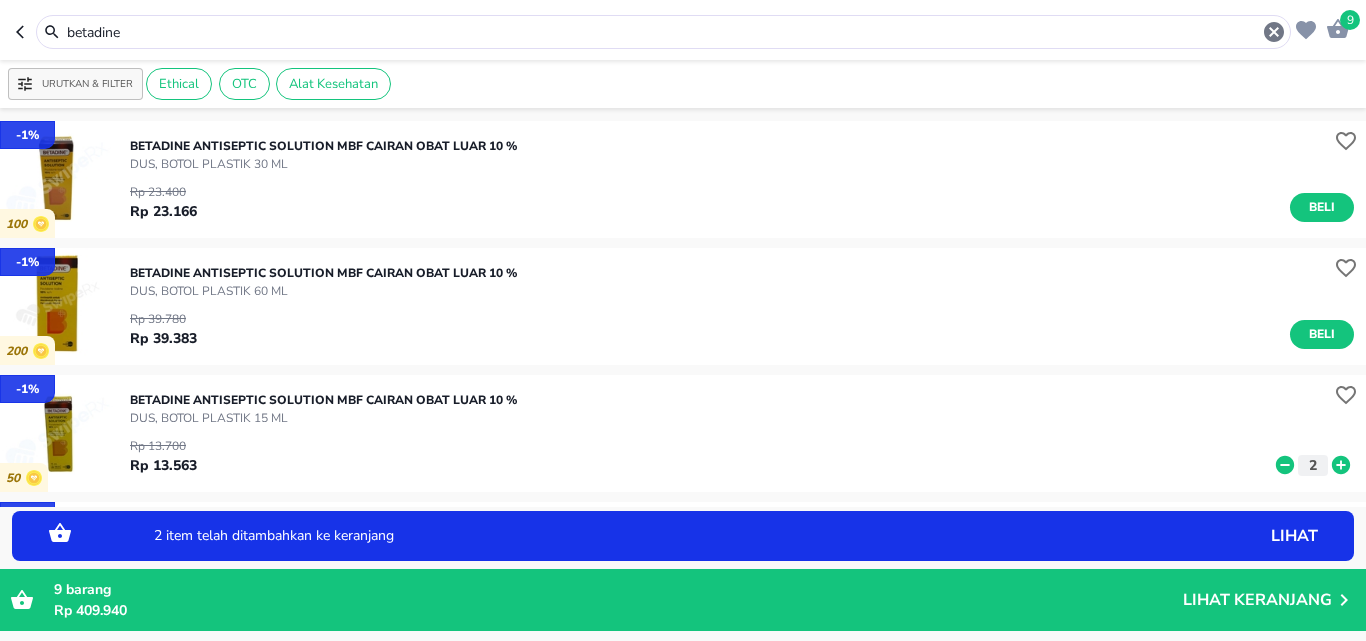 click 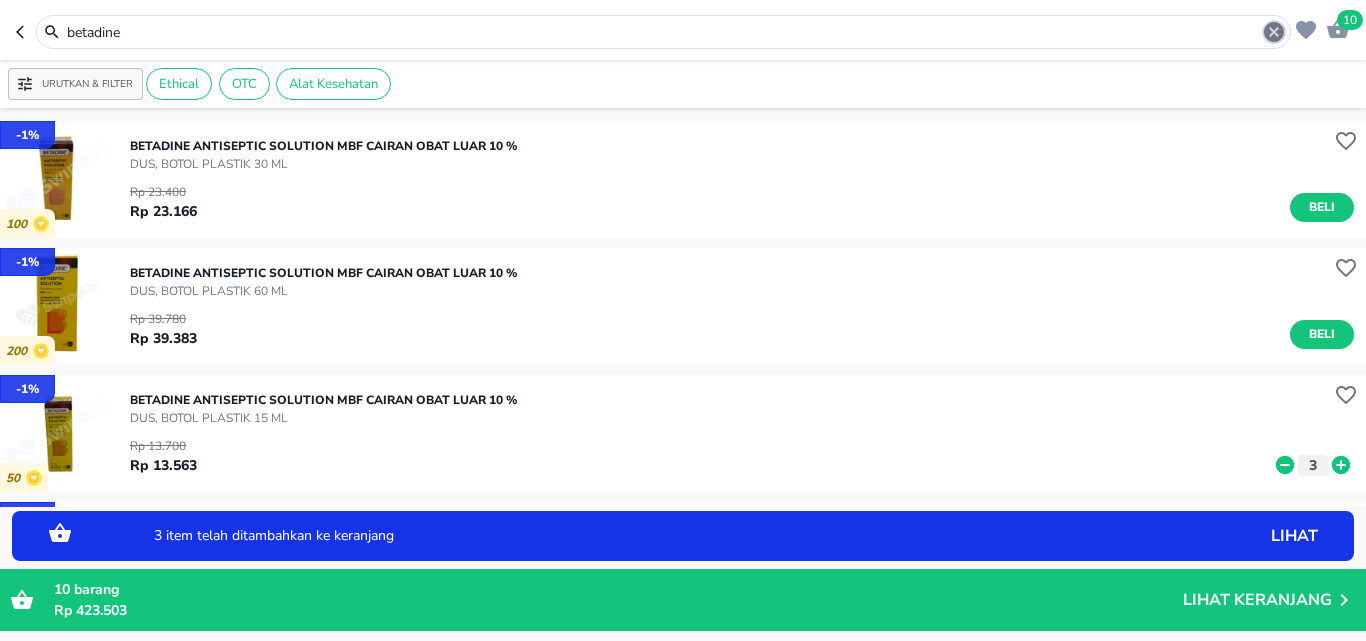 click 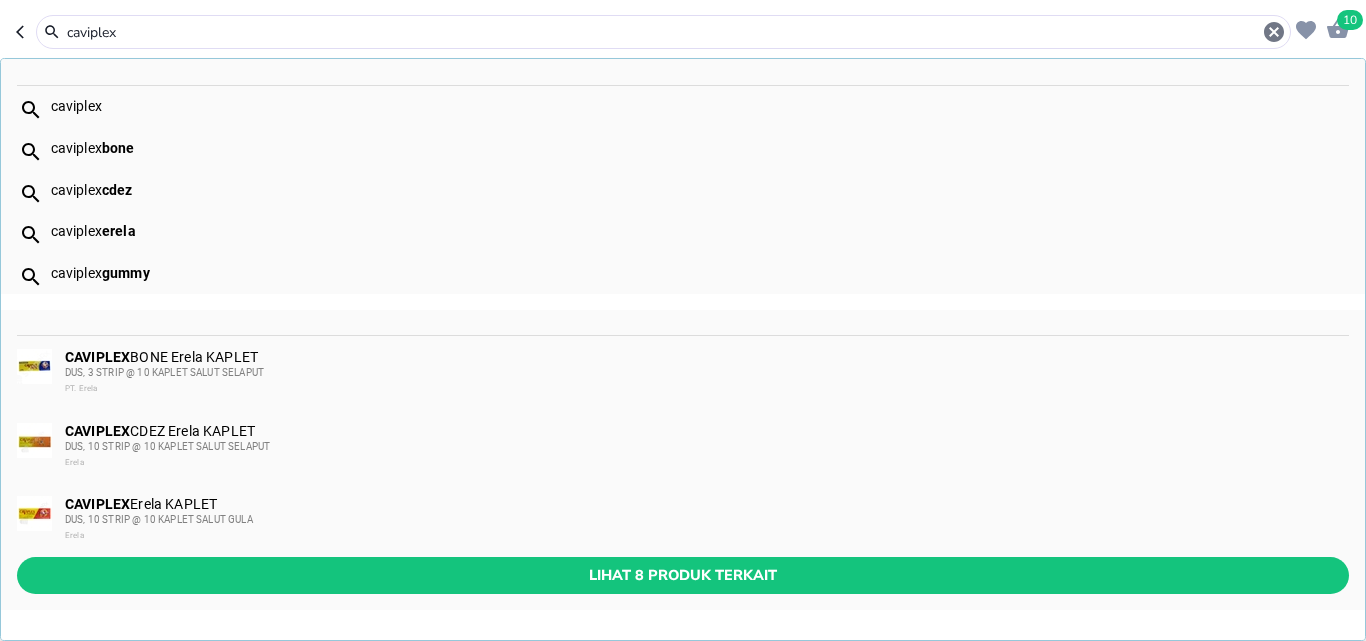 type on "caviplex" 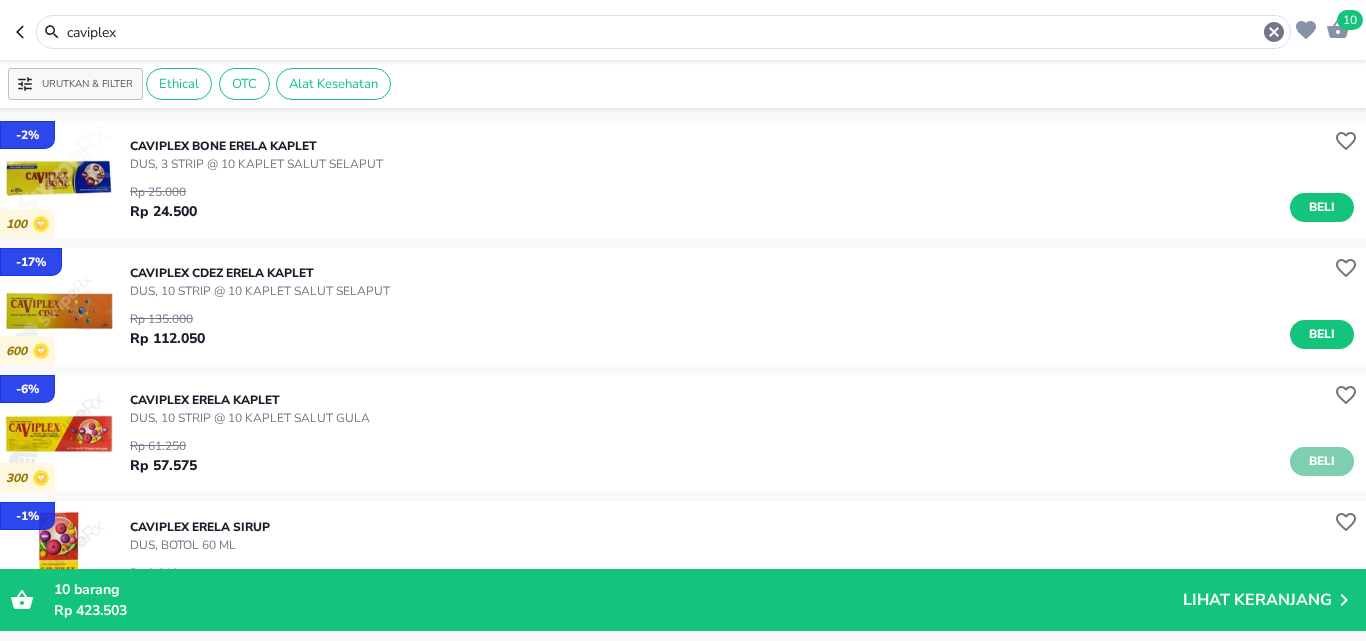 click on "Beli" at bounding box center [1322, 461] 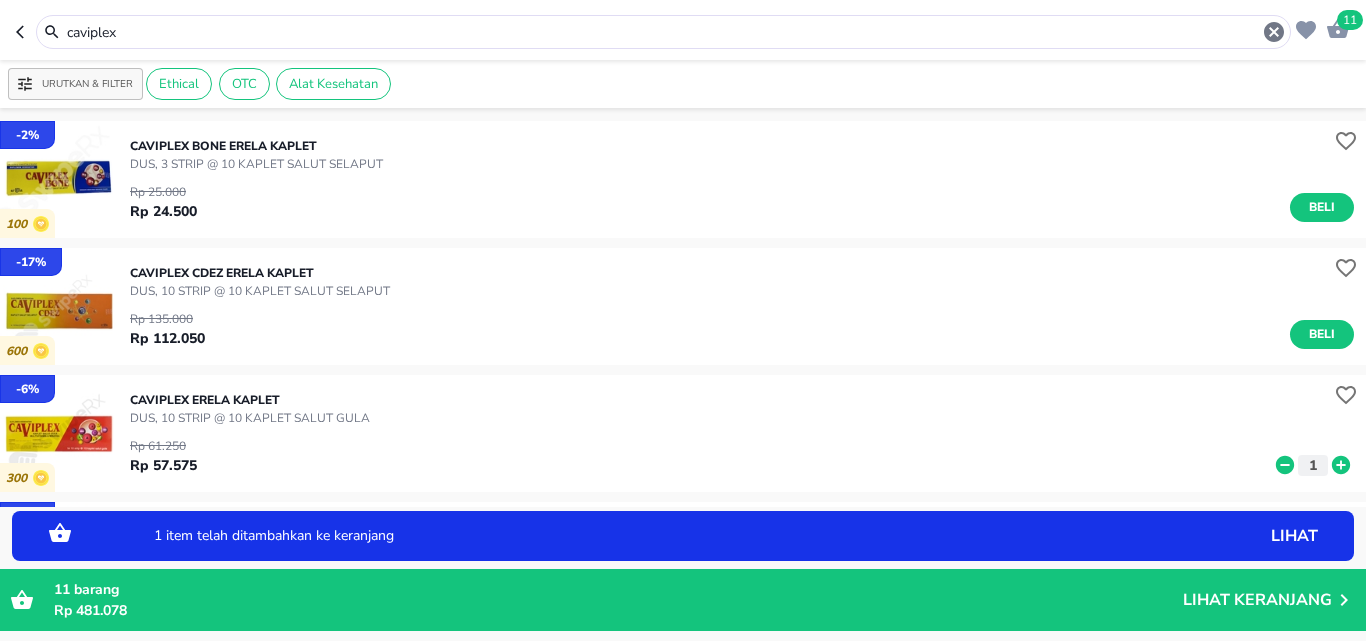 click 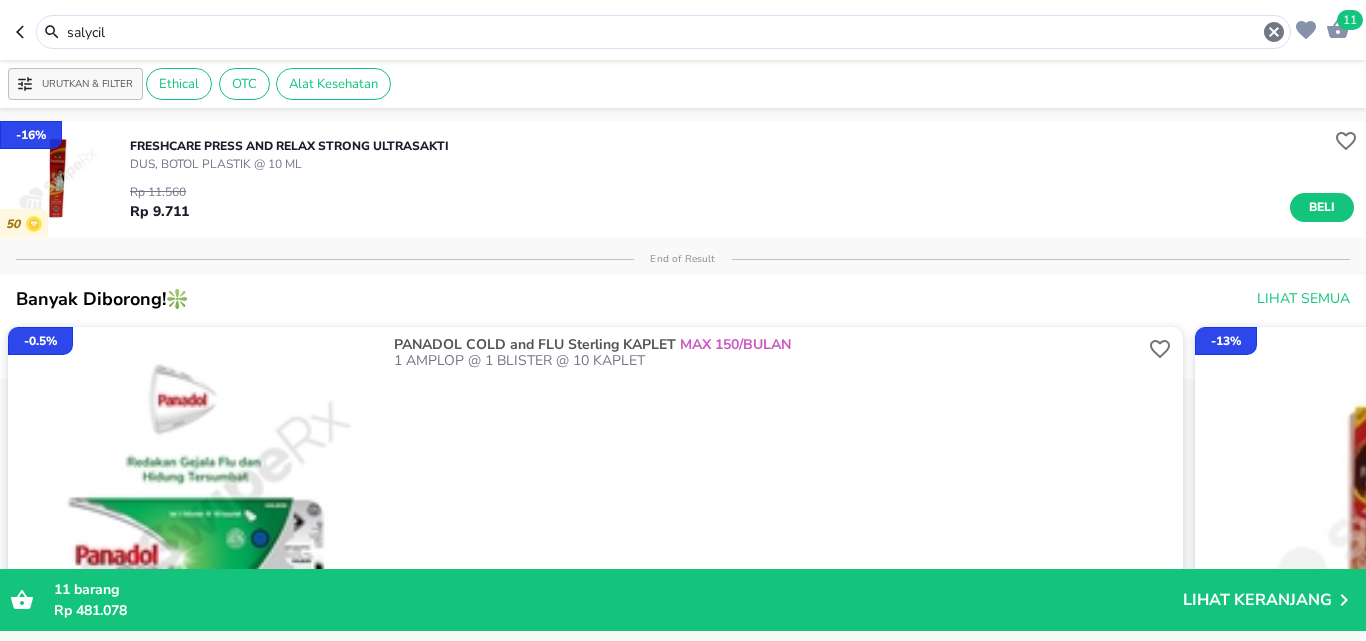click on "salycil" at bounding box center [663, 32] 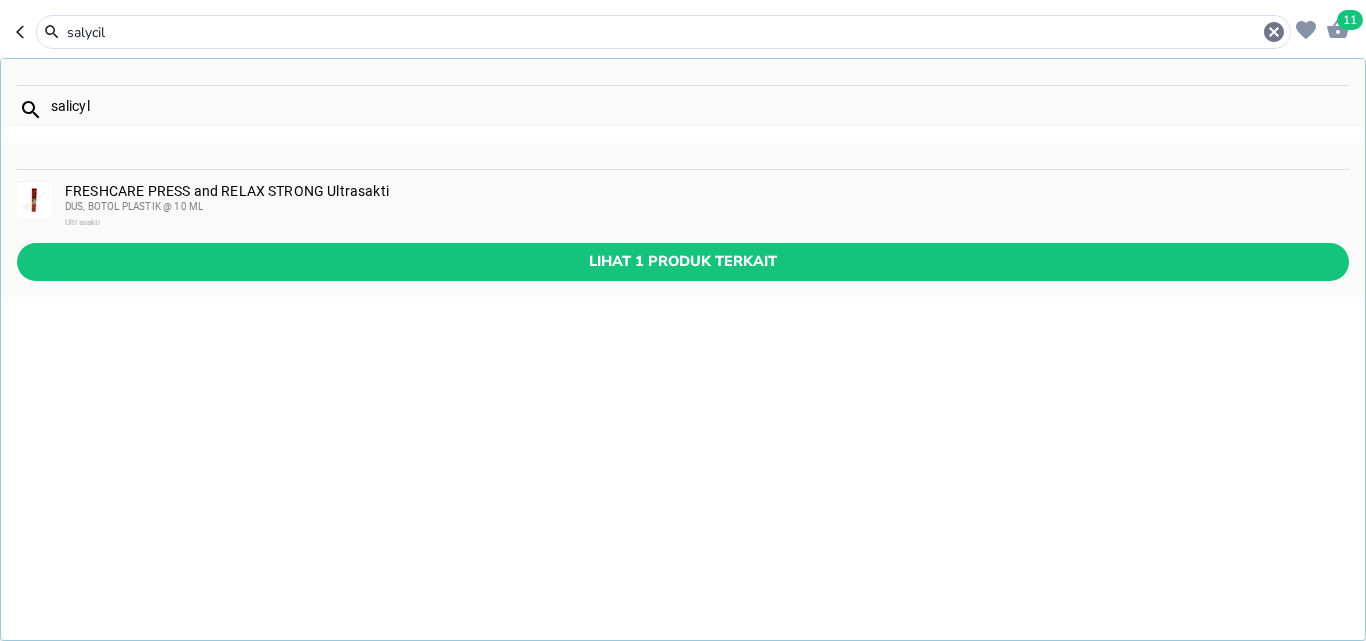 click on "salycil" at bounding box center (663, 32) 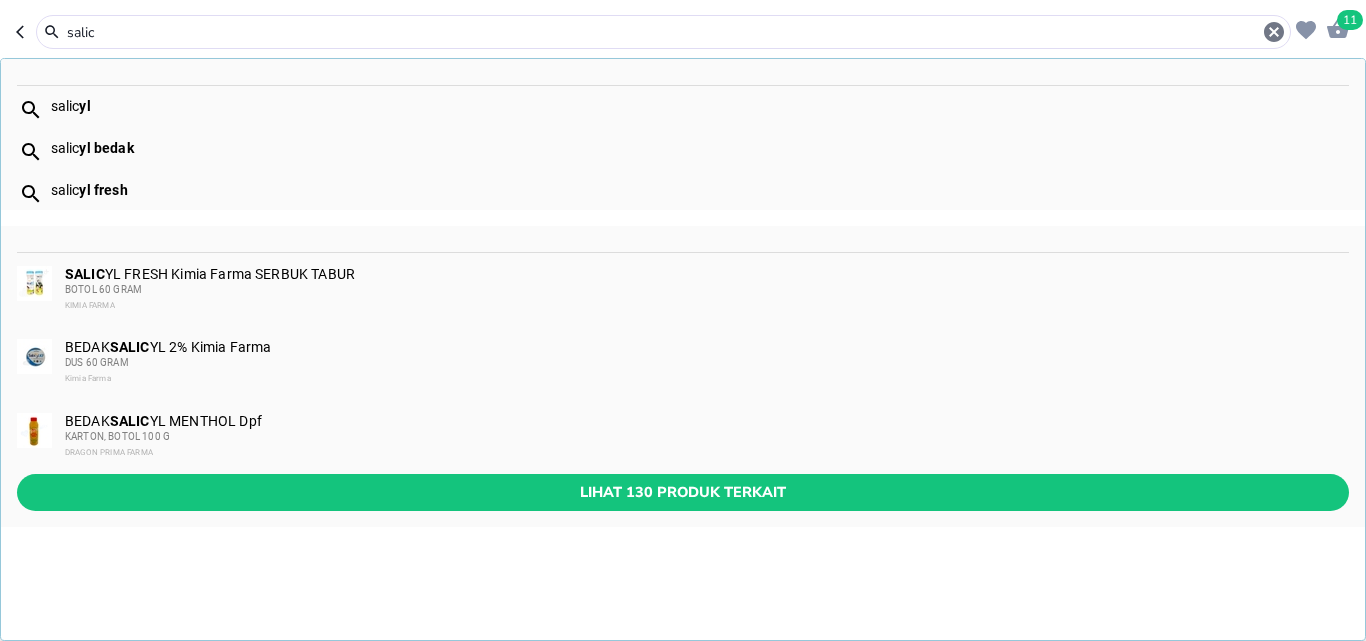 click at bounding box center [683, 72] 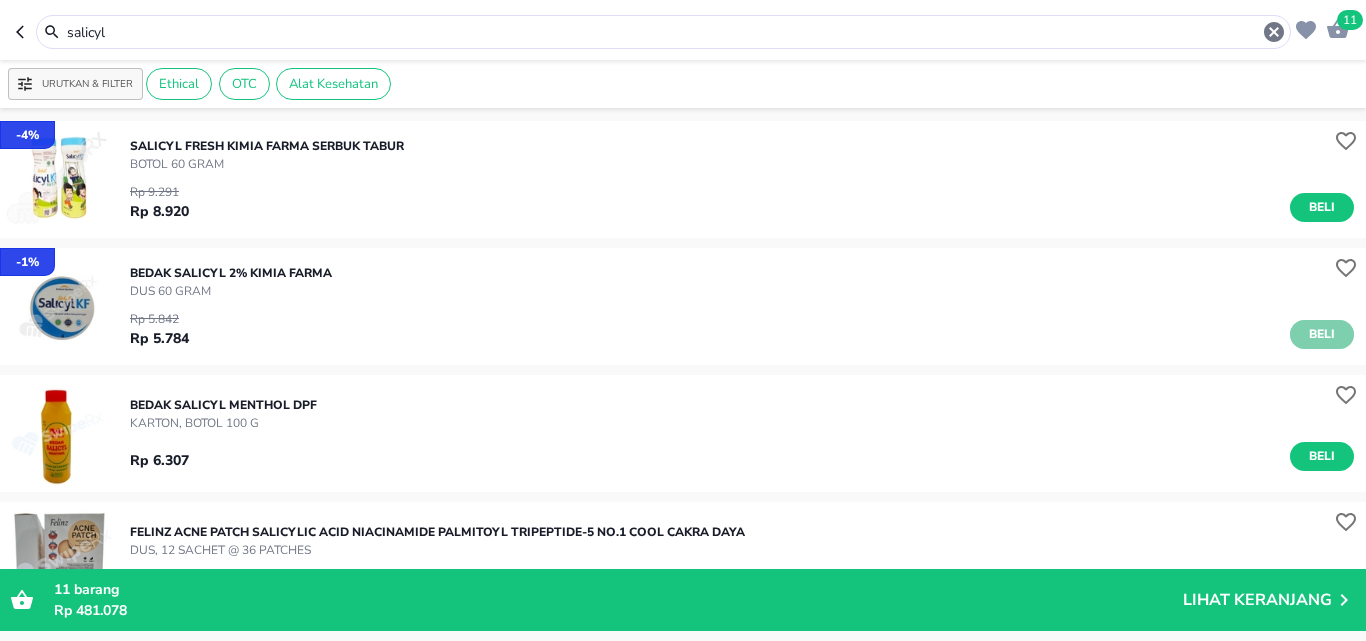 click on "Beli" at bounding box center (1322, 334) 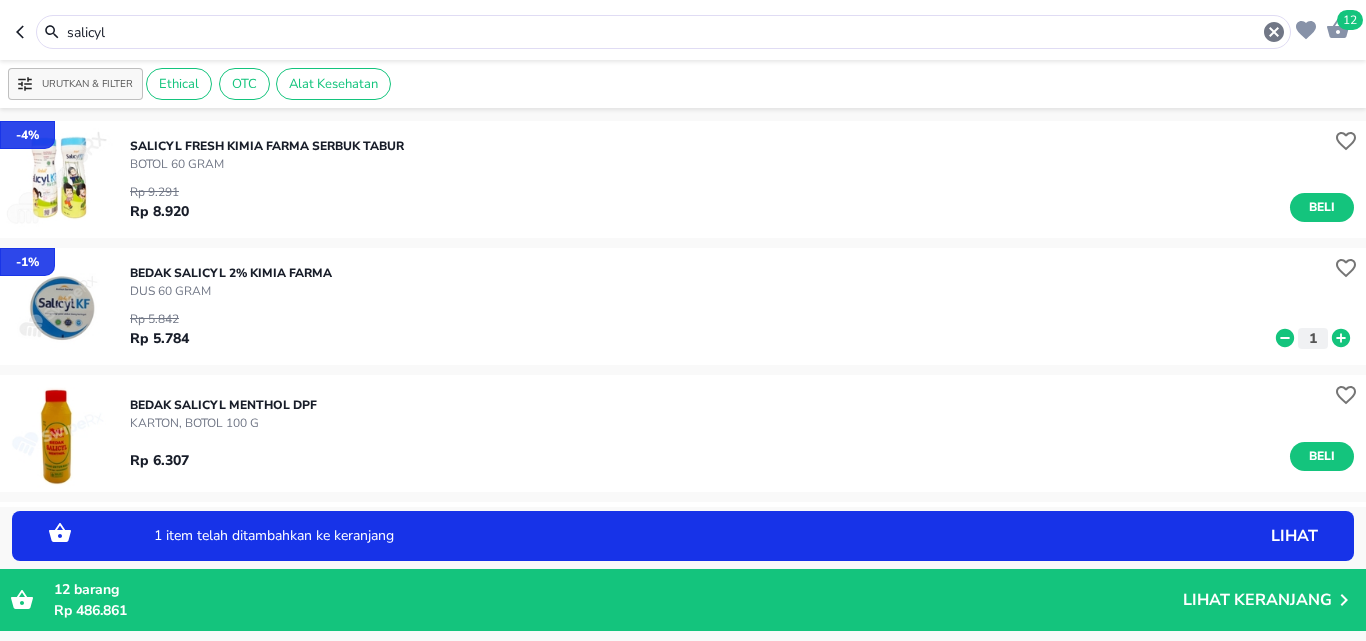 click on "1" at bounding box center (1313, 338) 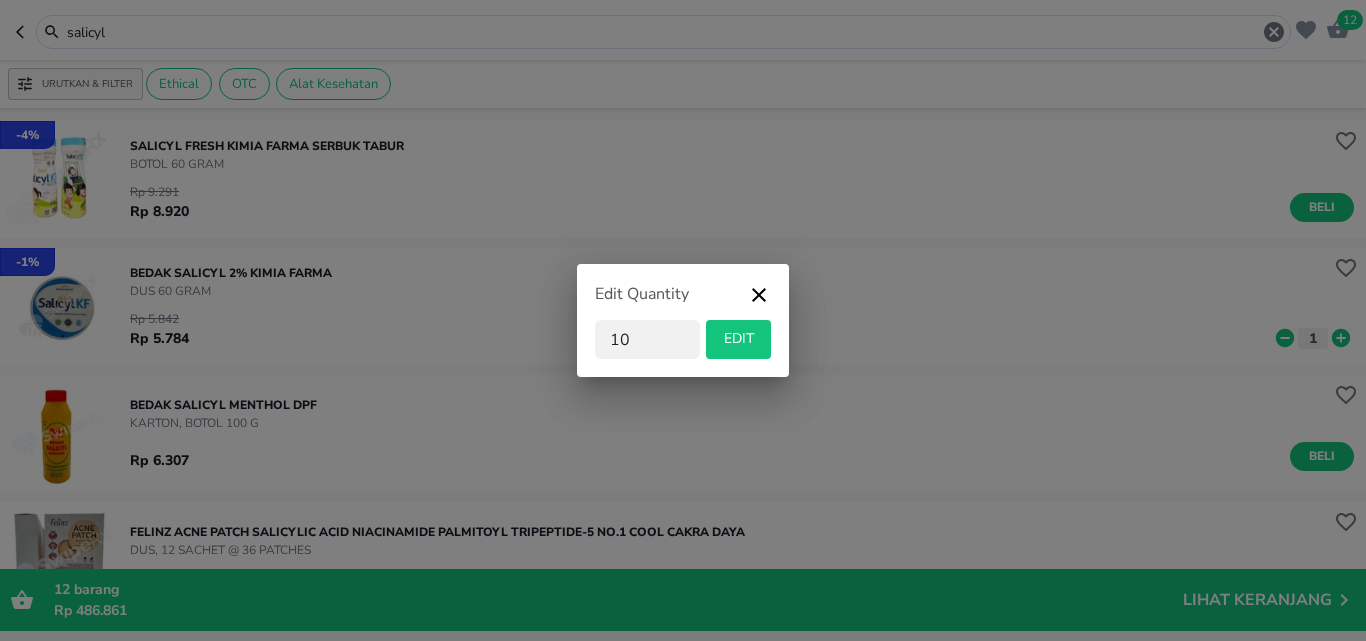 type on "10" 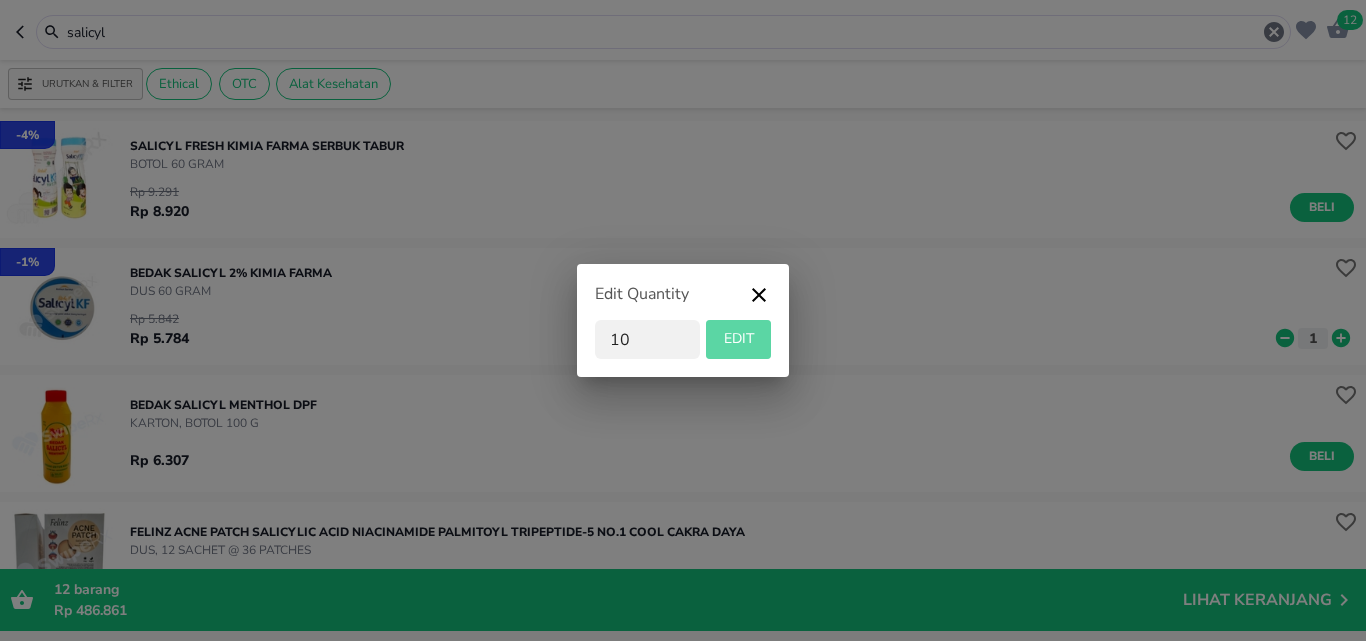 click on "EDIT" at bounding box center [738, 339] 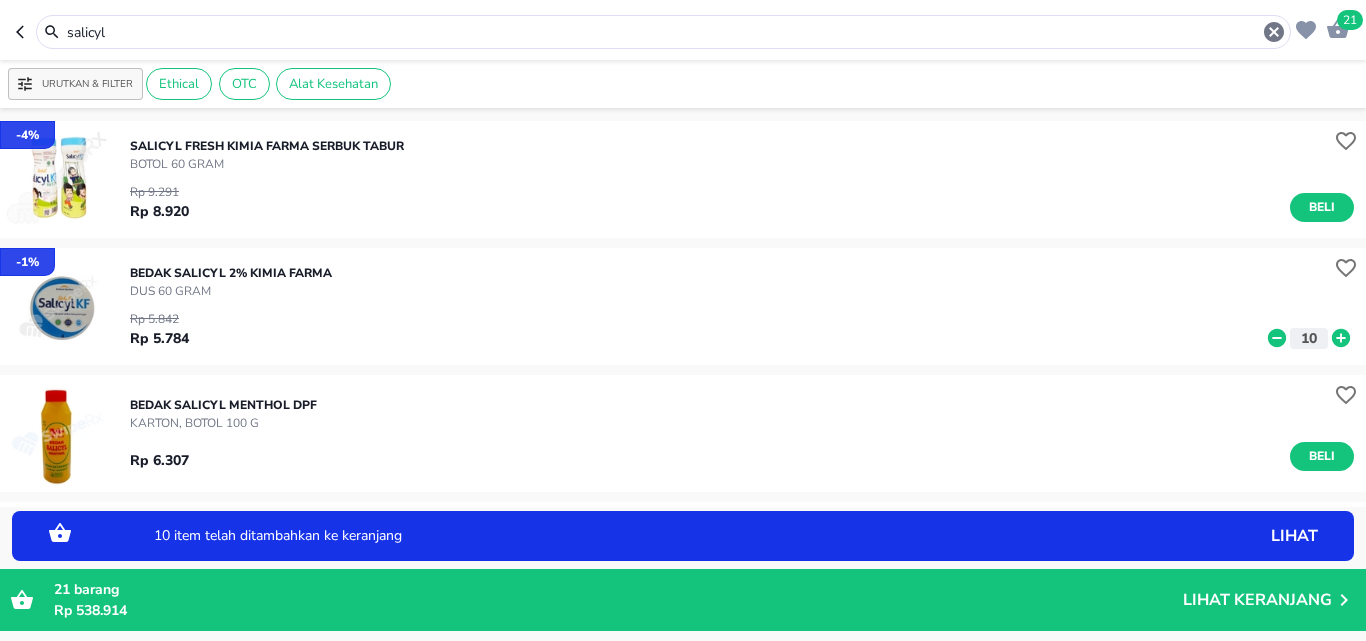 click 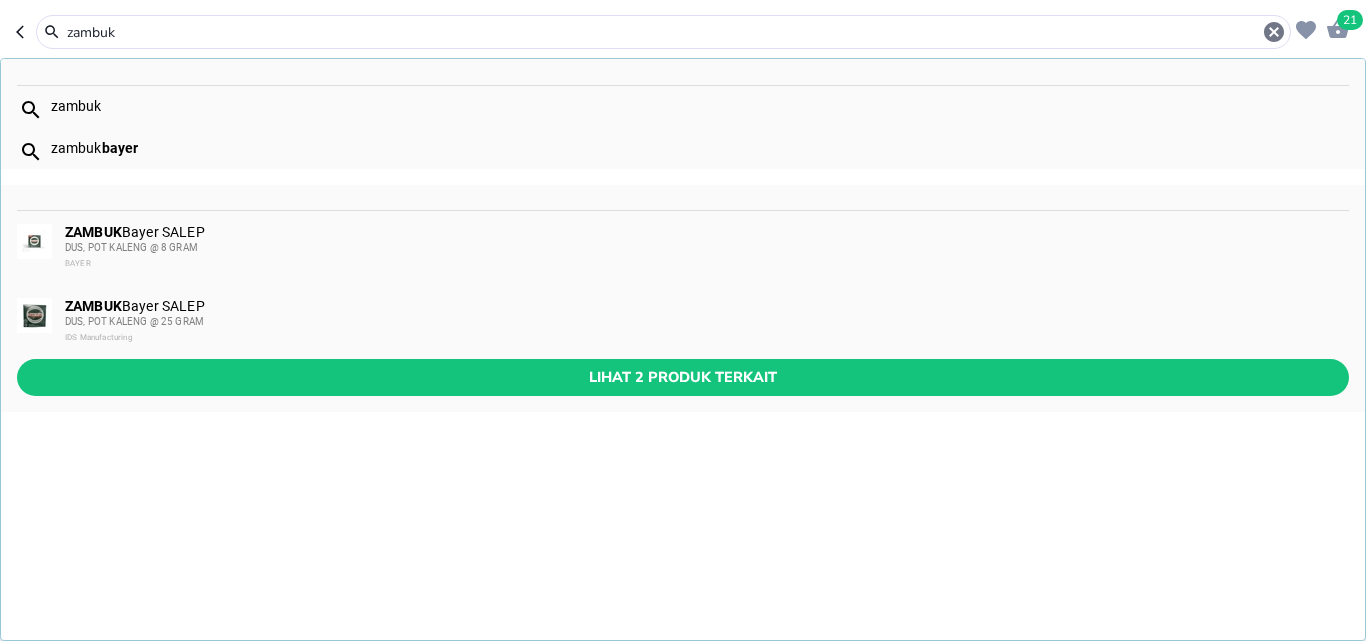 type on "zambuk" 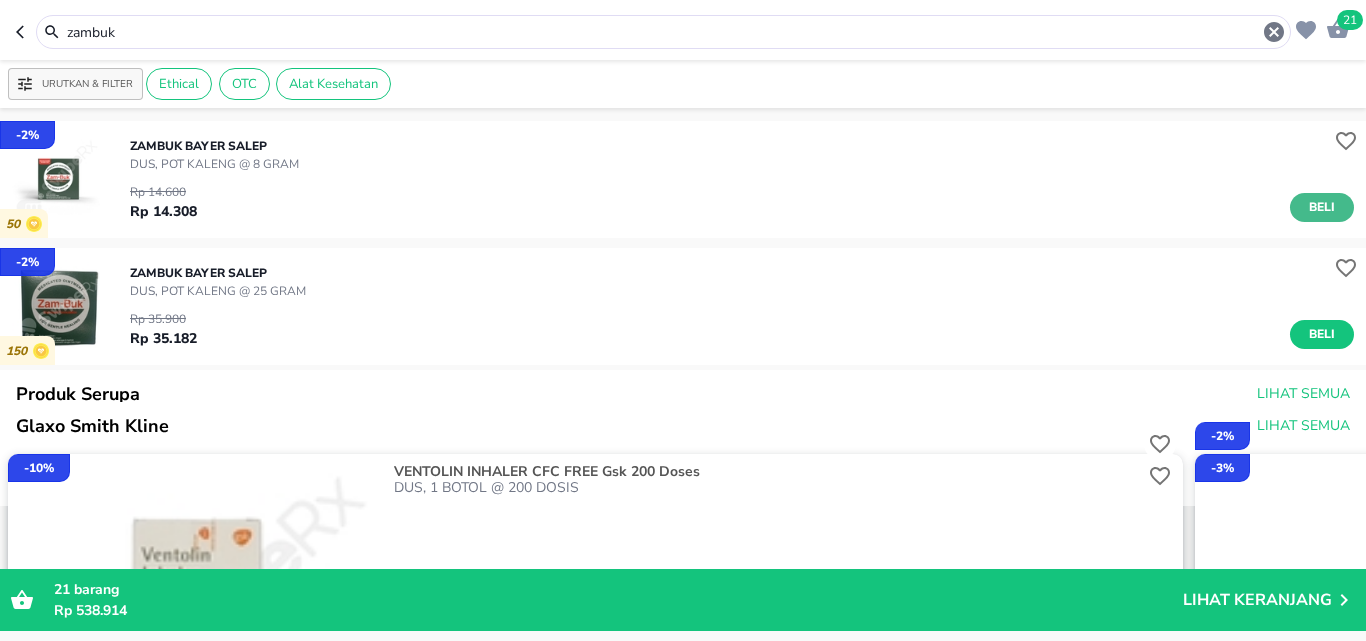 click on "Beli" at bounding box center (1322, 207) 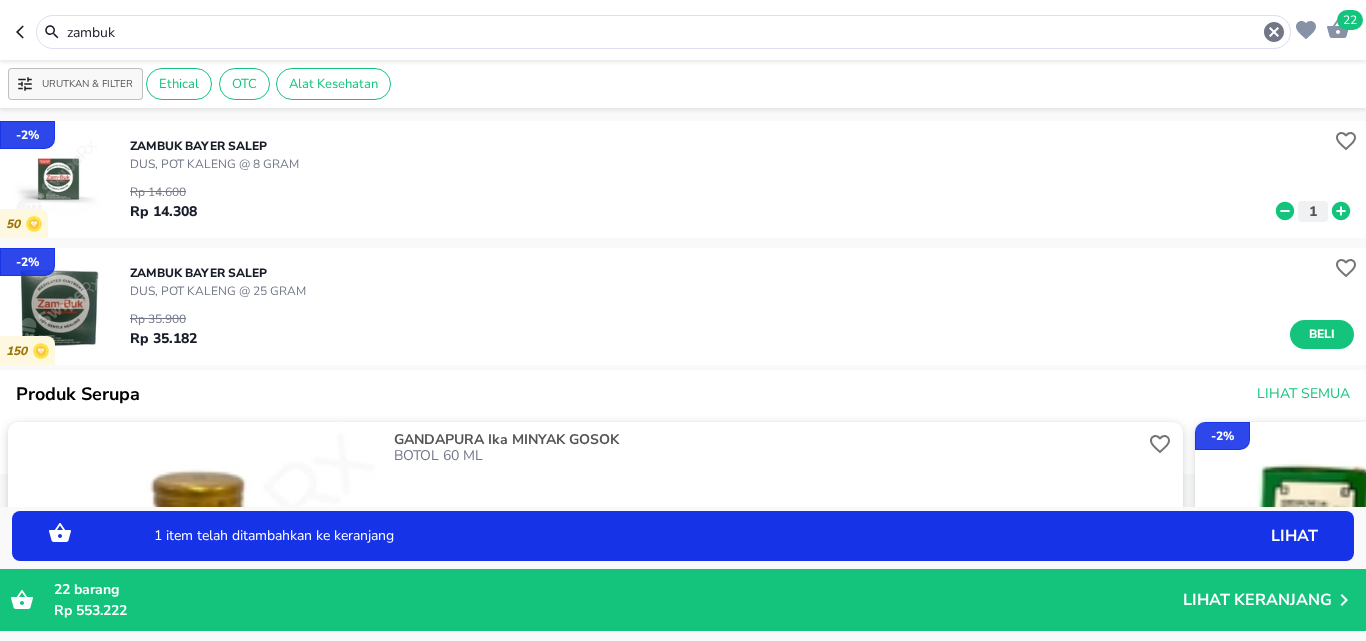 click 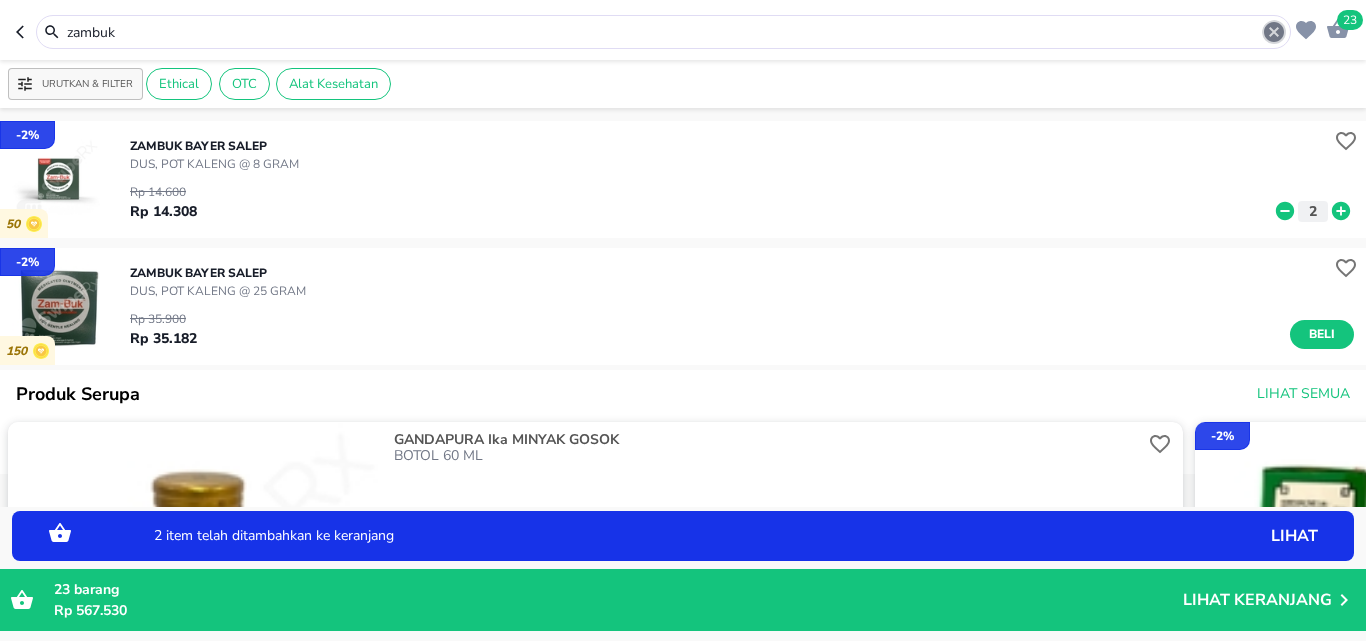 click 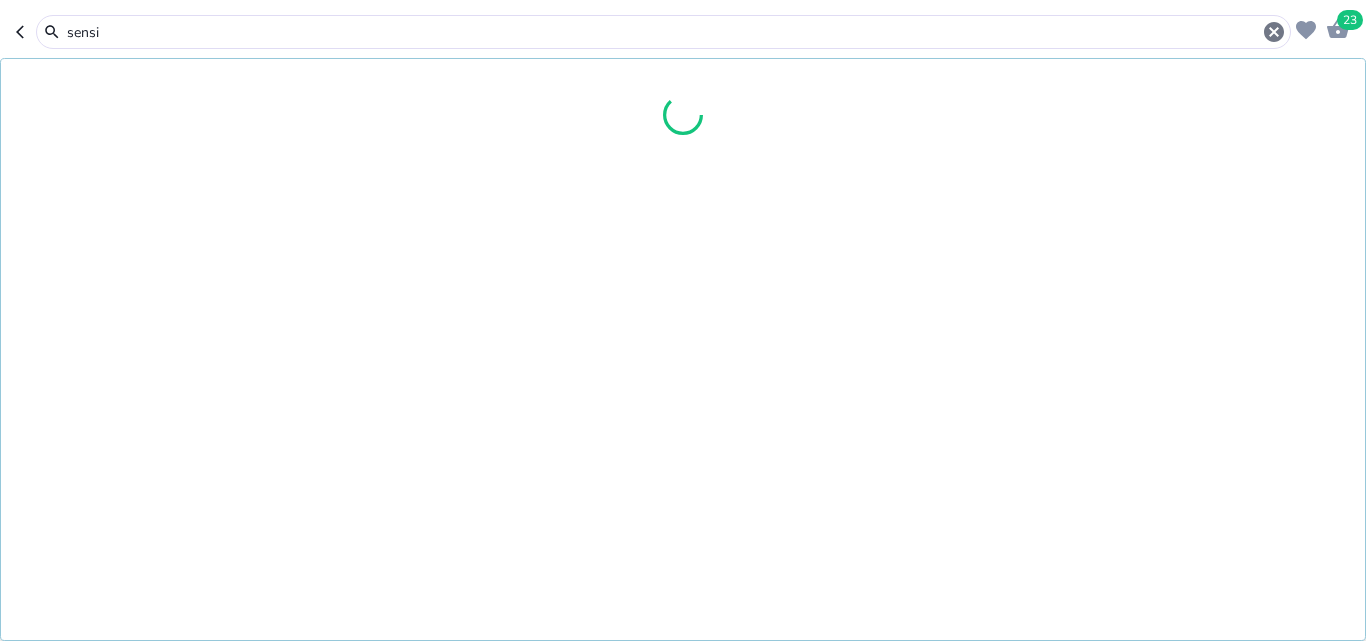type on "sensi" 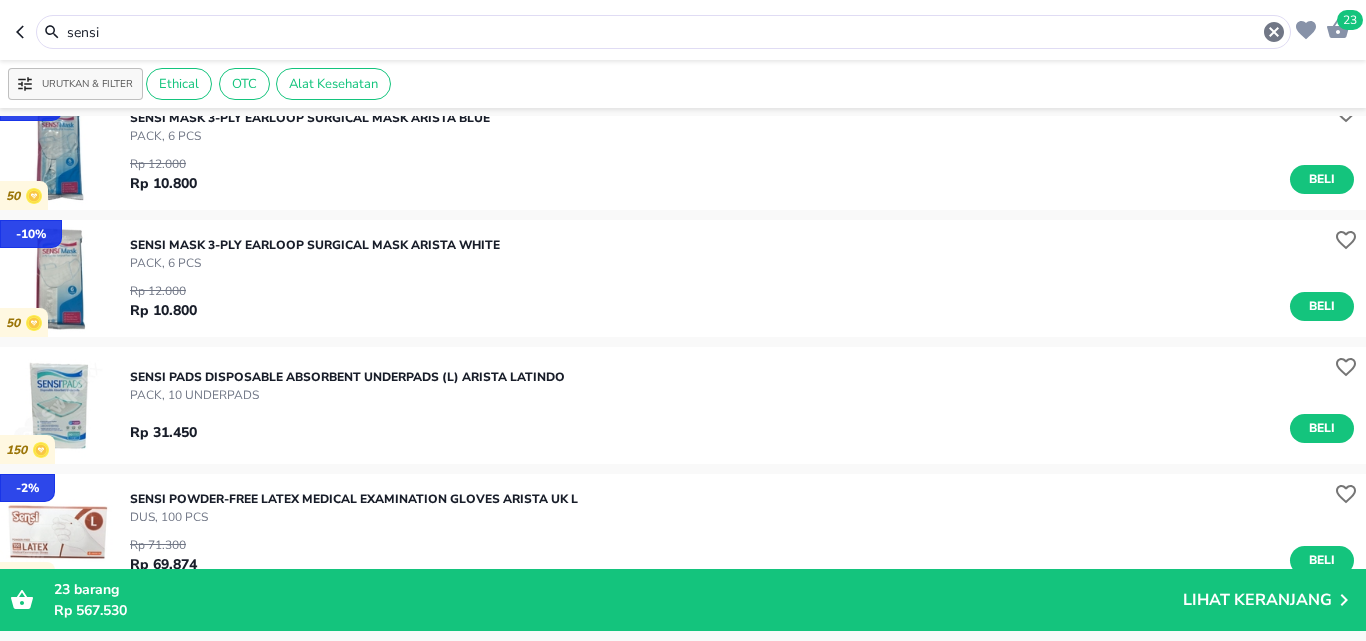 scroll, scrollTop: 300, scrollLeft: 0, axis: vertical 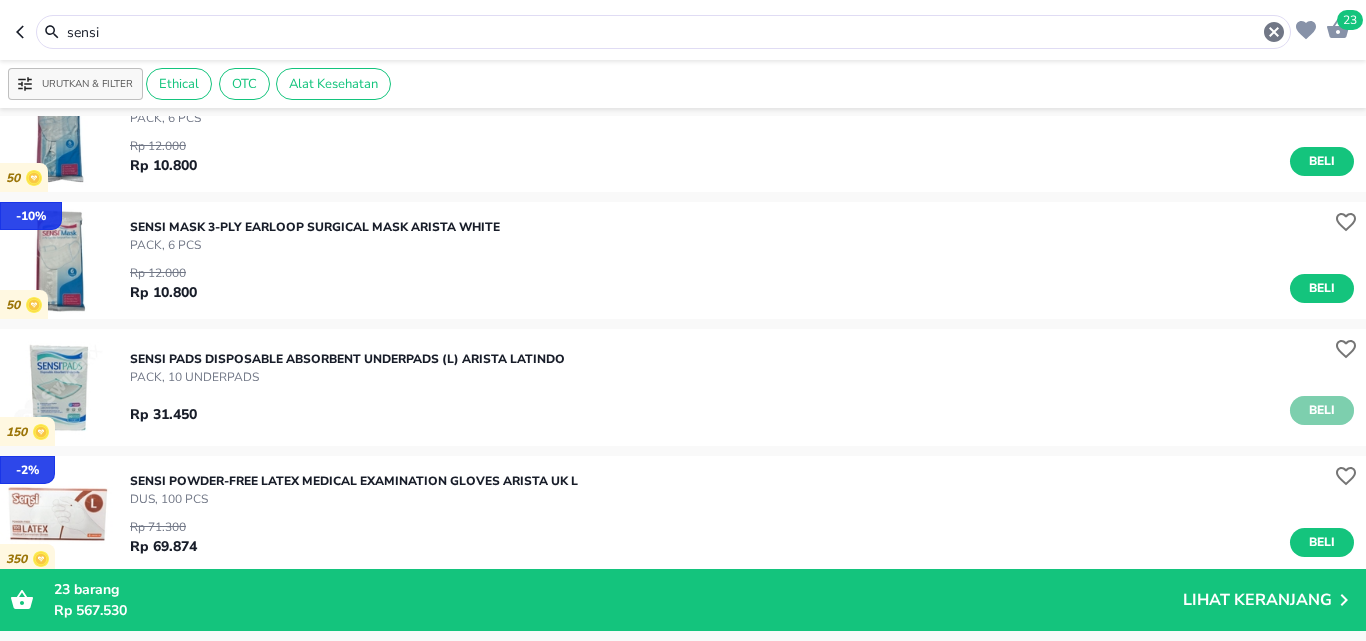 click on "Beli" at bounding box center [1322, 410] 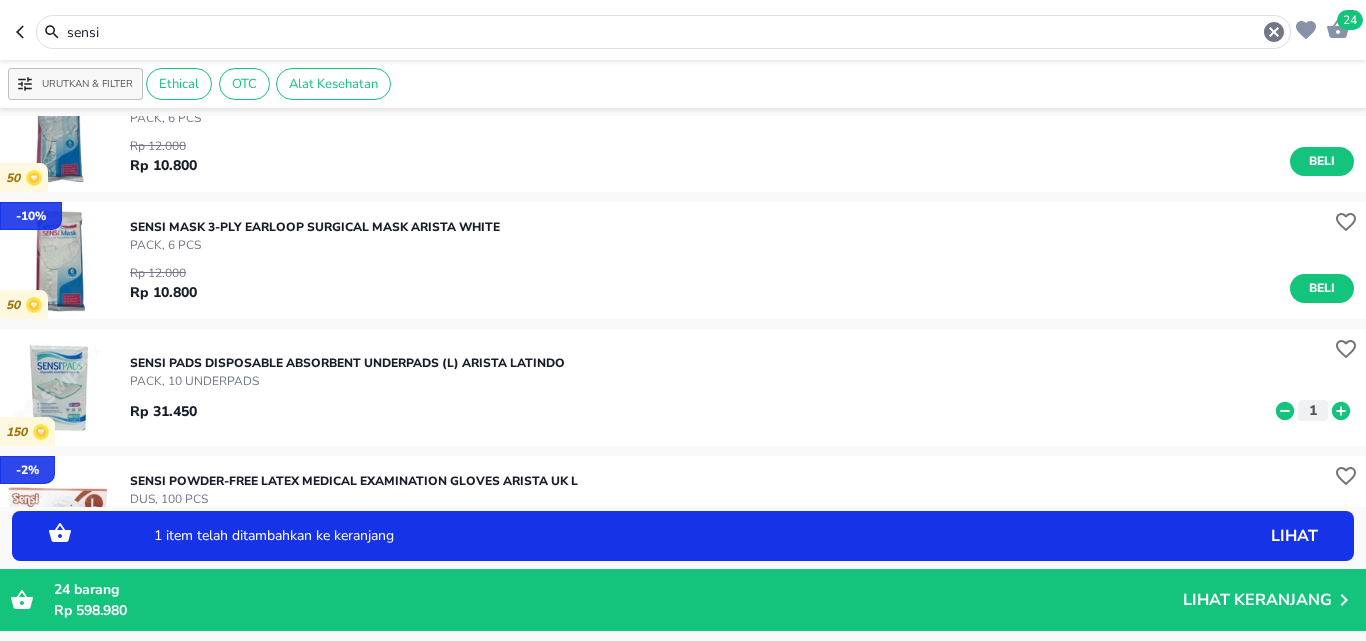 click 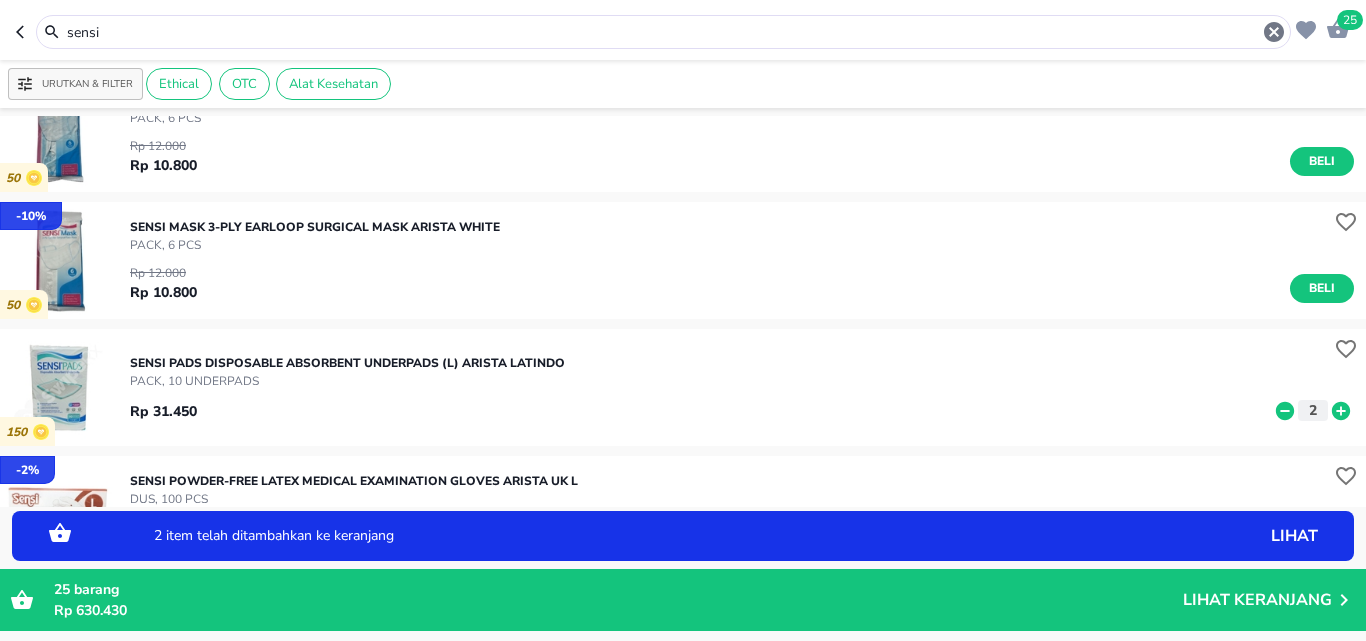 click 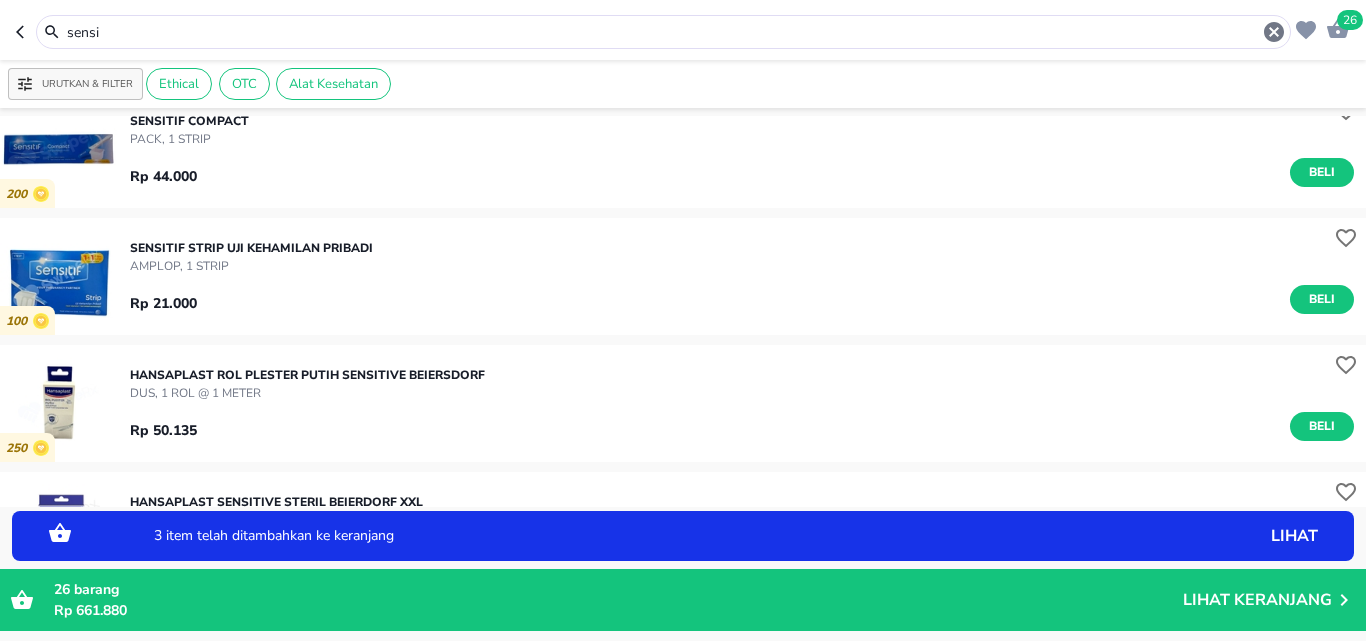 scroll, scrollTop: 1570, scrollLeft: 0, axis: vertical 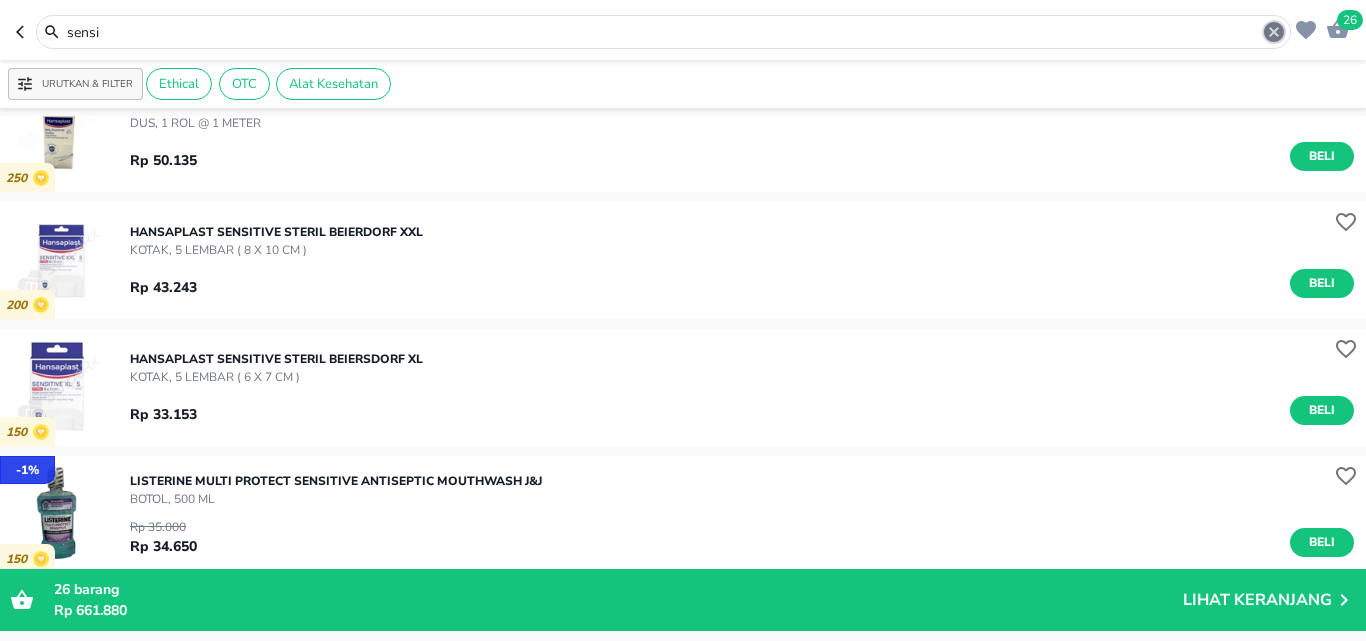 click 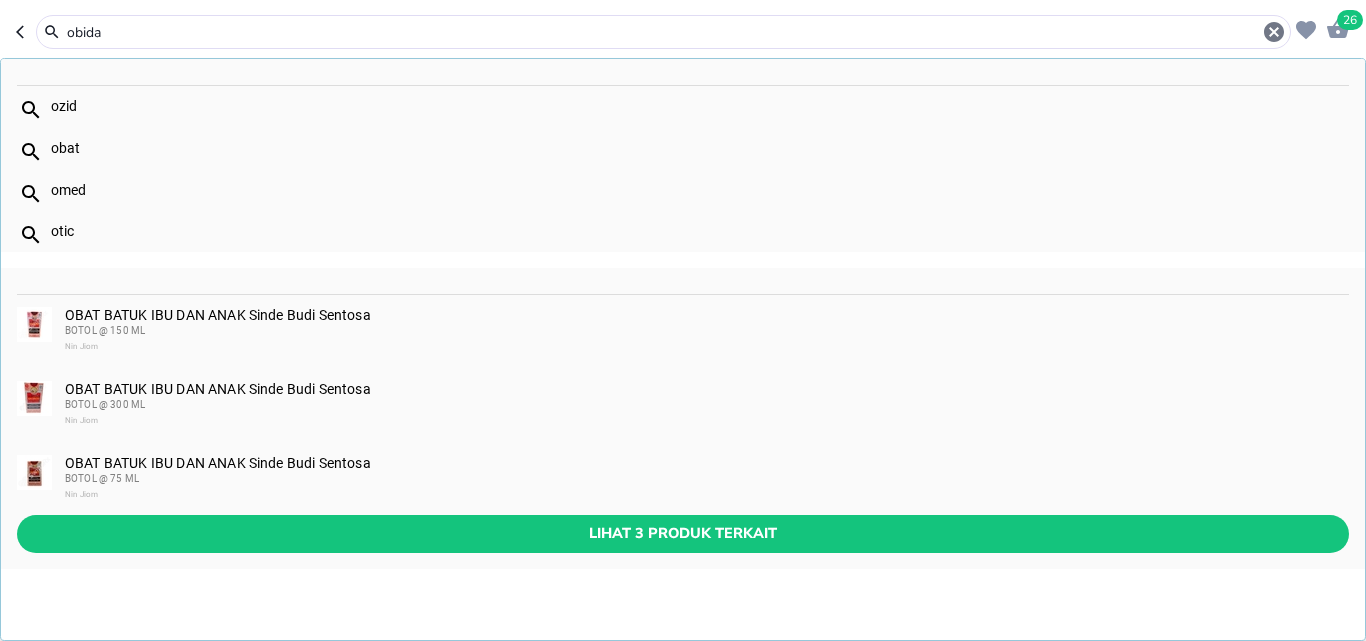 type on "obida" 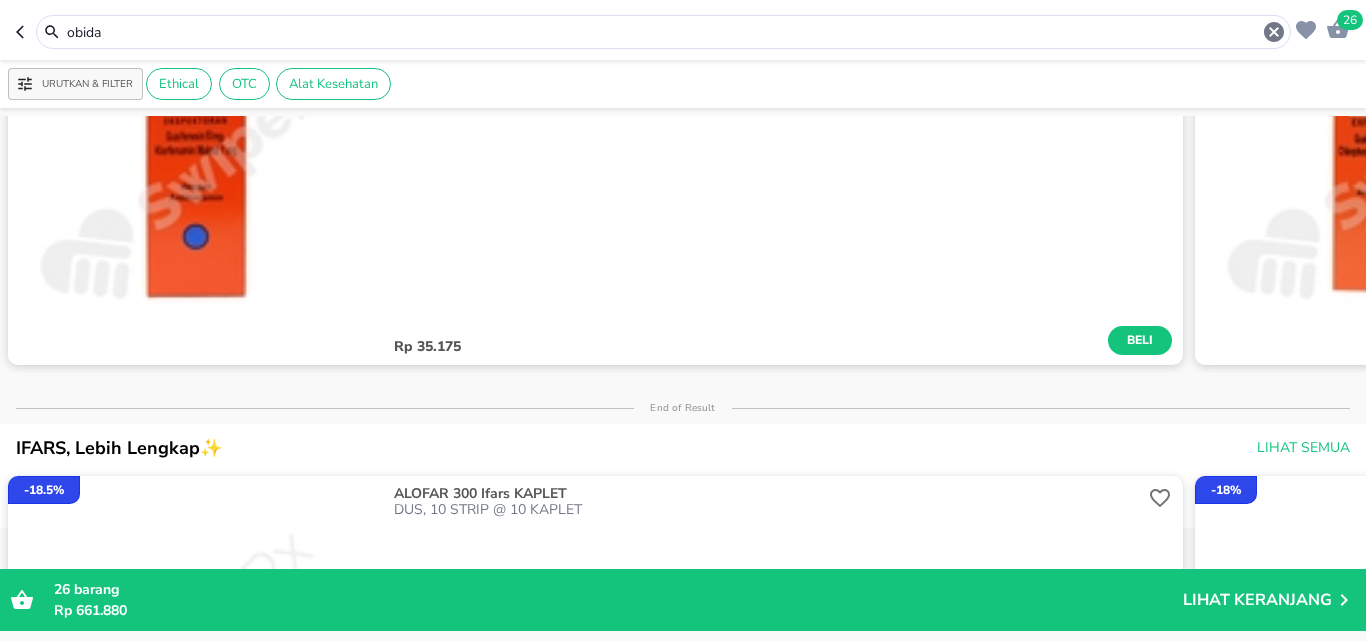 scroll, scrollTop: 0, scrollLeft: 0, axis: both 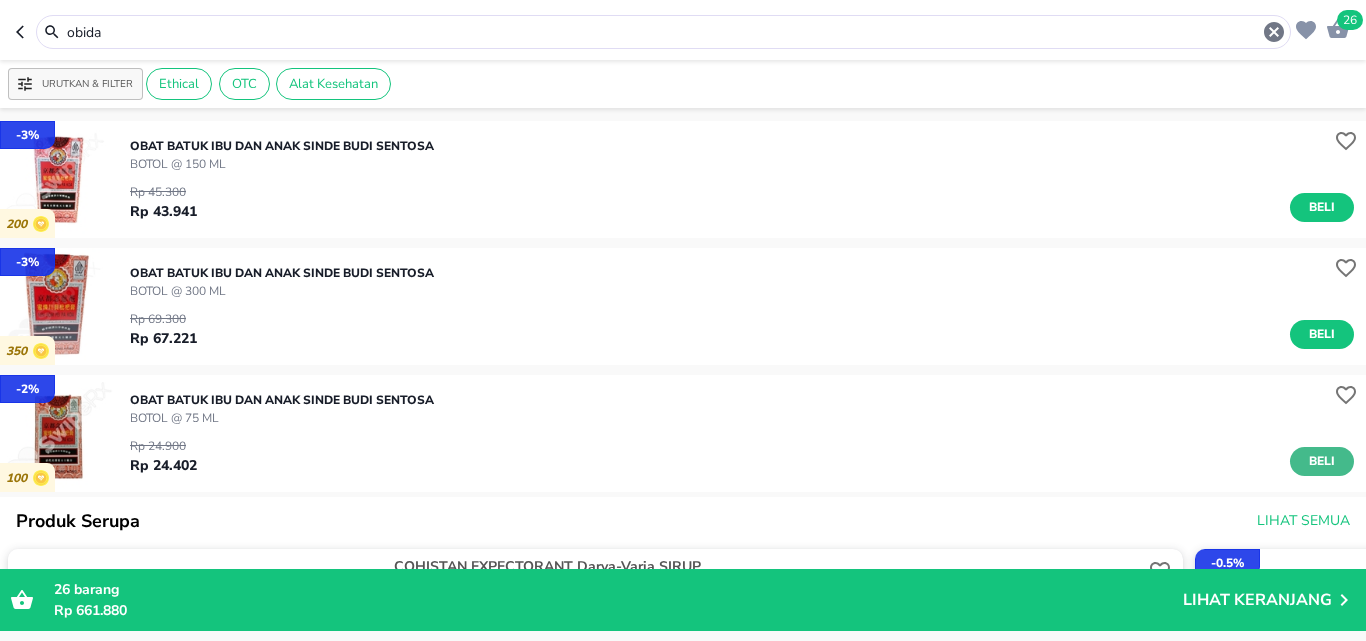 click on "Beli" at bounding box center (1322, 461) 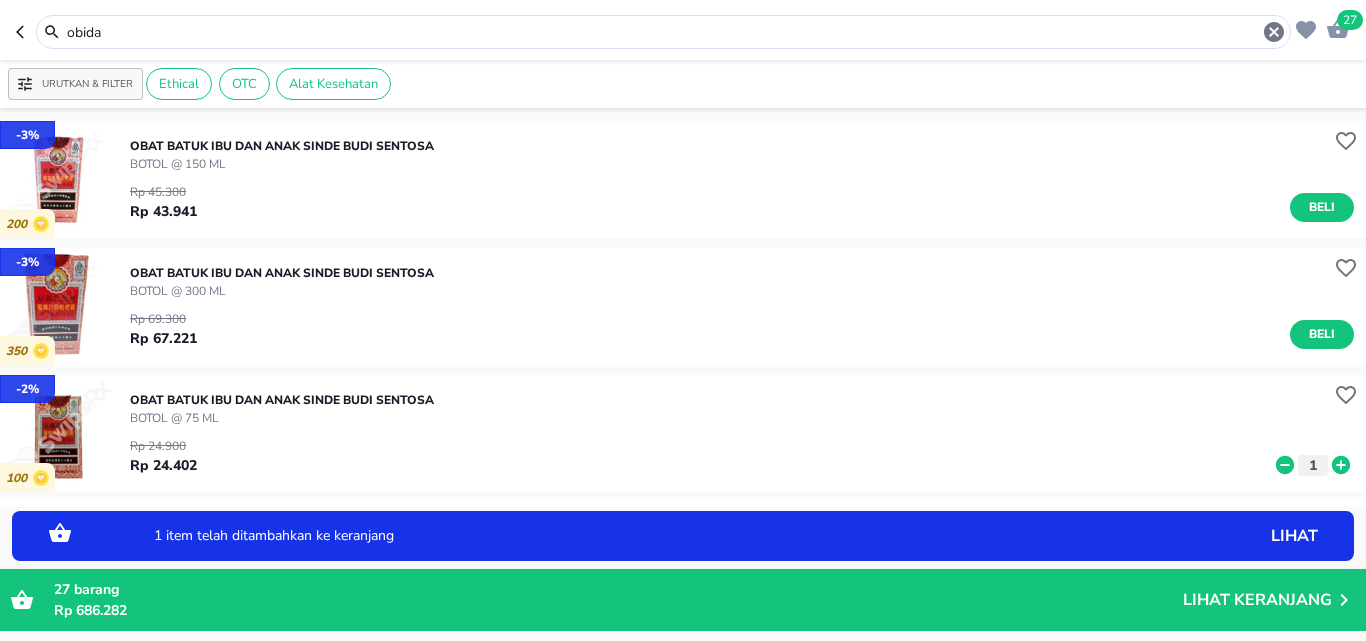 click 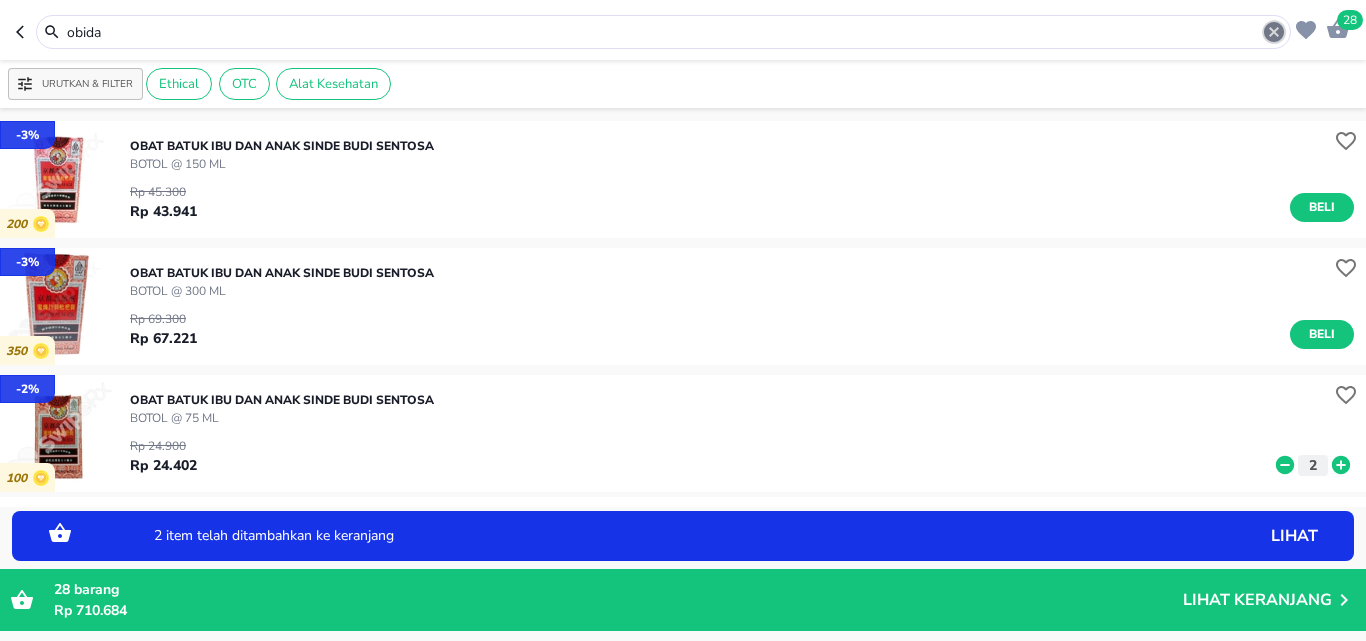 click 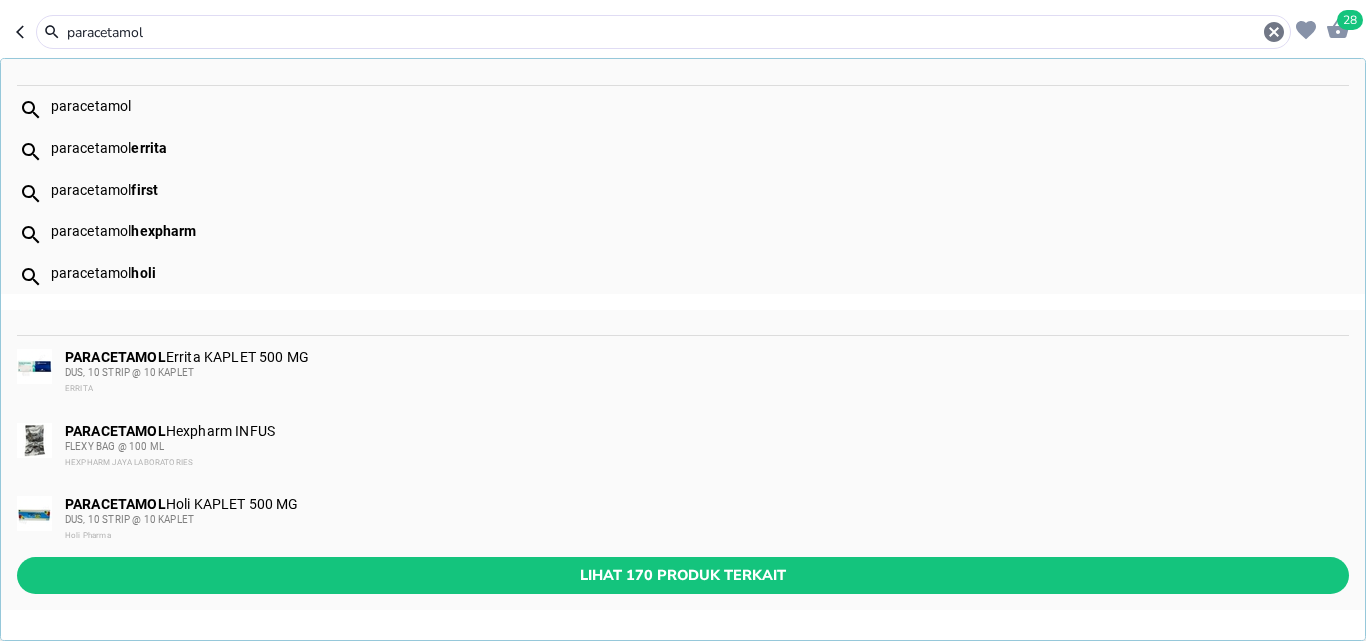 type on "paracetamol" 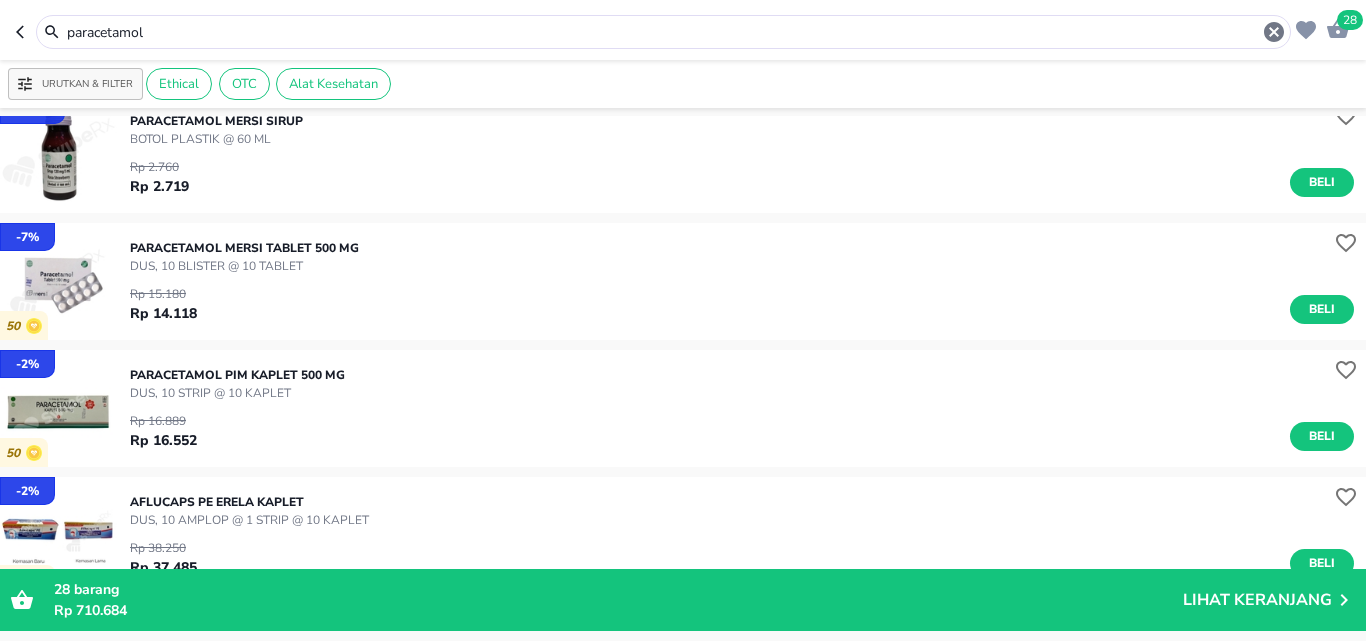 scroll, scrollTop: 800, scrollLeft: 0, axis: vertical 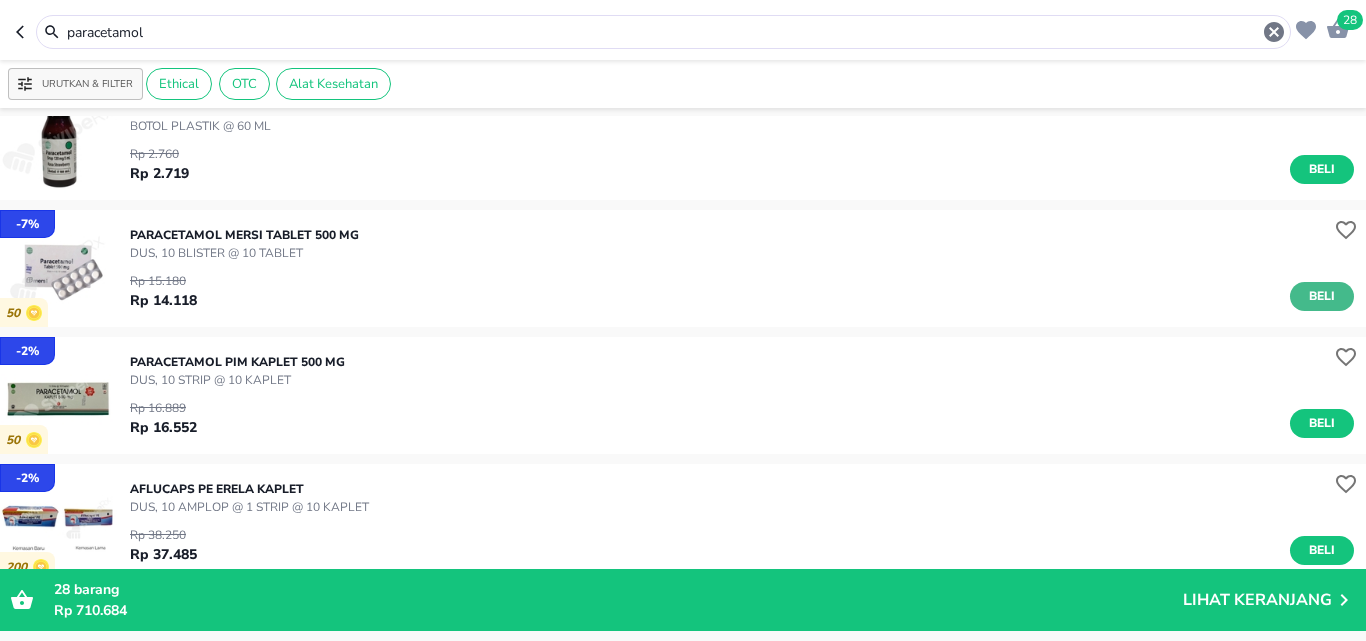 click on "Beli" at bounding box center [1322, 296] 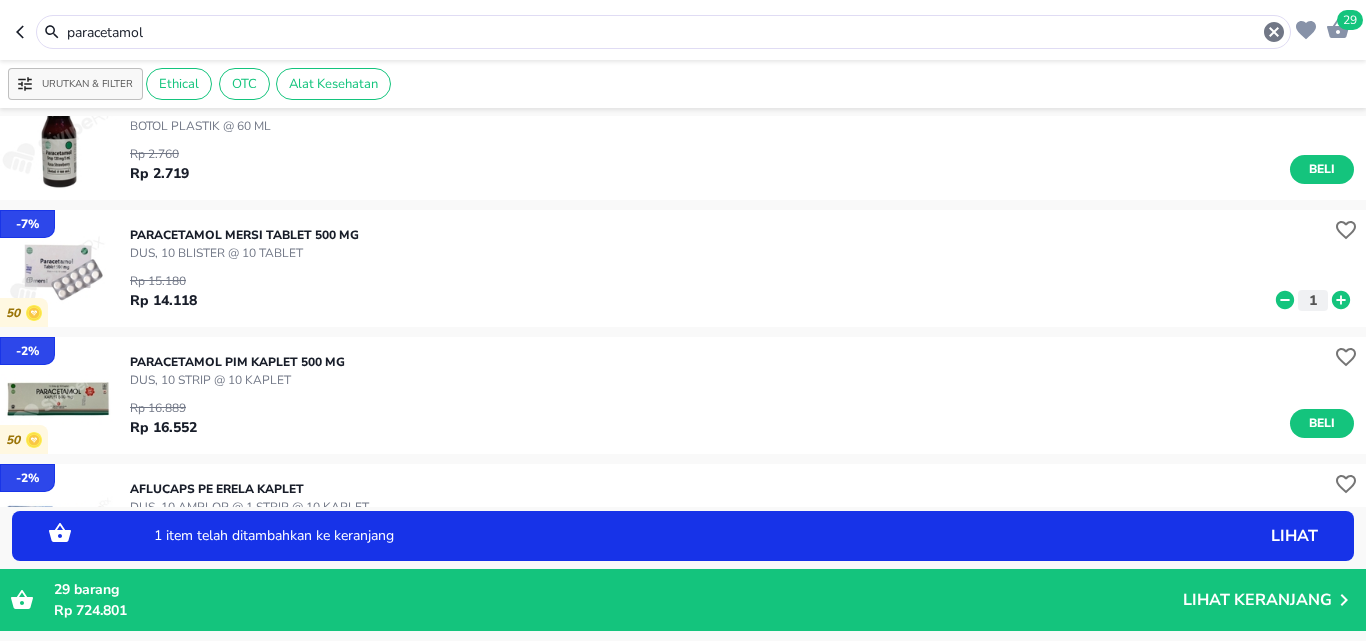 click 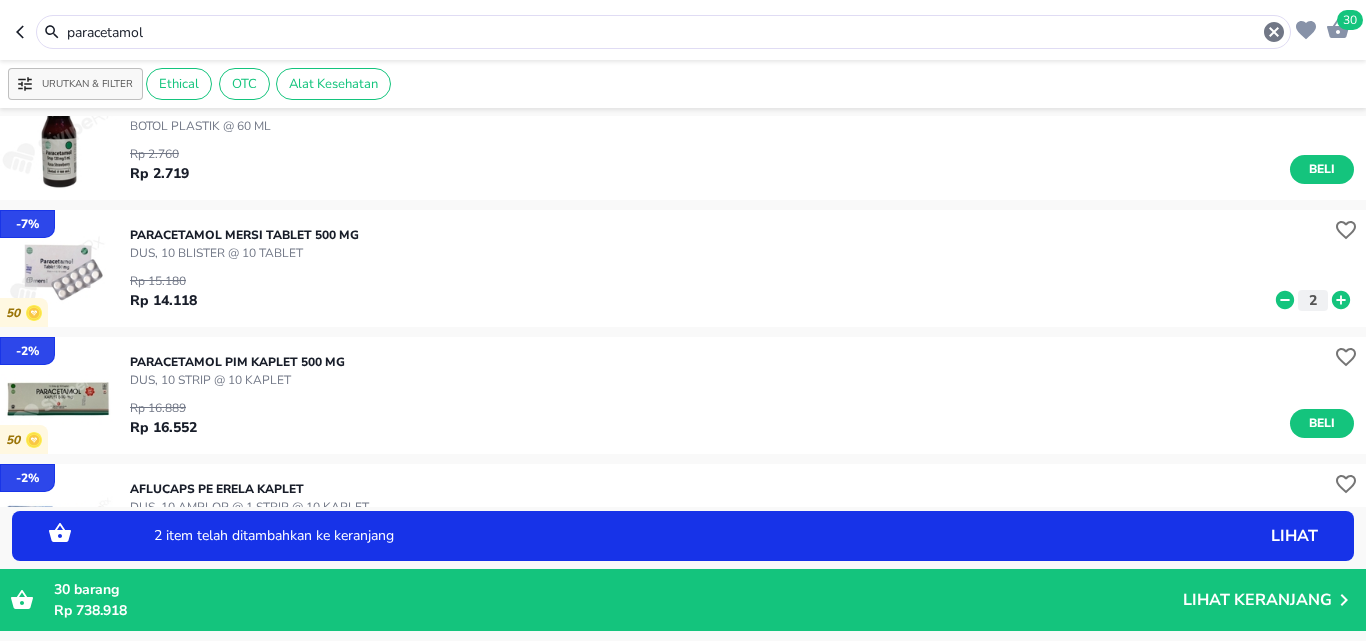 click 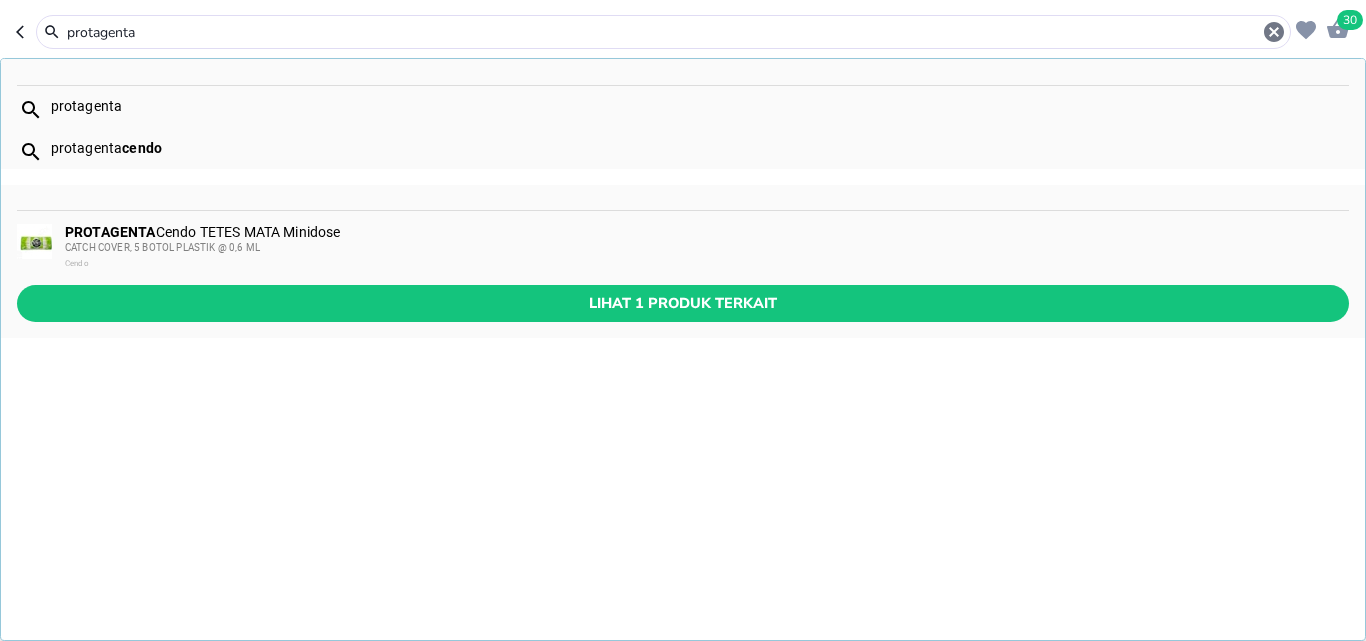 type on "protagenta" 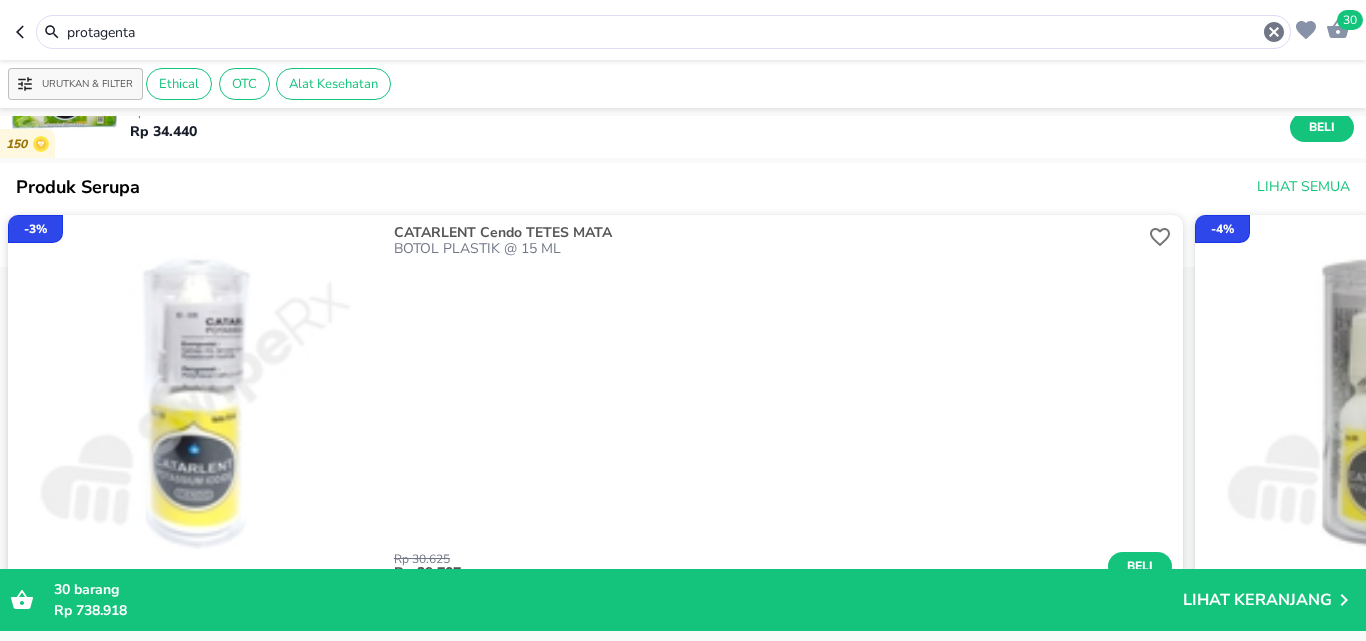 scroll, scrollTop: 0, scrollLeft: 0, axis: both 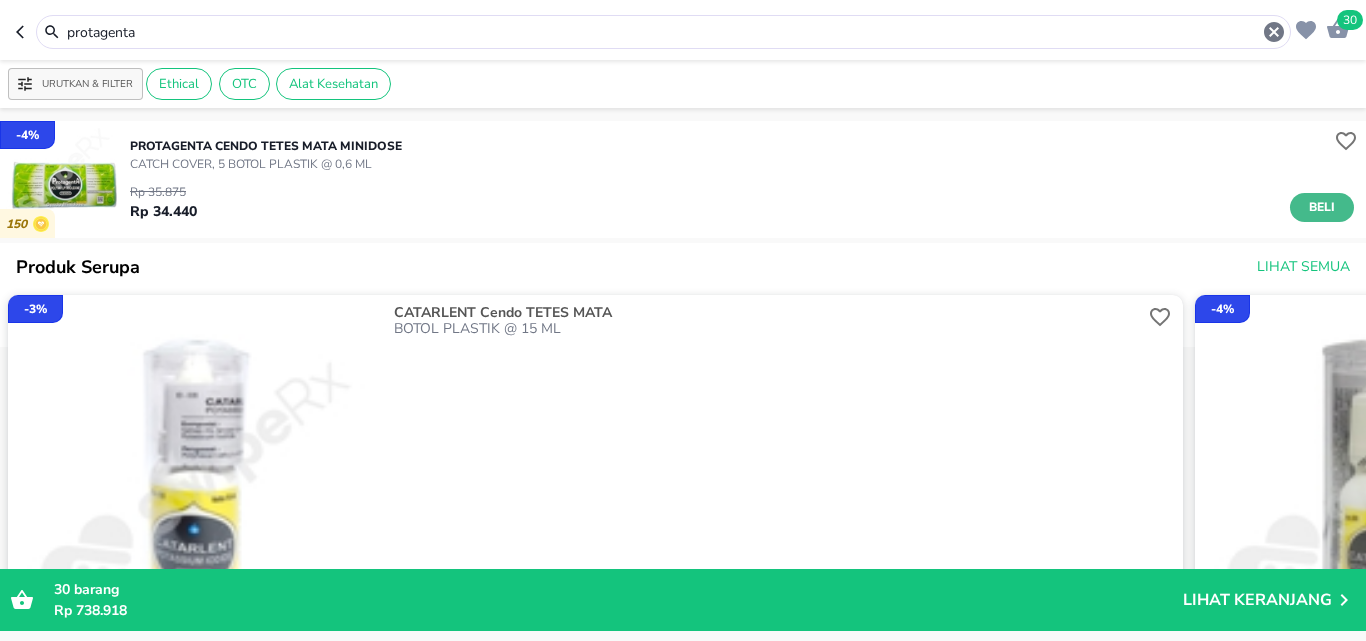 click on "Beli" at bounding box center [1322, 207] 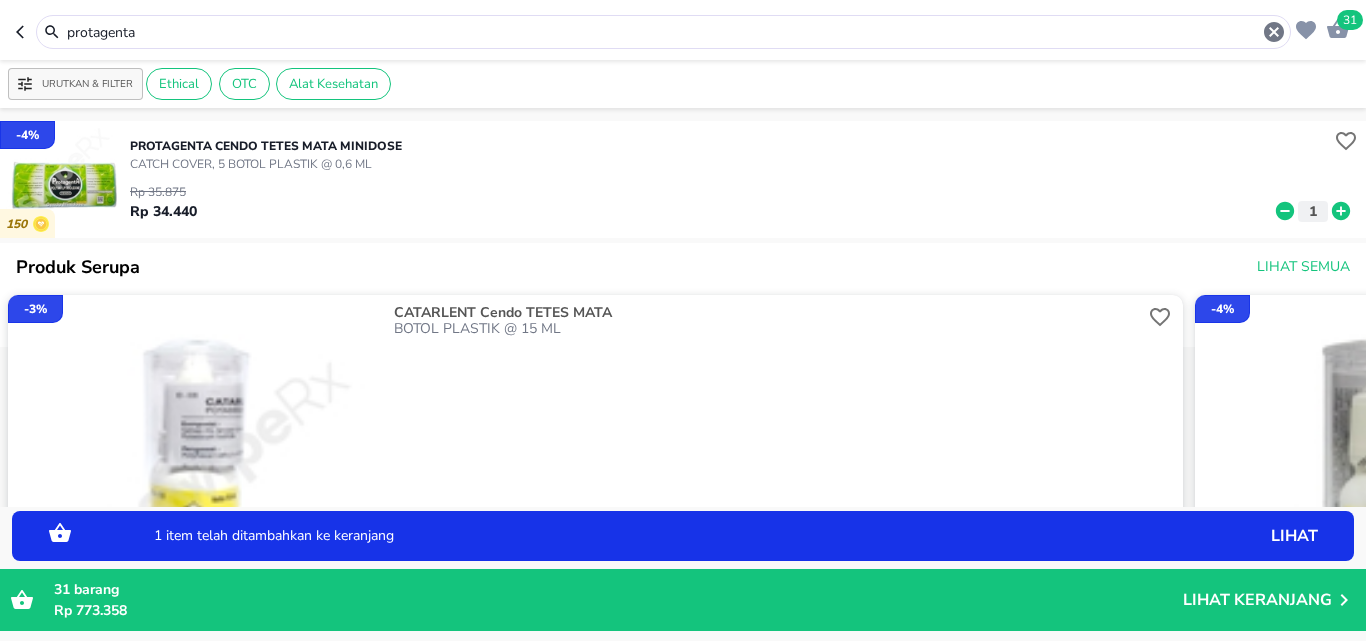 click 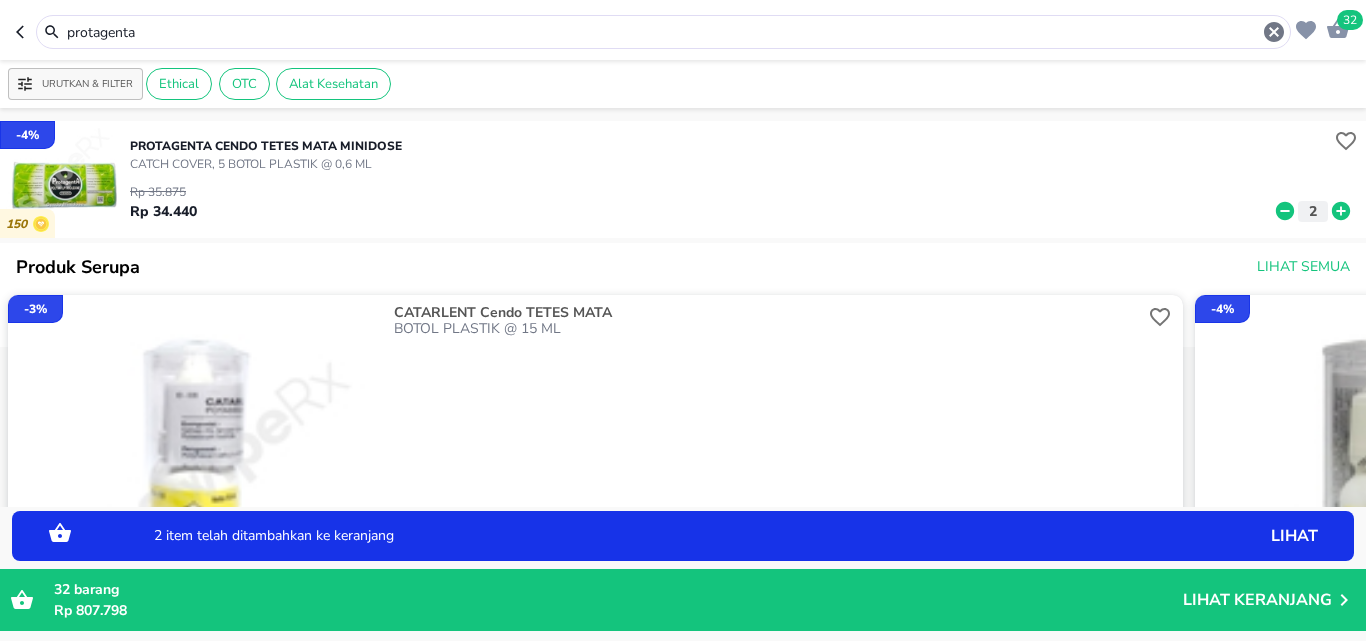 click 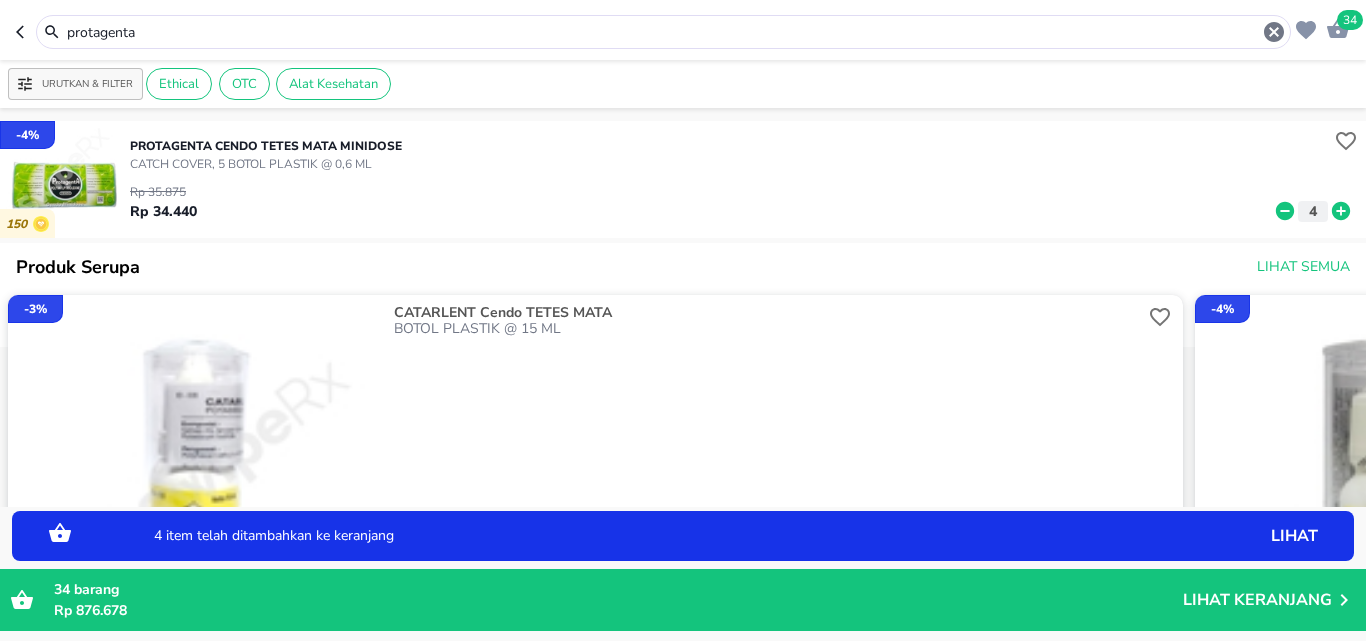click 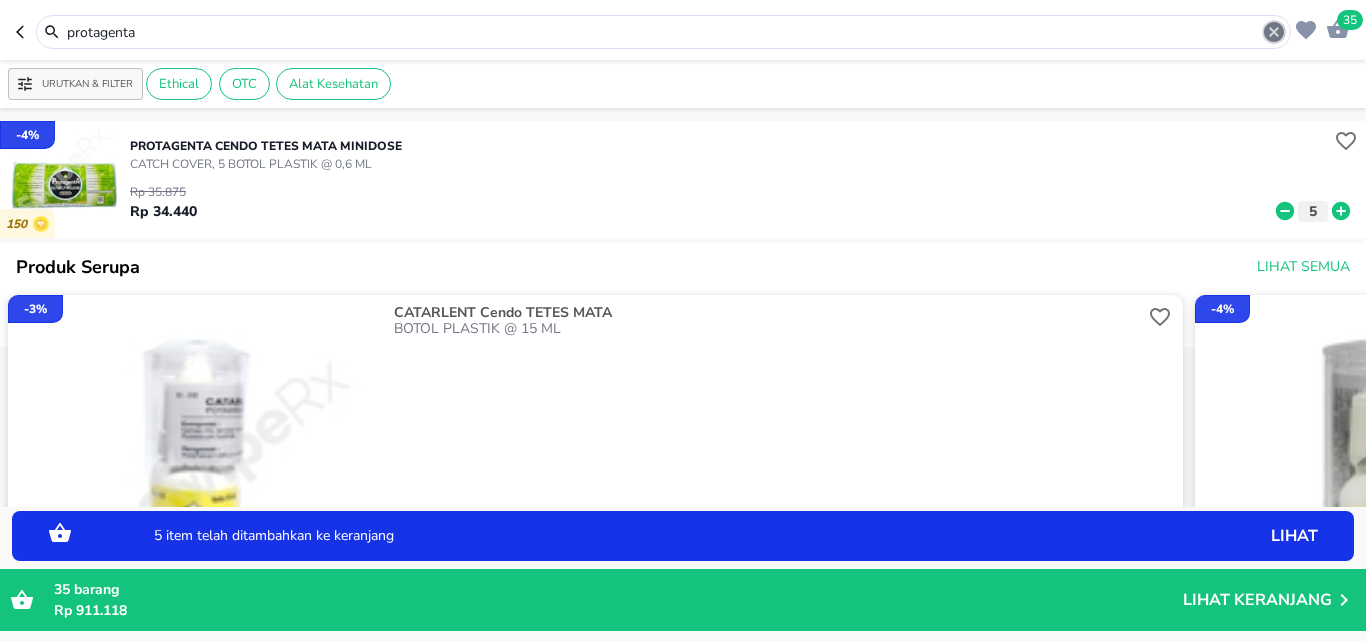 click 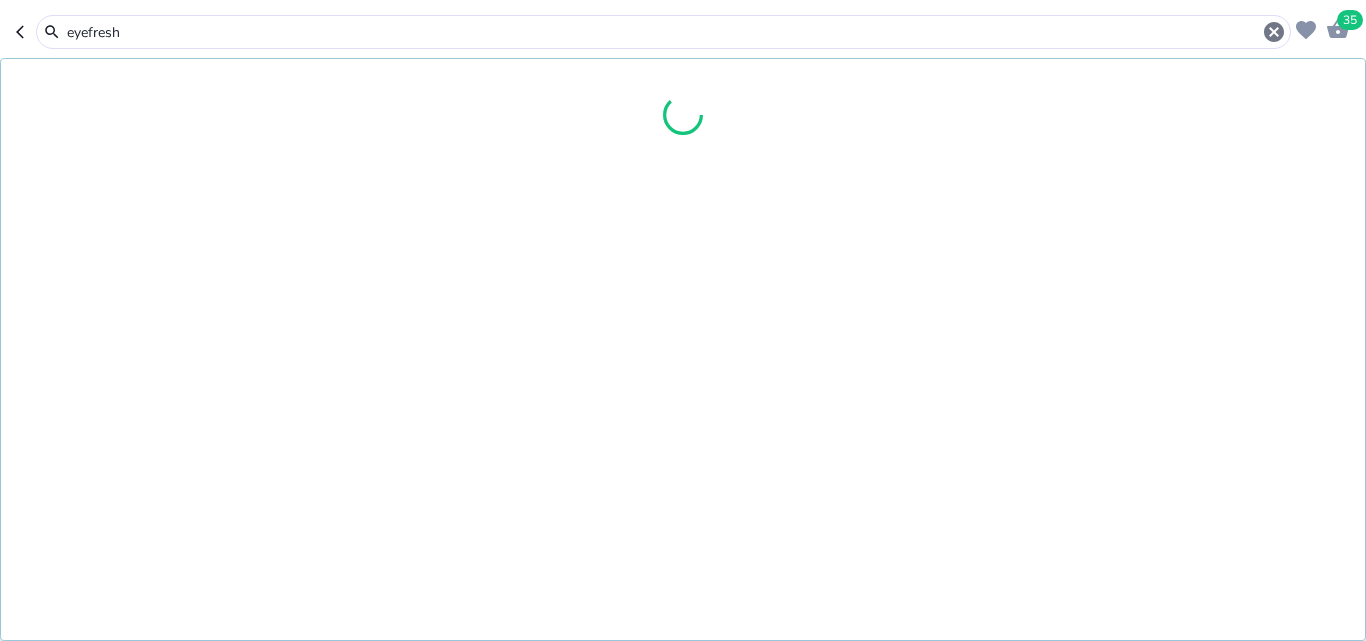 type on "eyefresh" 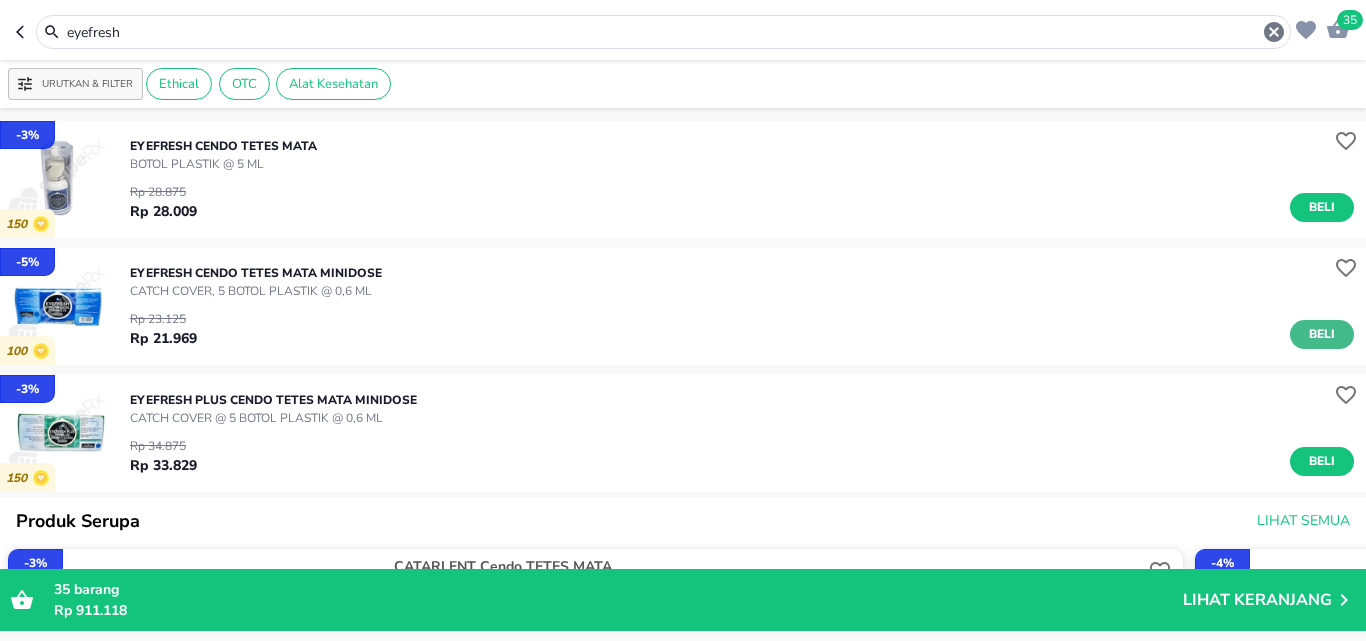 click on "Beli" at bounding box center (1322, 334) 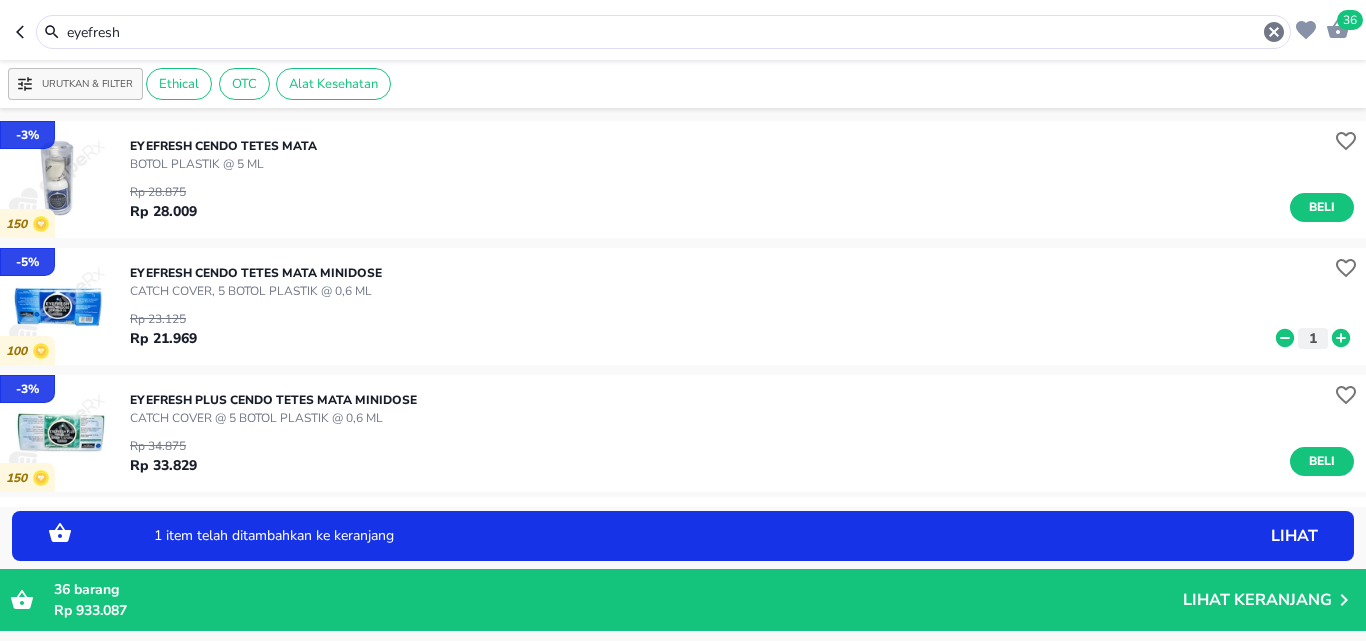 click 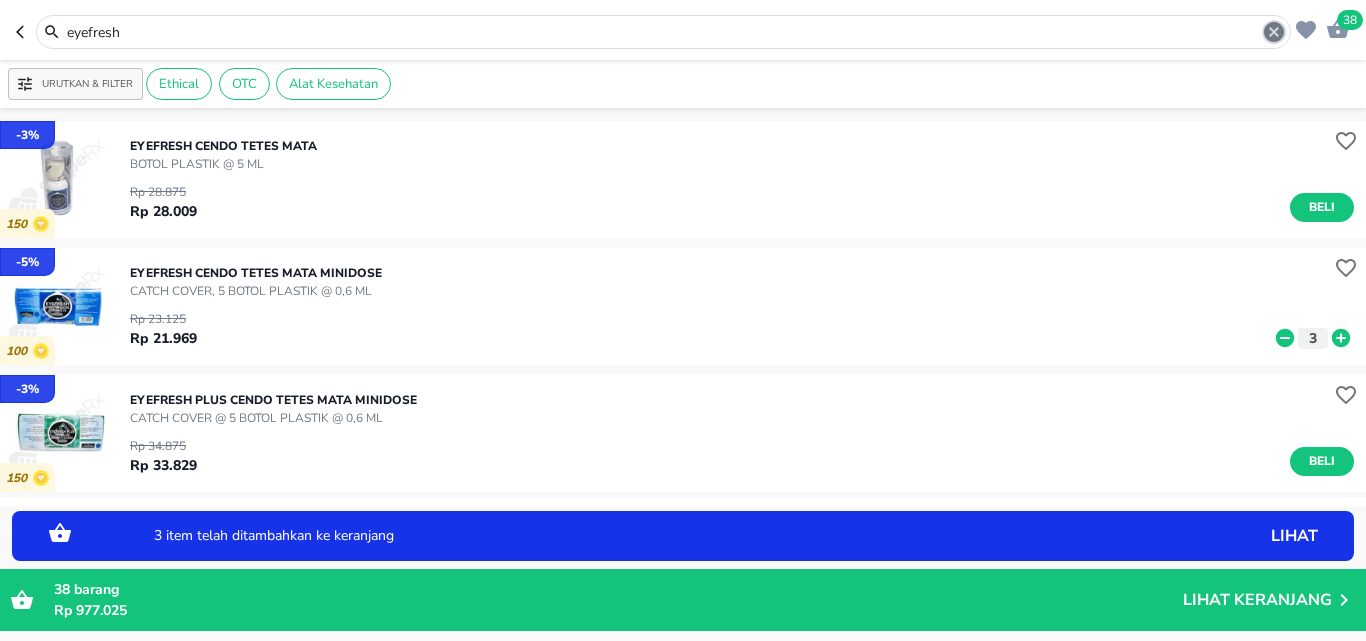 click 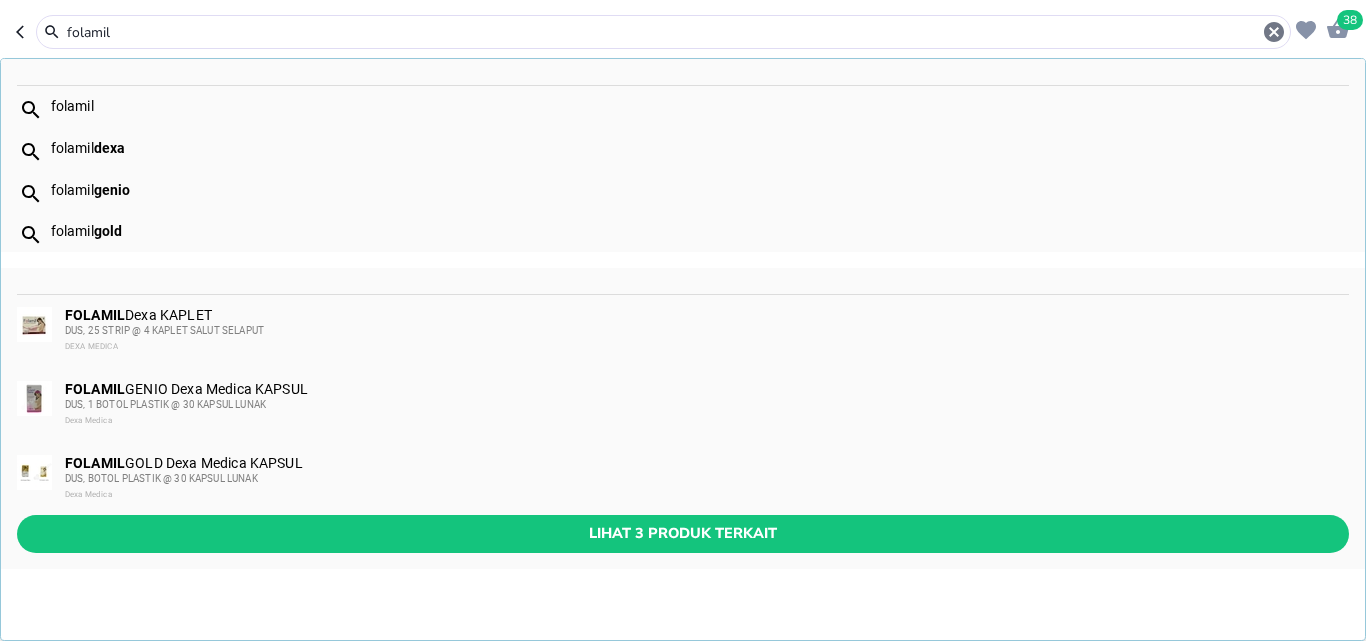 type on "folamil" 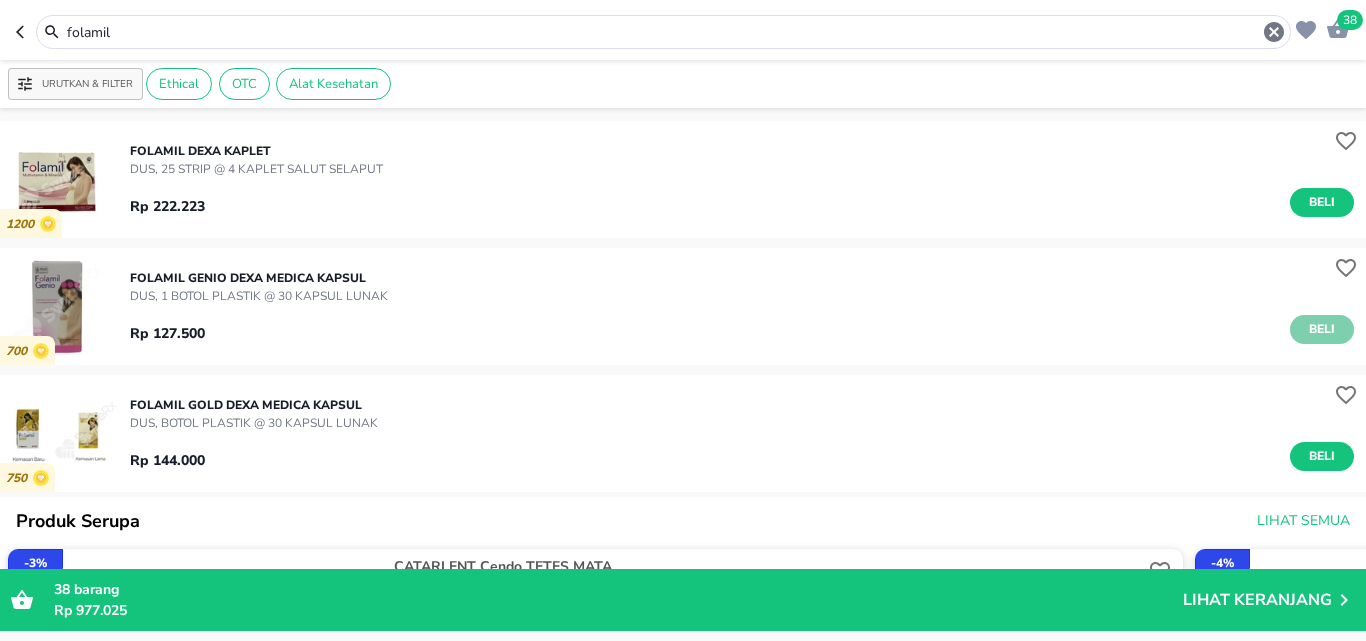 click on "Beli" at bounding box center (1322, 329) 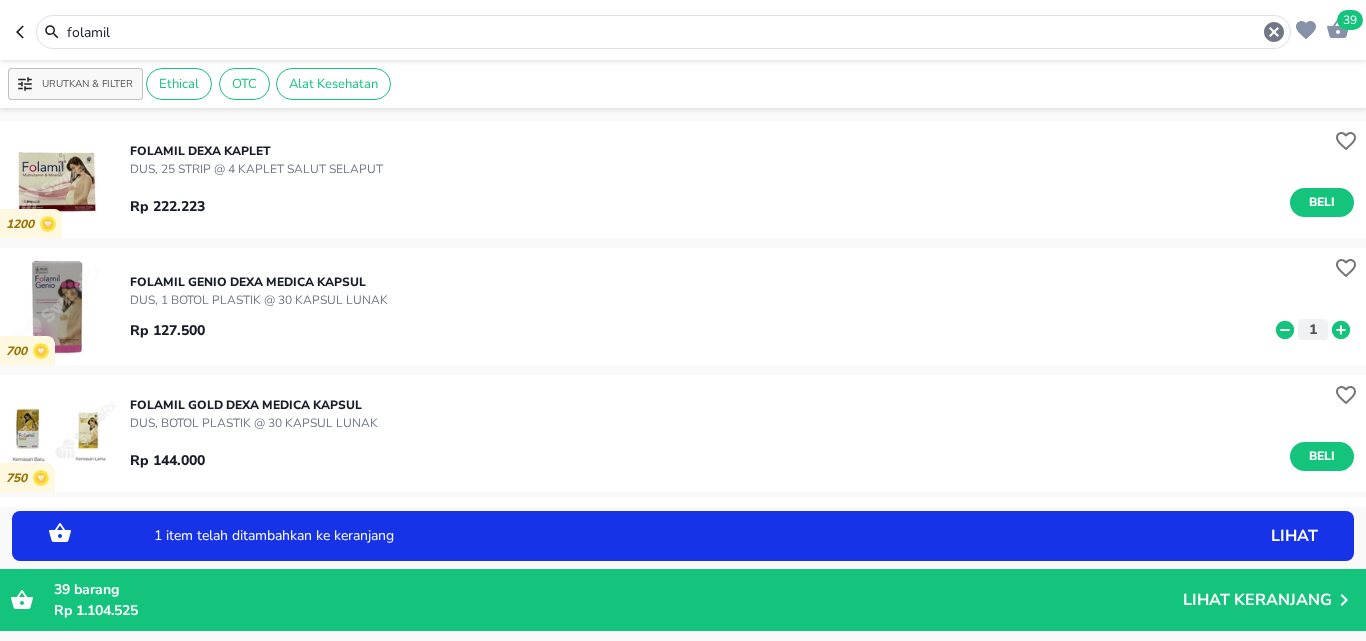 click 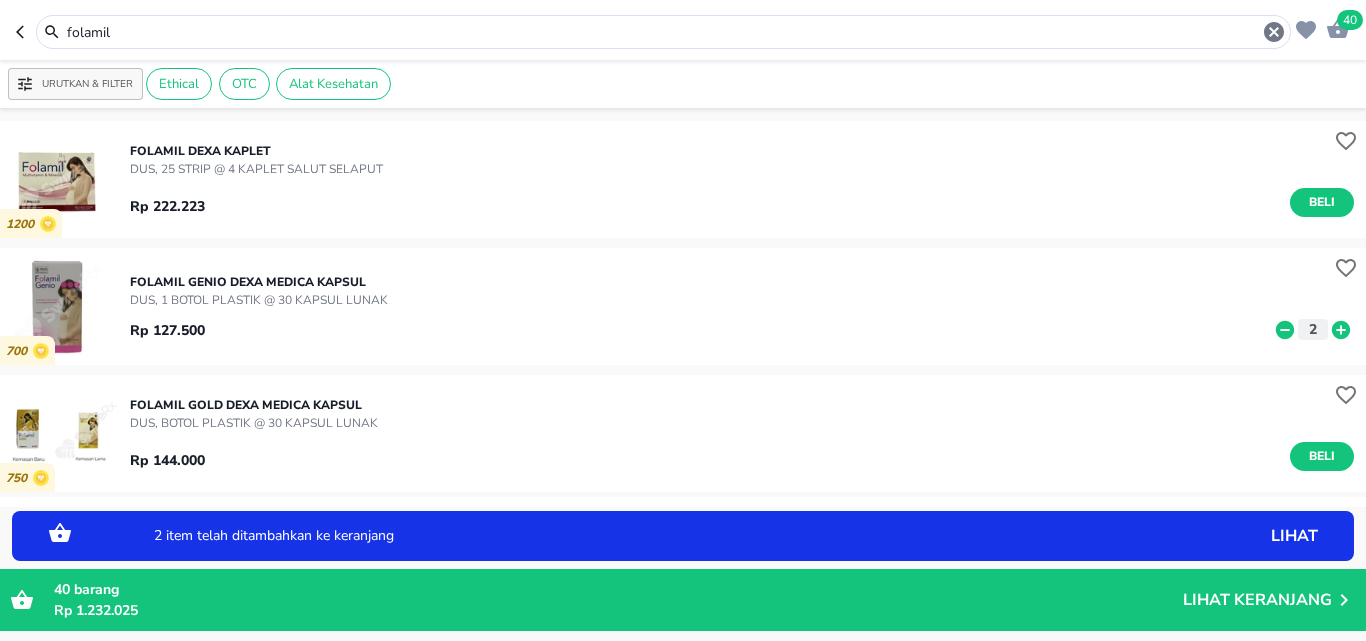 click 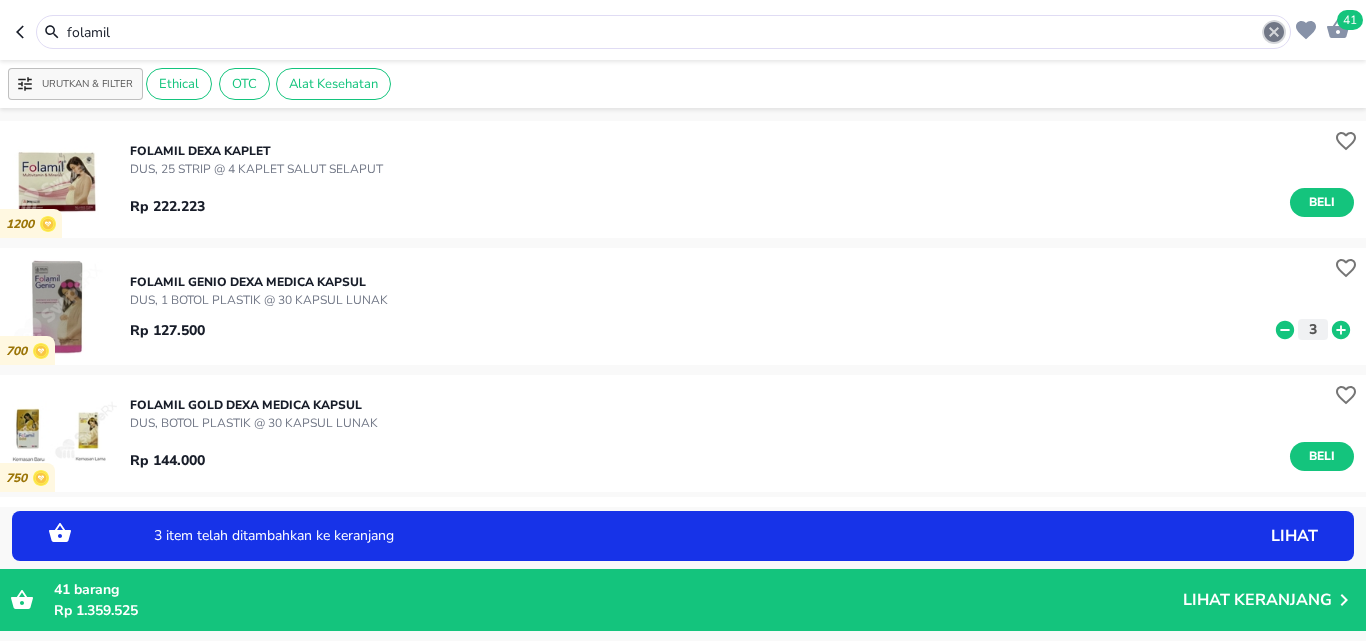 click 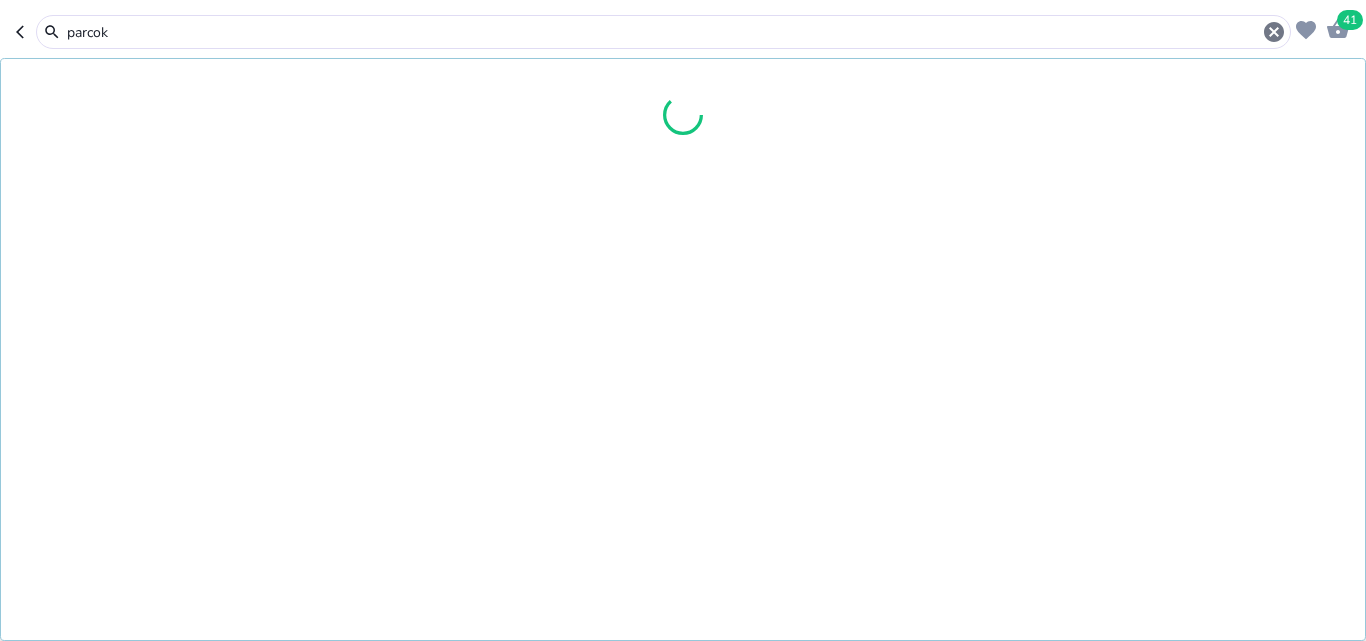 type on "parcok" 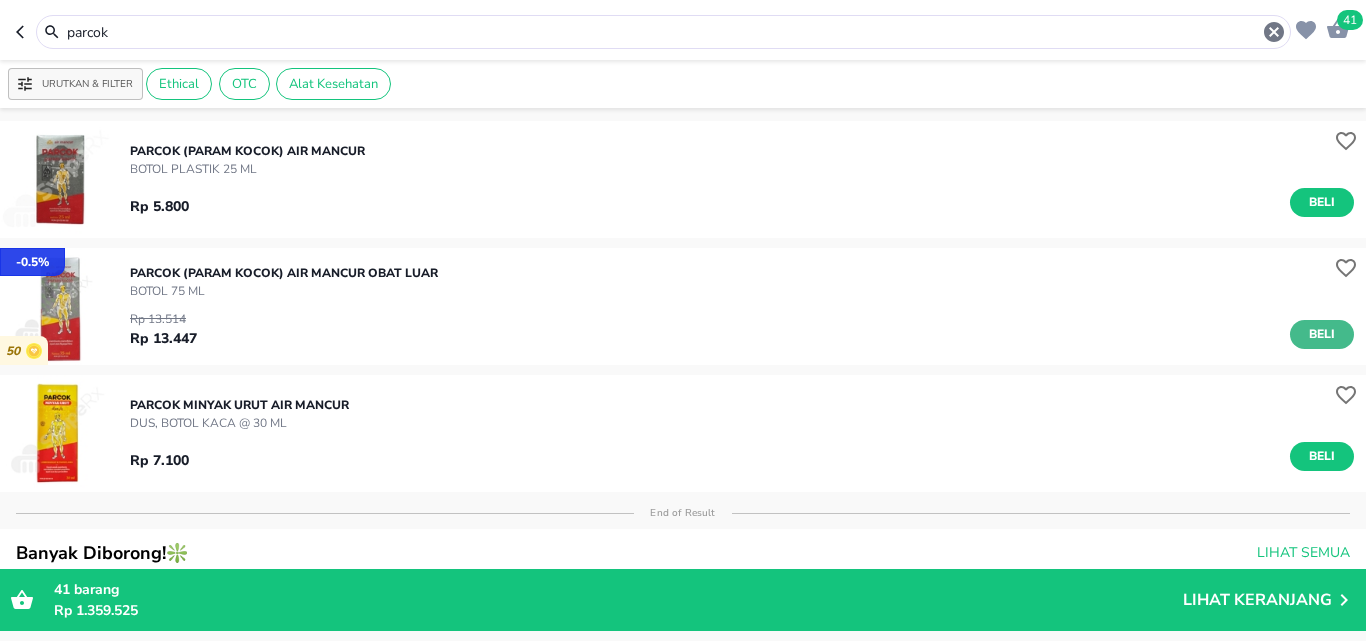 click on "Beli" at bounding box center [1322, 334] 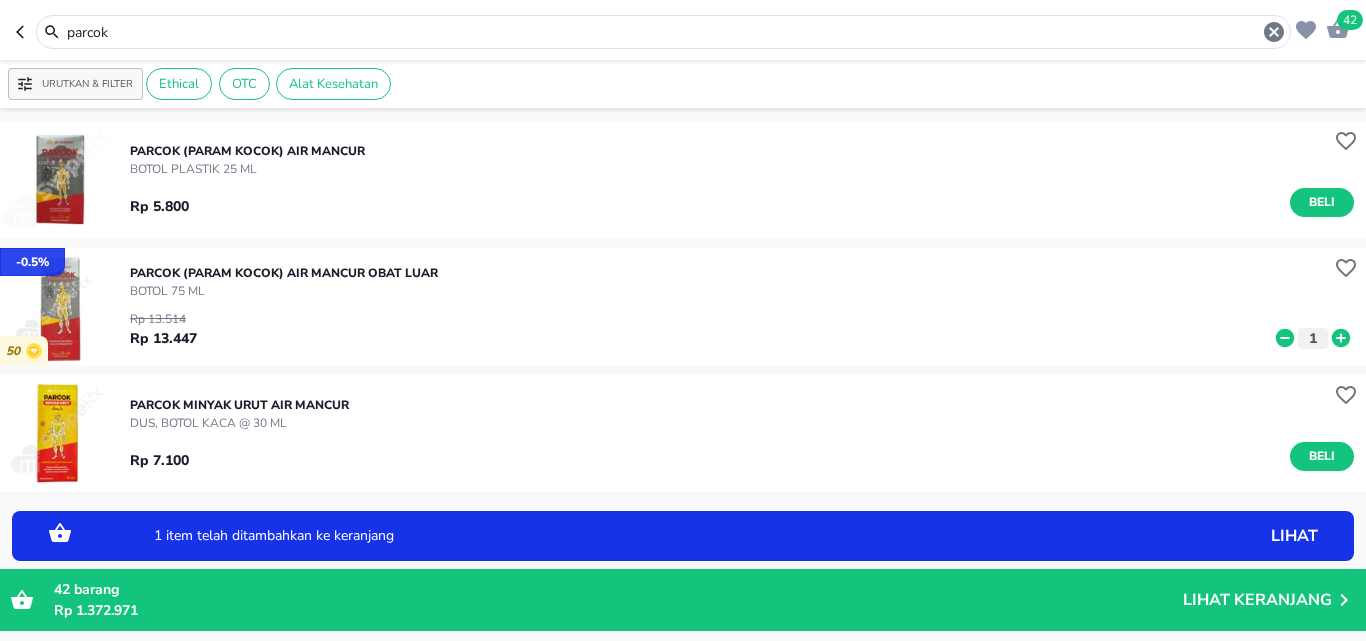 click 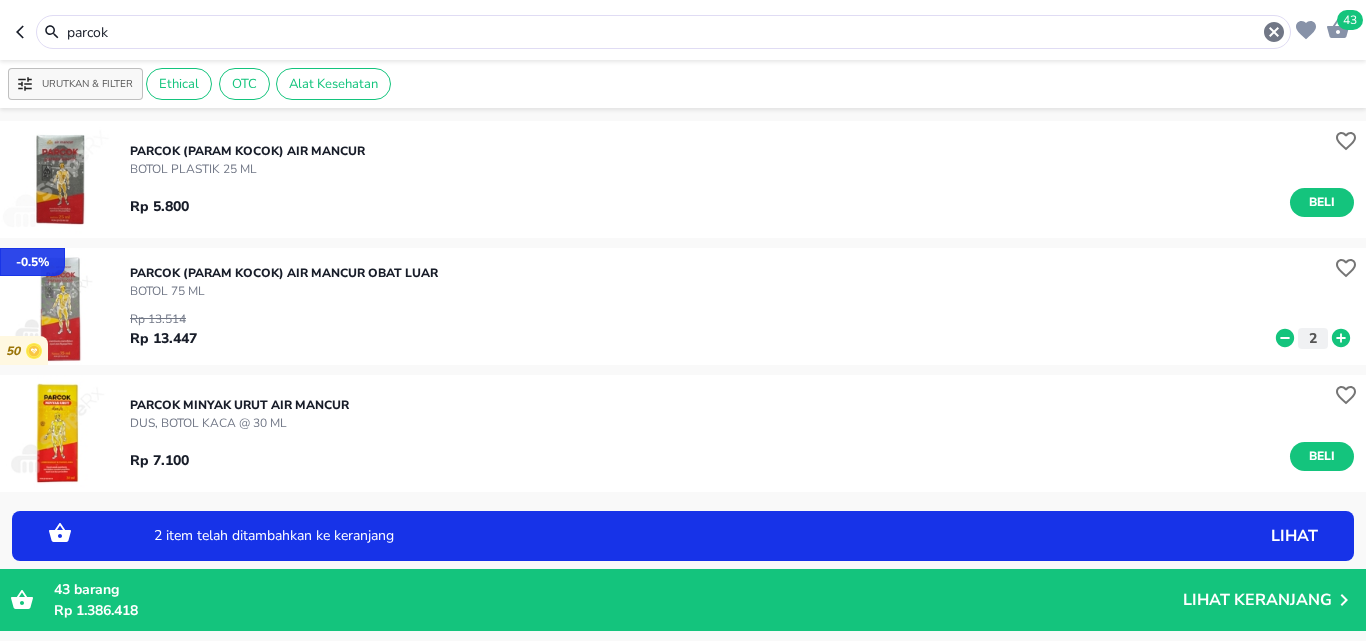 click 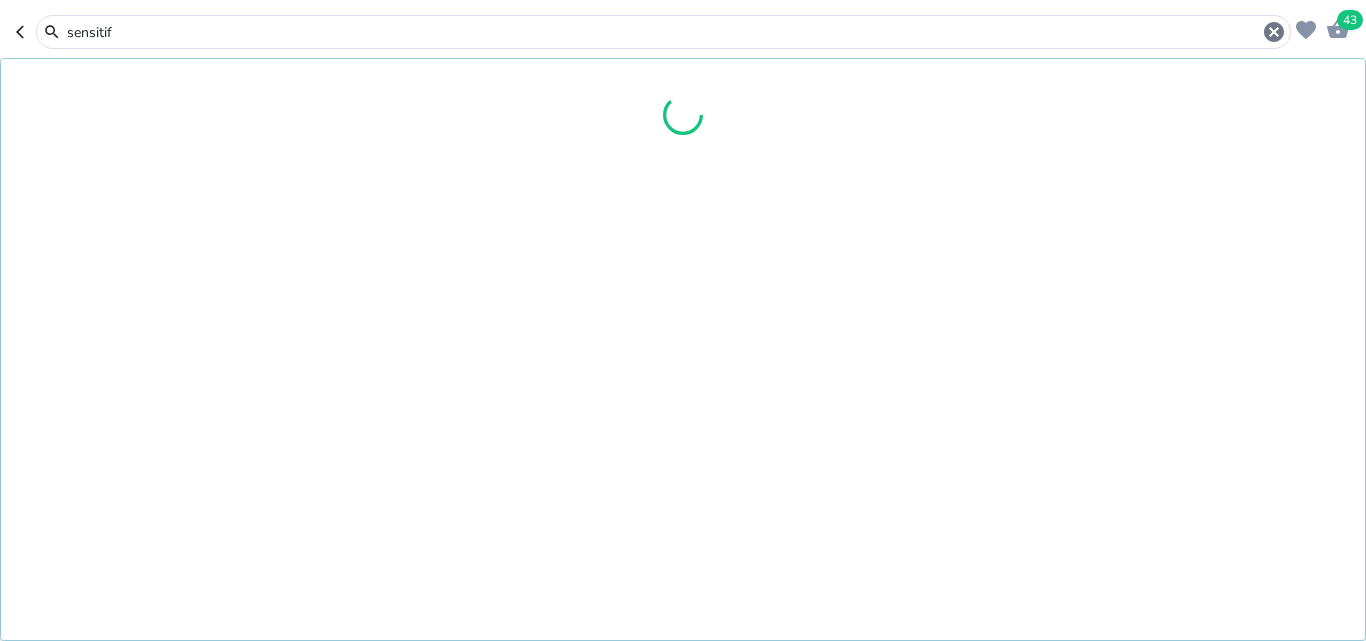 type on "sensitif" 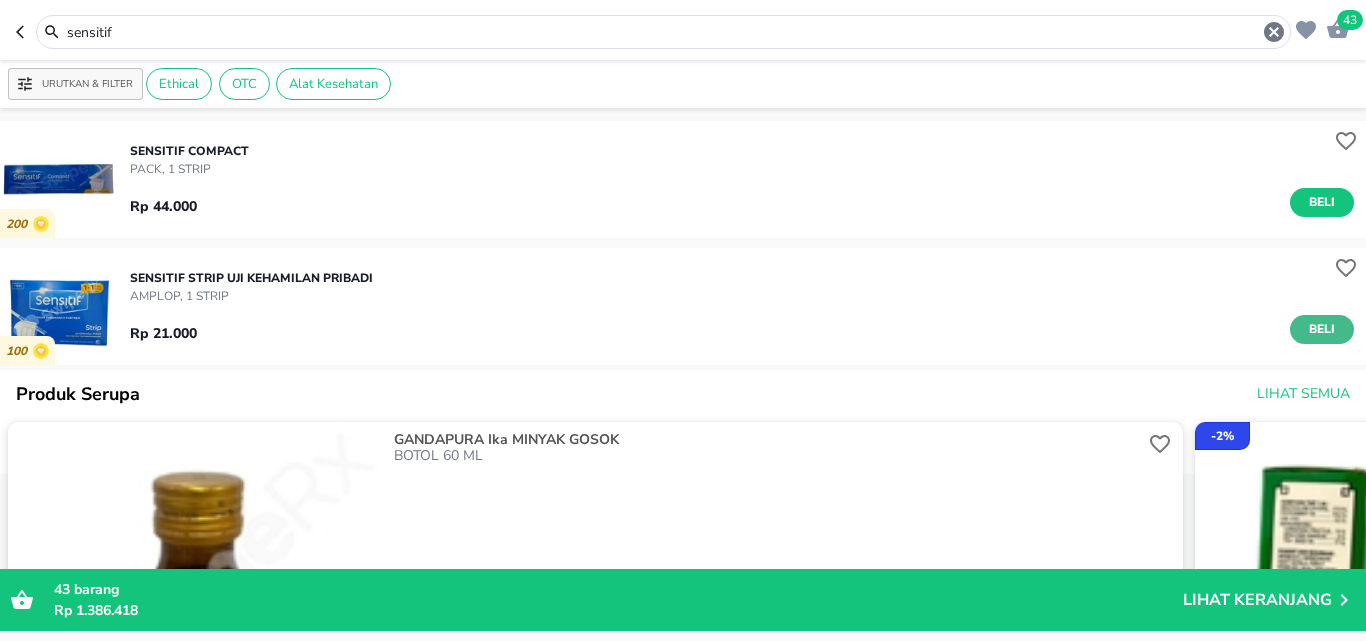 click on "Beli" at bounding box center [1322, 329] 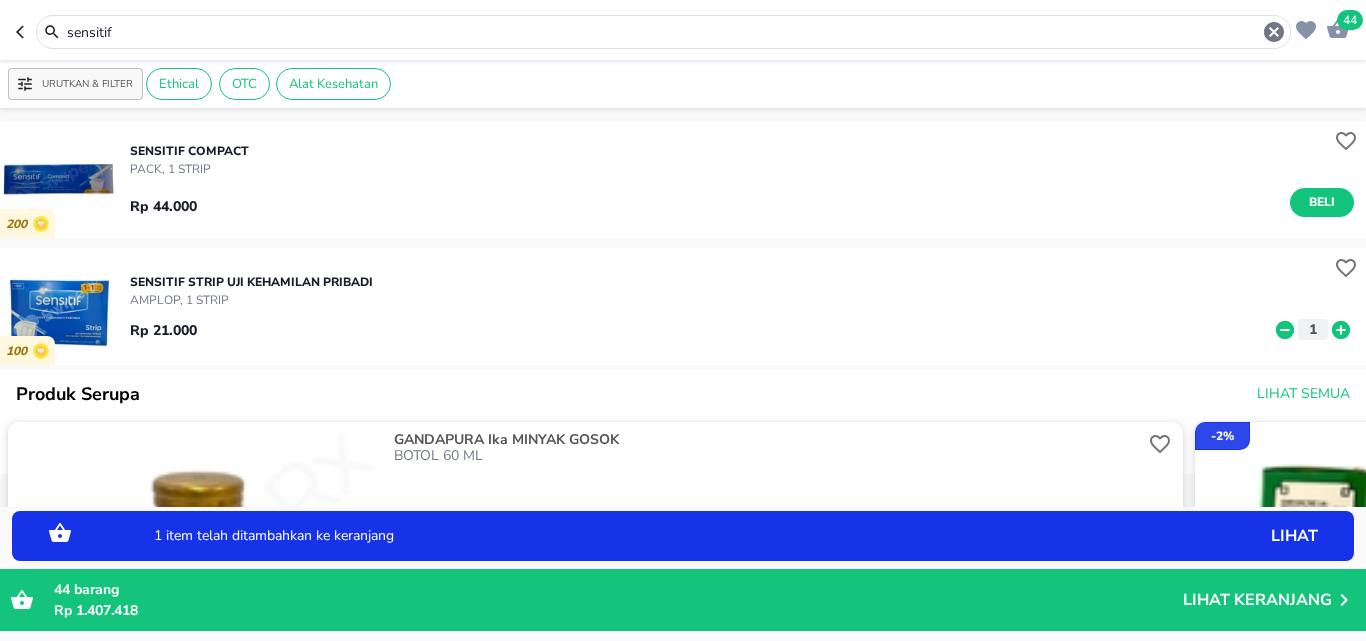 click 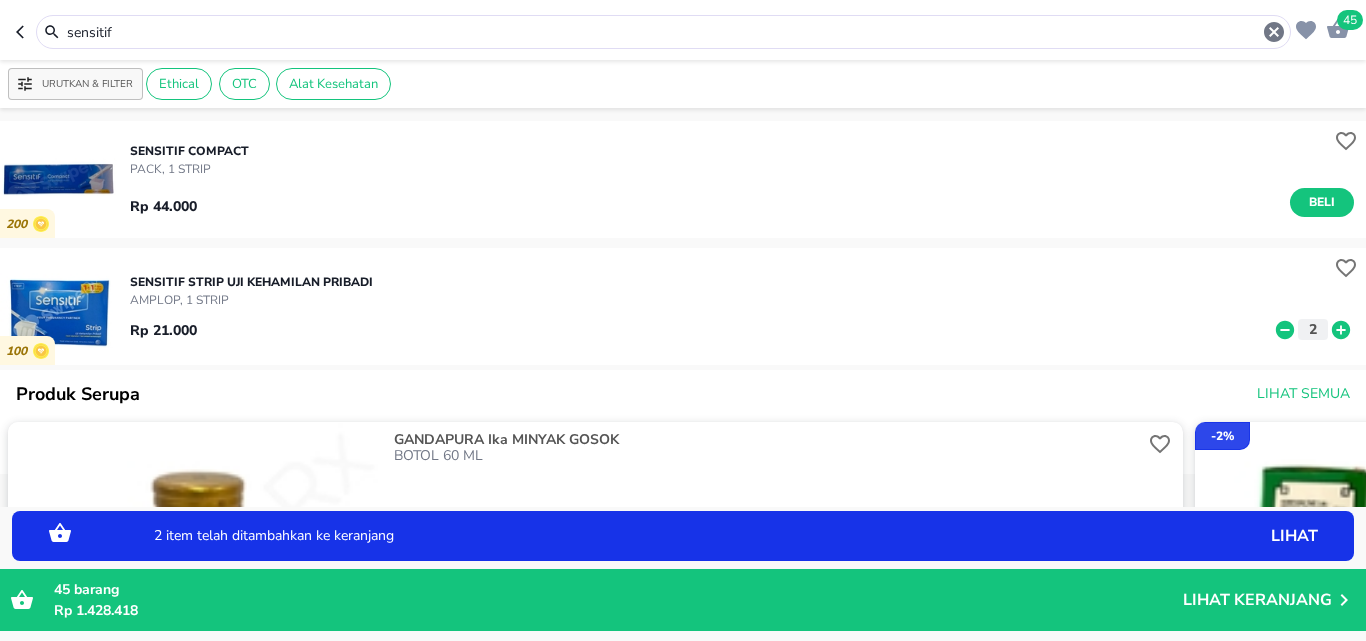 click 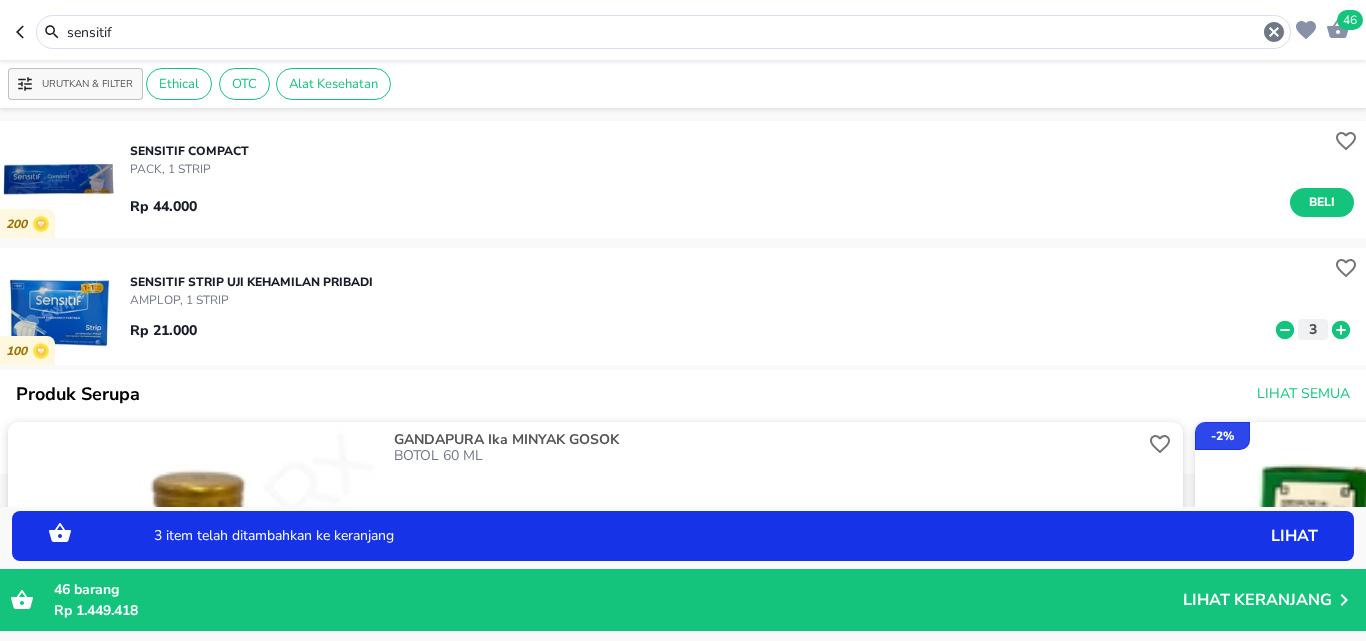 click 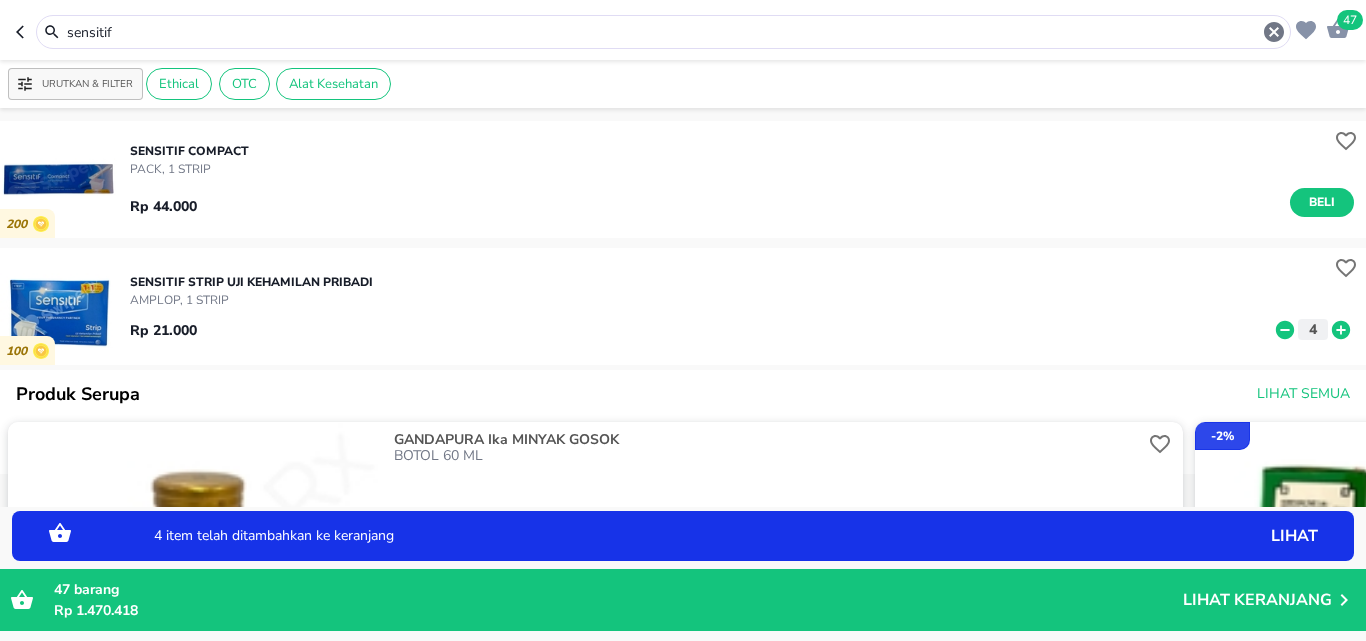 click 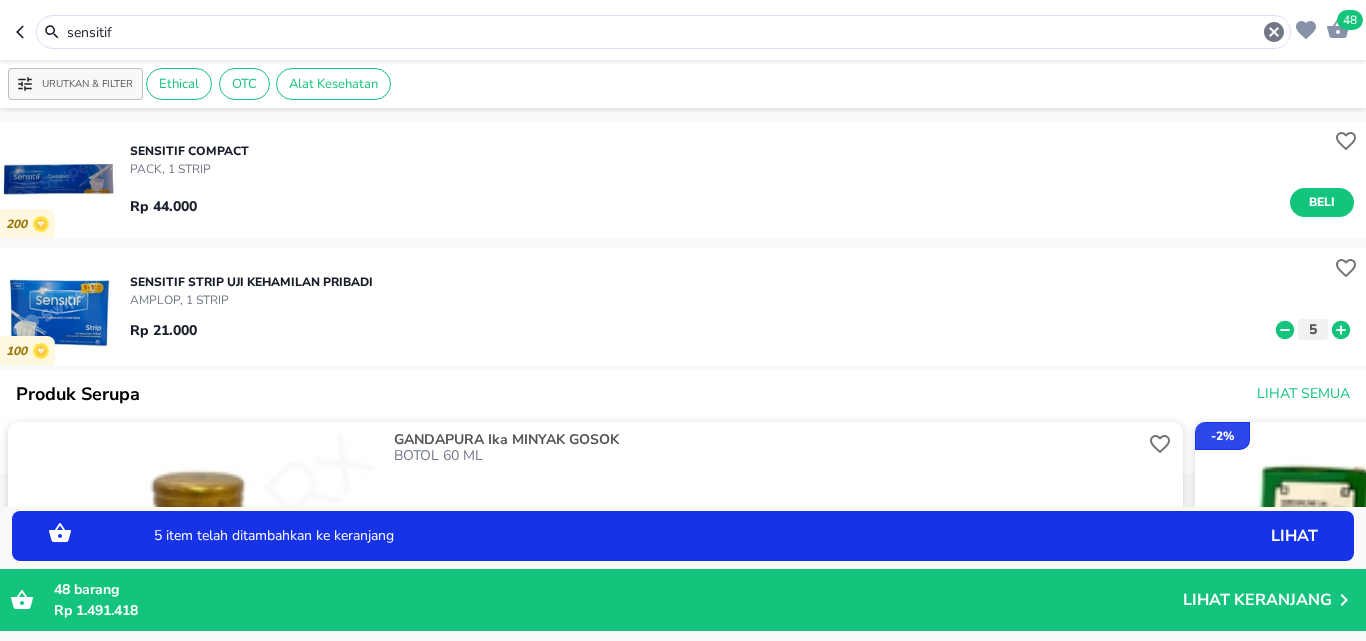 click 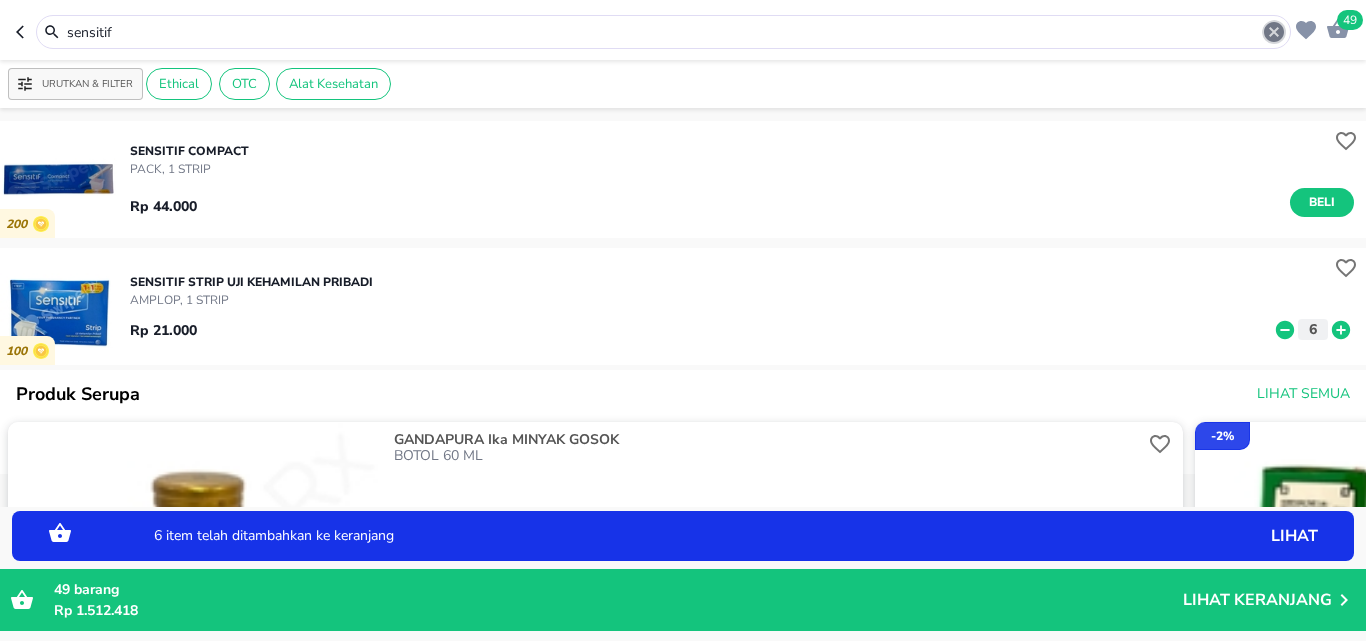 click 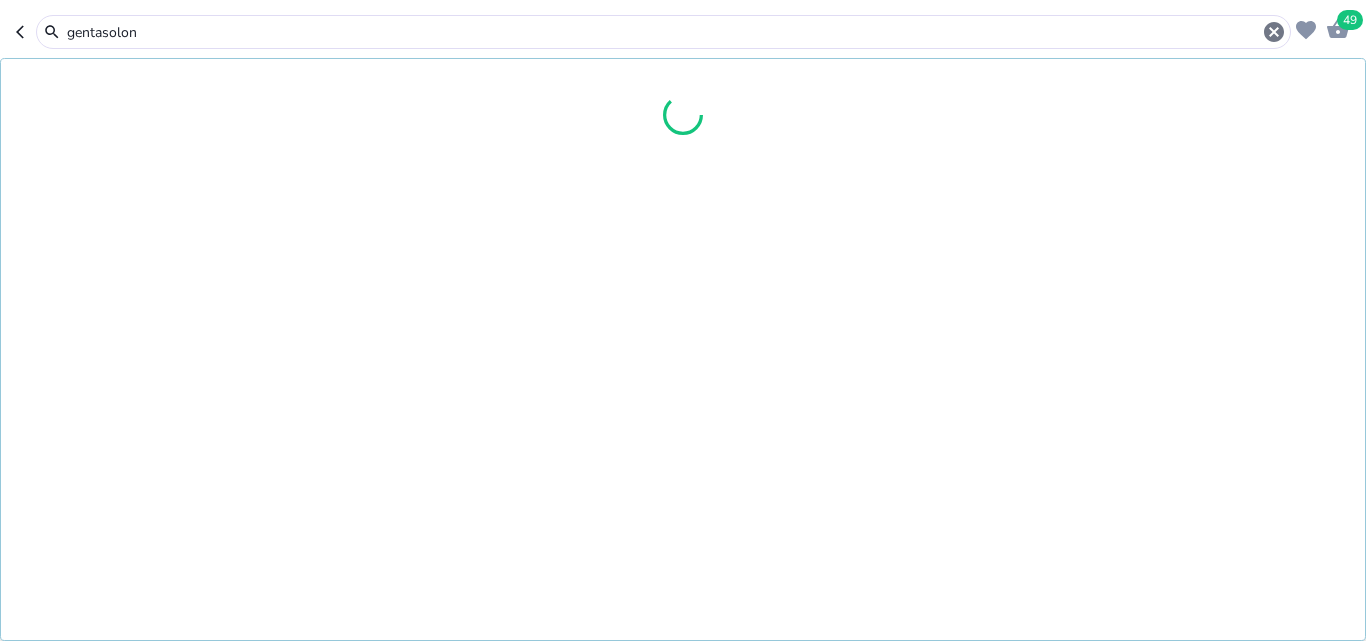 type on "gentasolon" 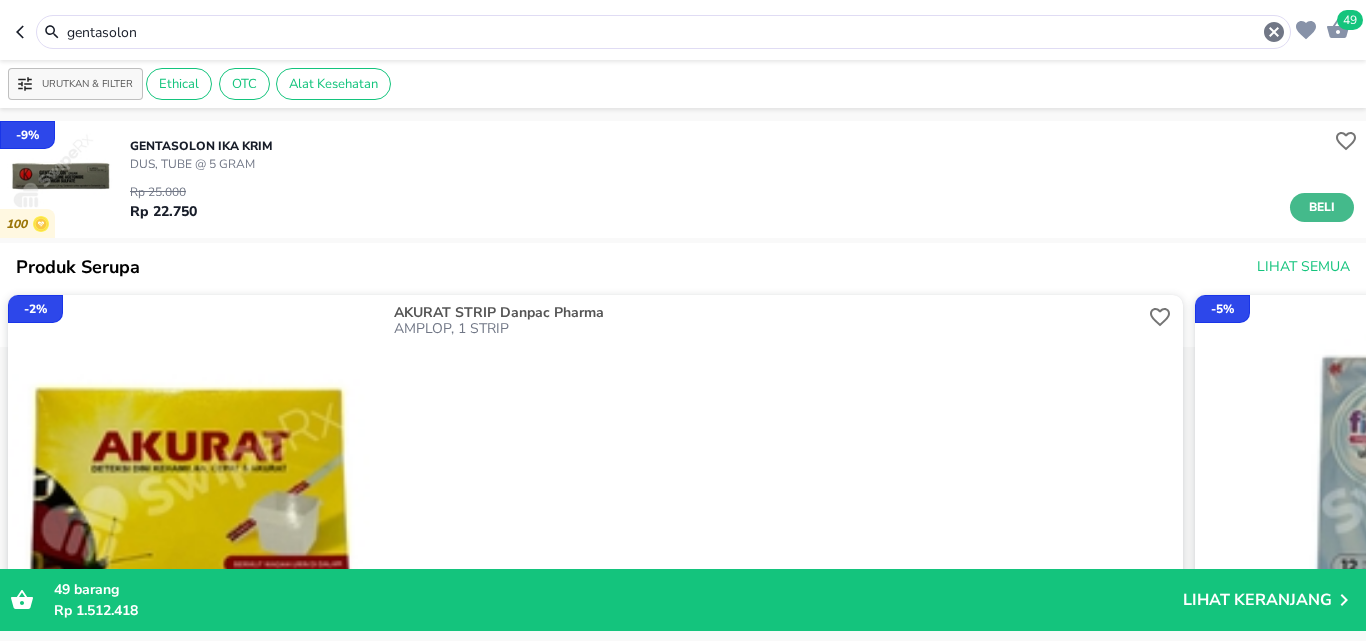 click on "Beli" at bounding box center (1322, 207) 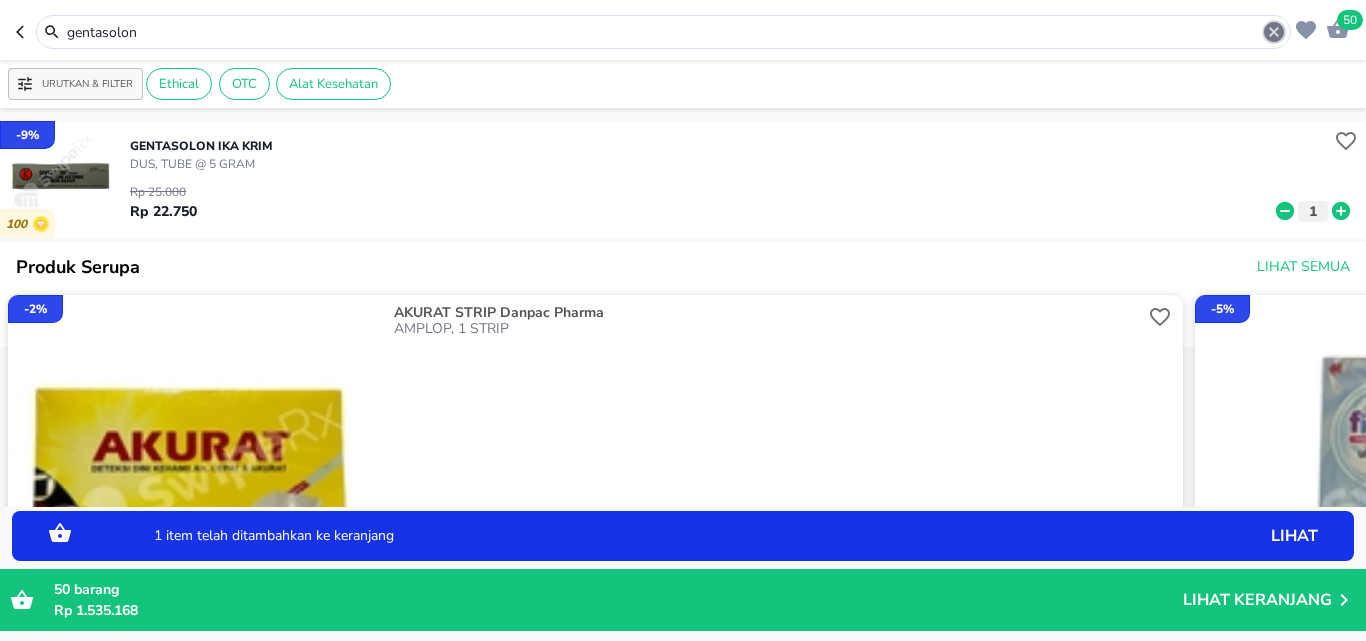 click 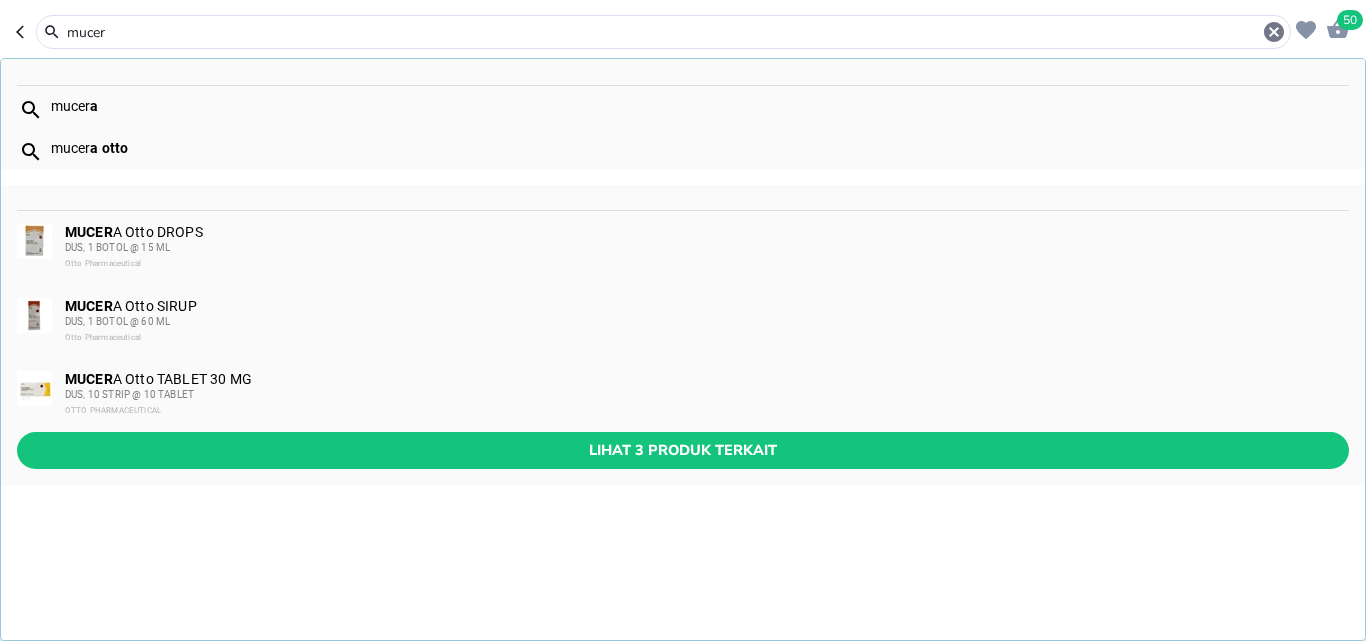 type on "mucer" 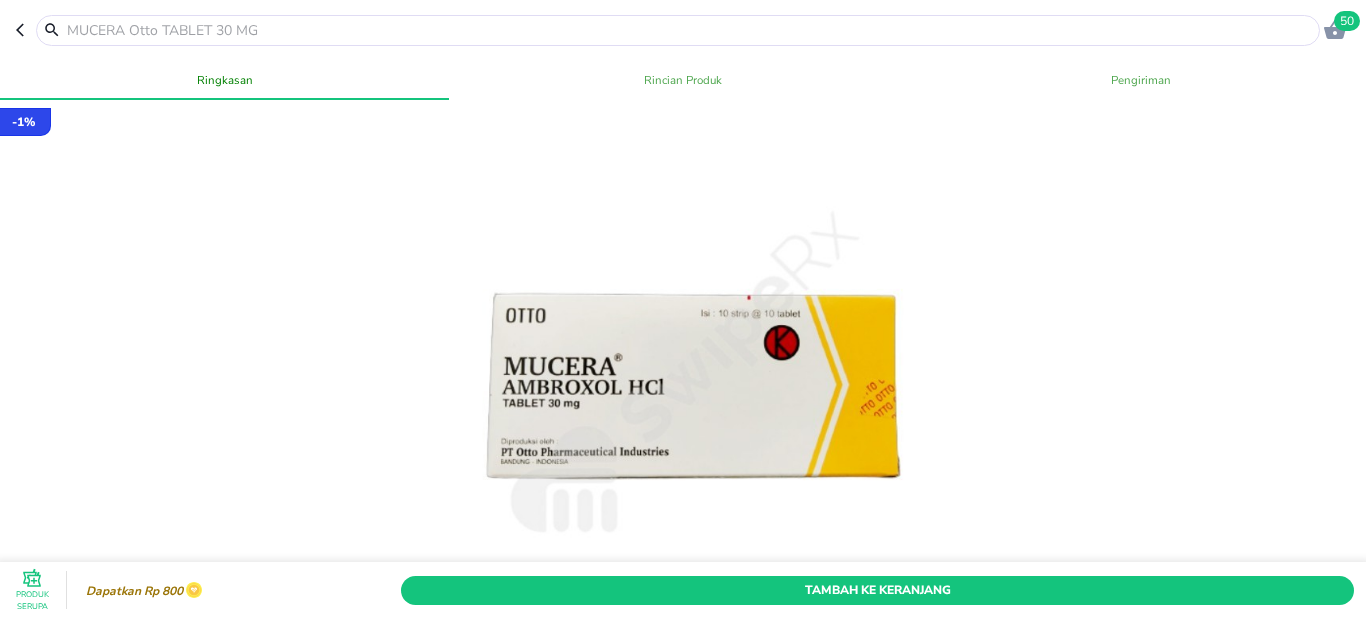 click at bounding box center (690, 30) 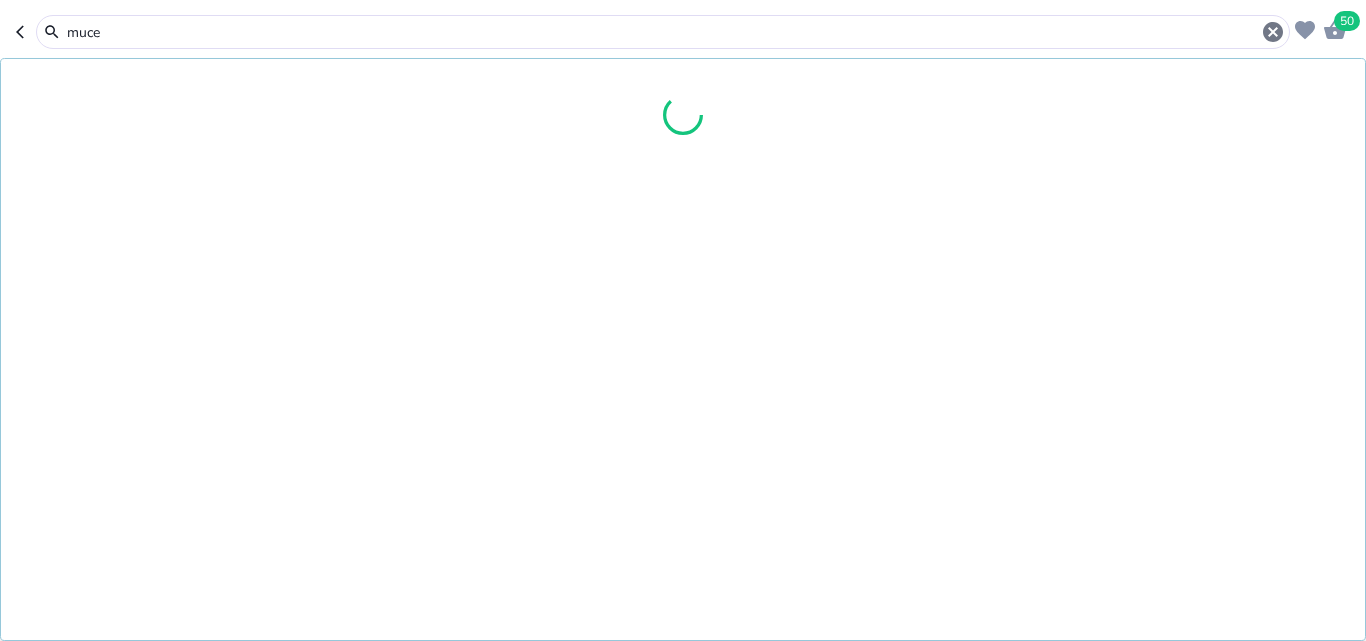 type on "mucer" 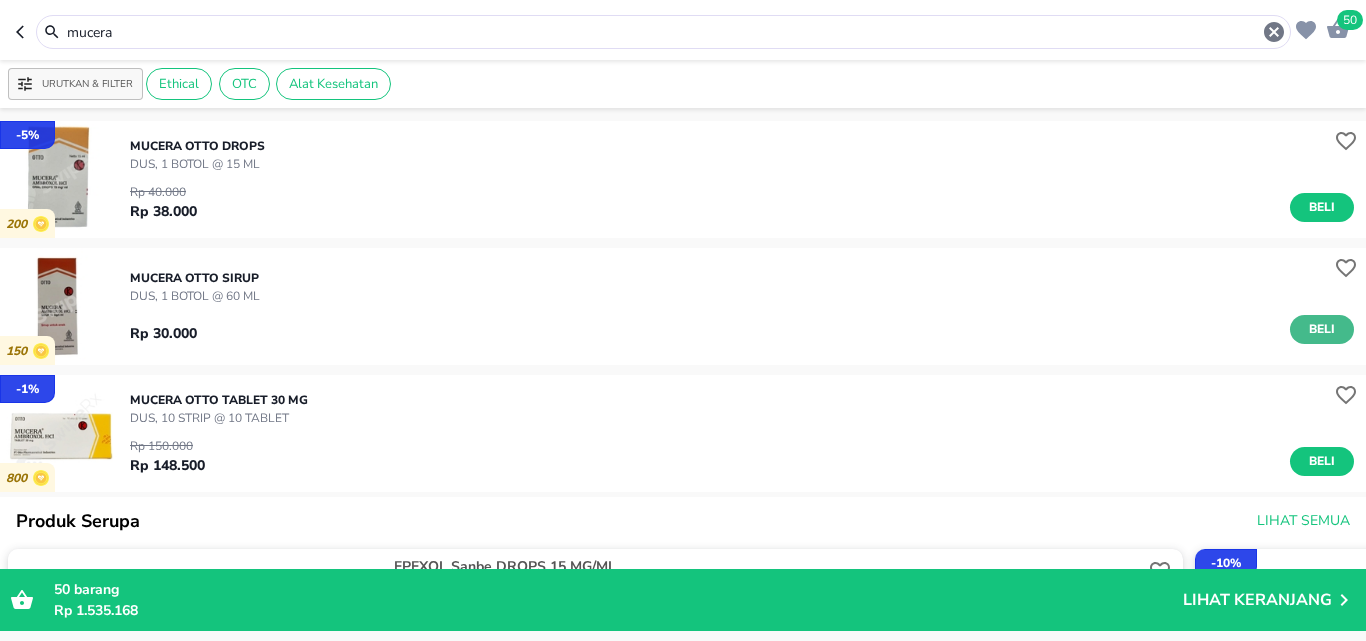 click on "Beli" at bounding box center [1322, 329] 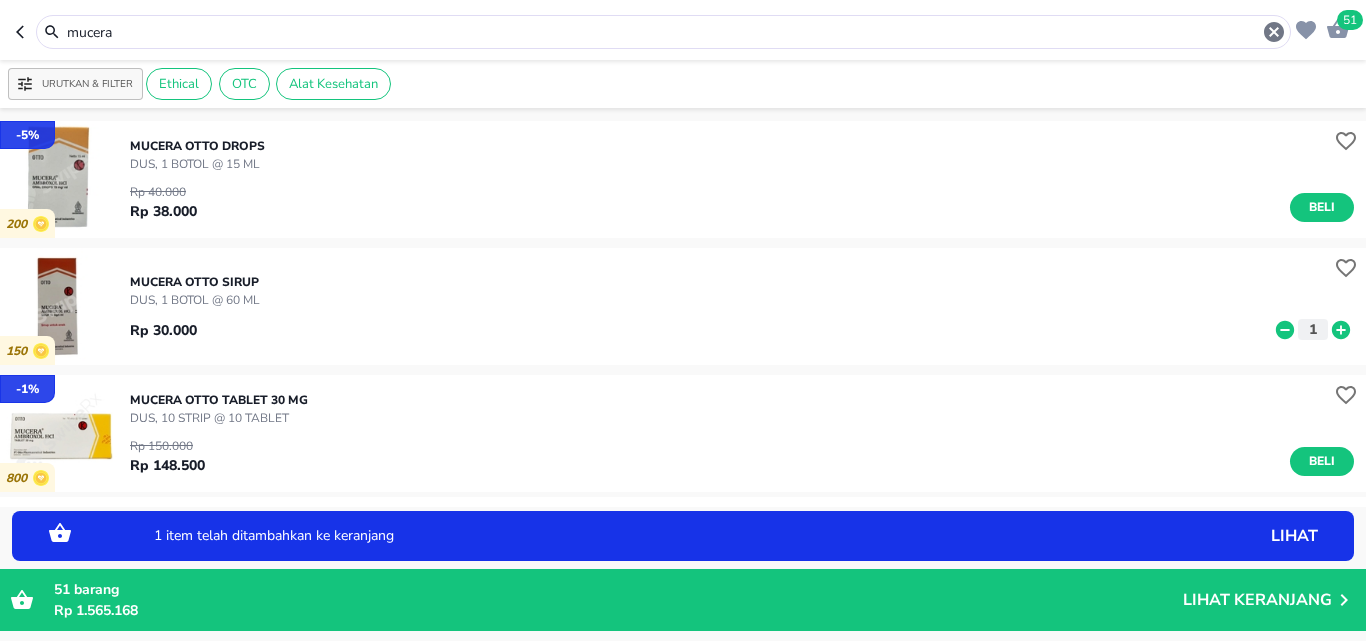 click 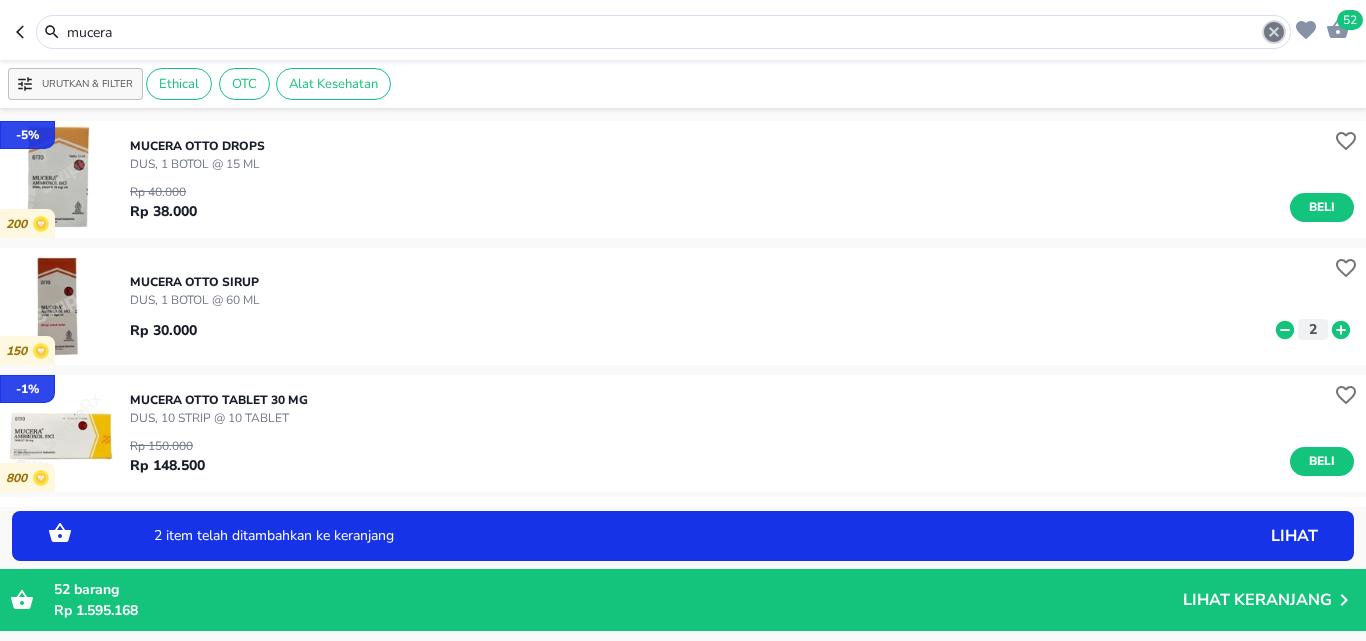 click 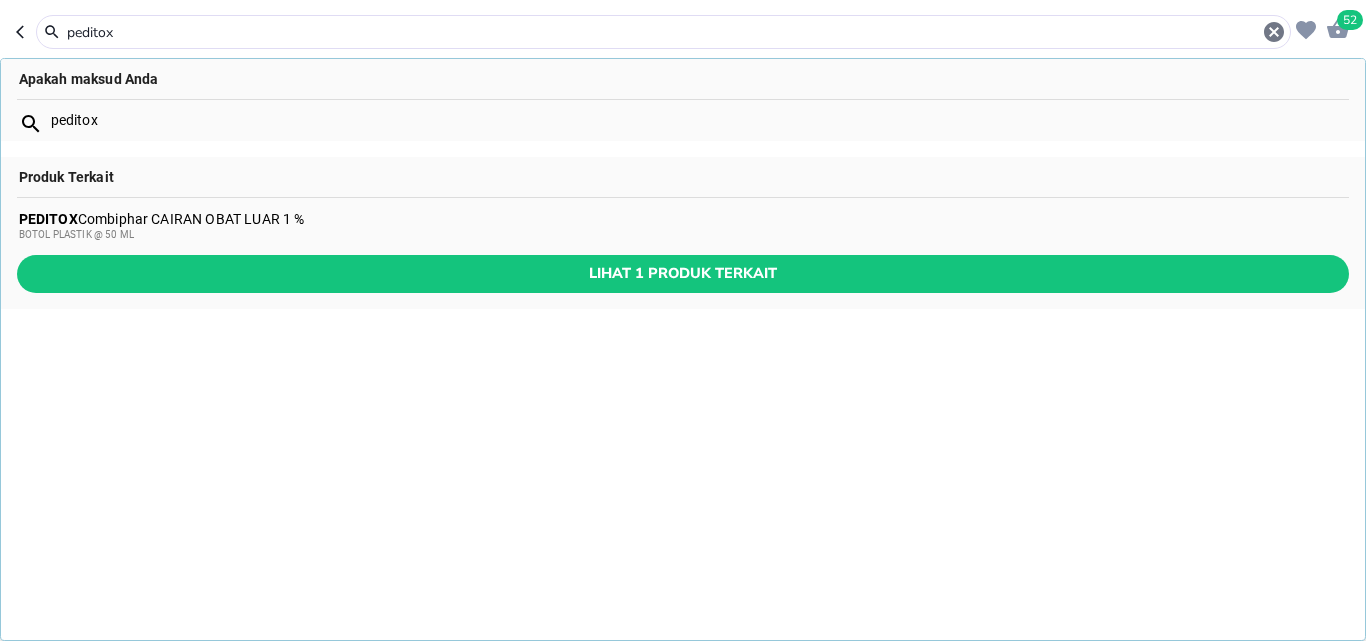 type on "peditox" 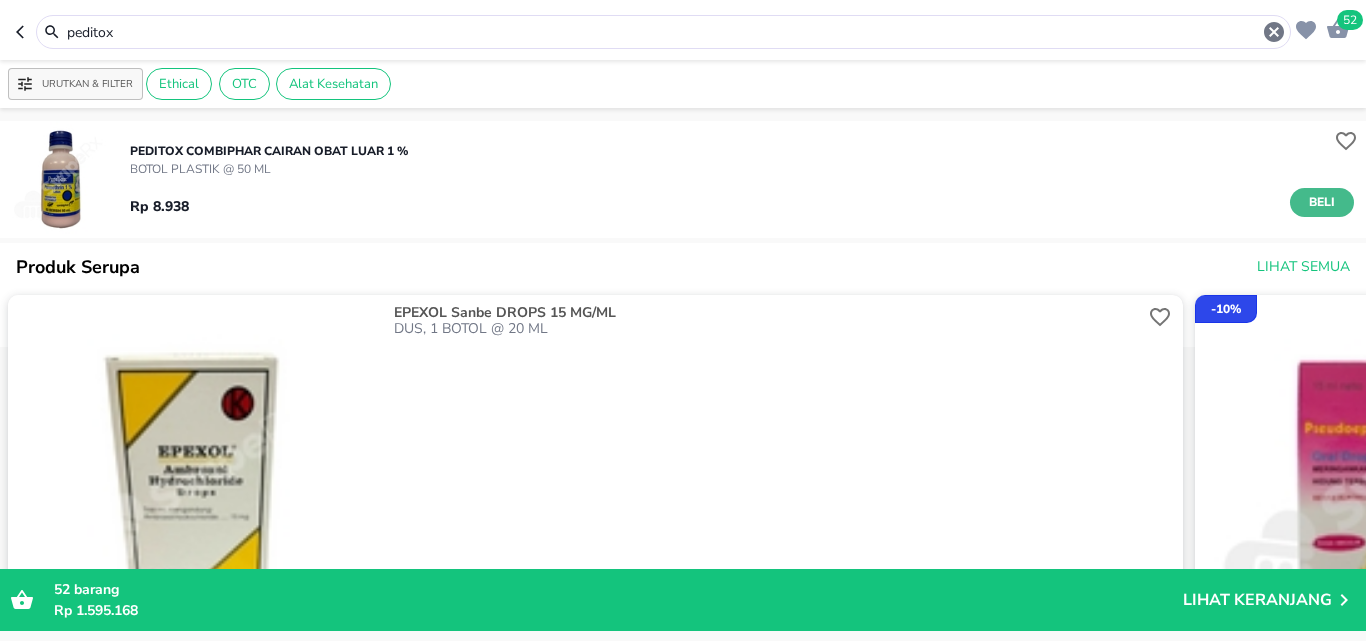 click on "Beli" at bounding box center (1322, 202) 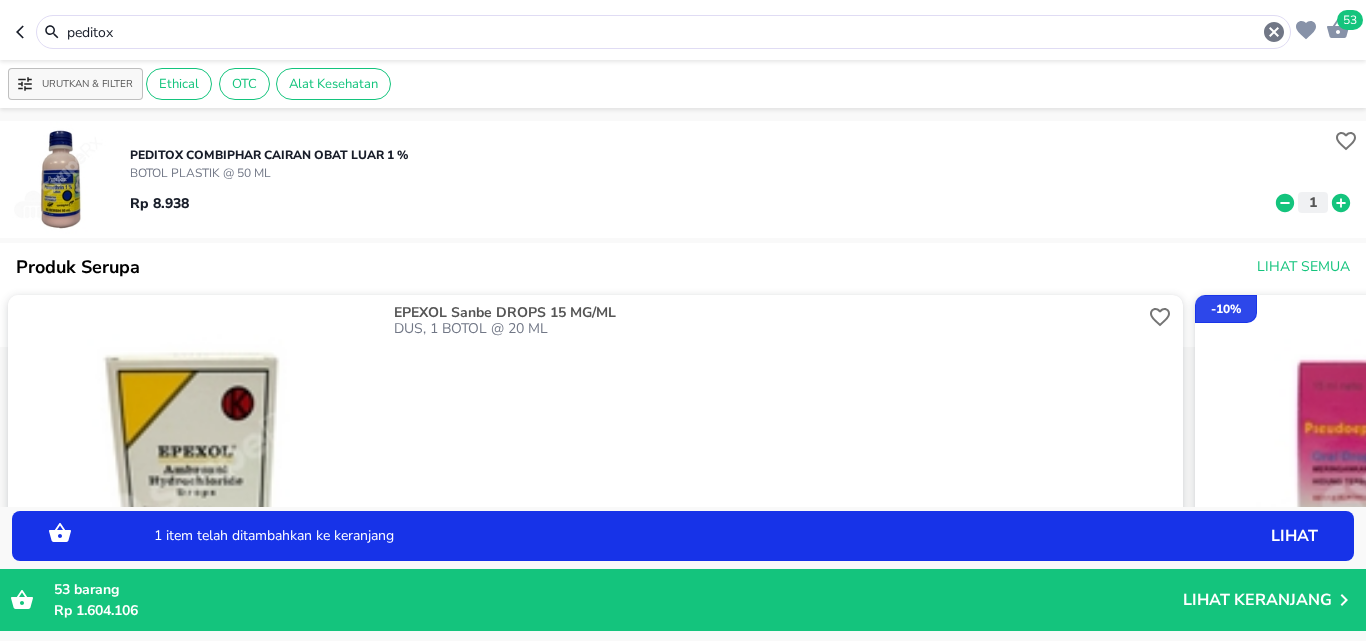 click 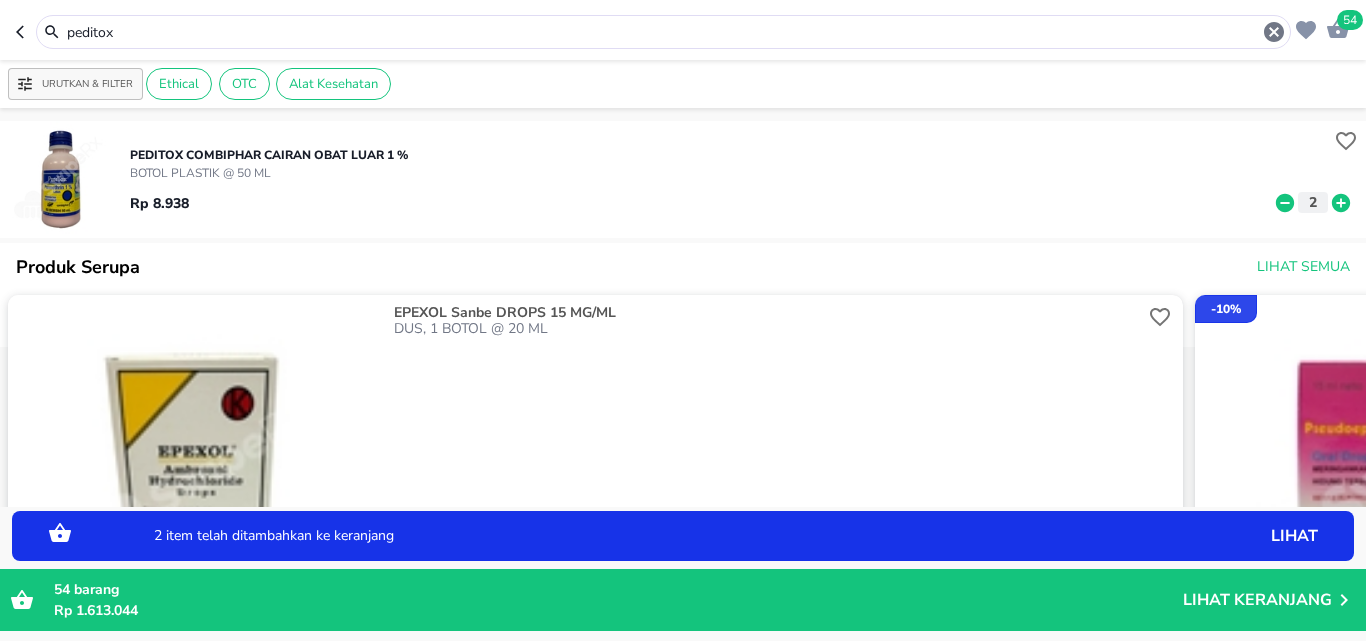 click 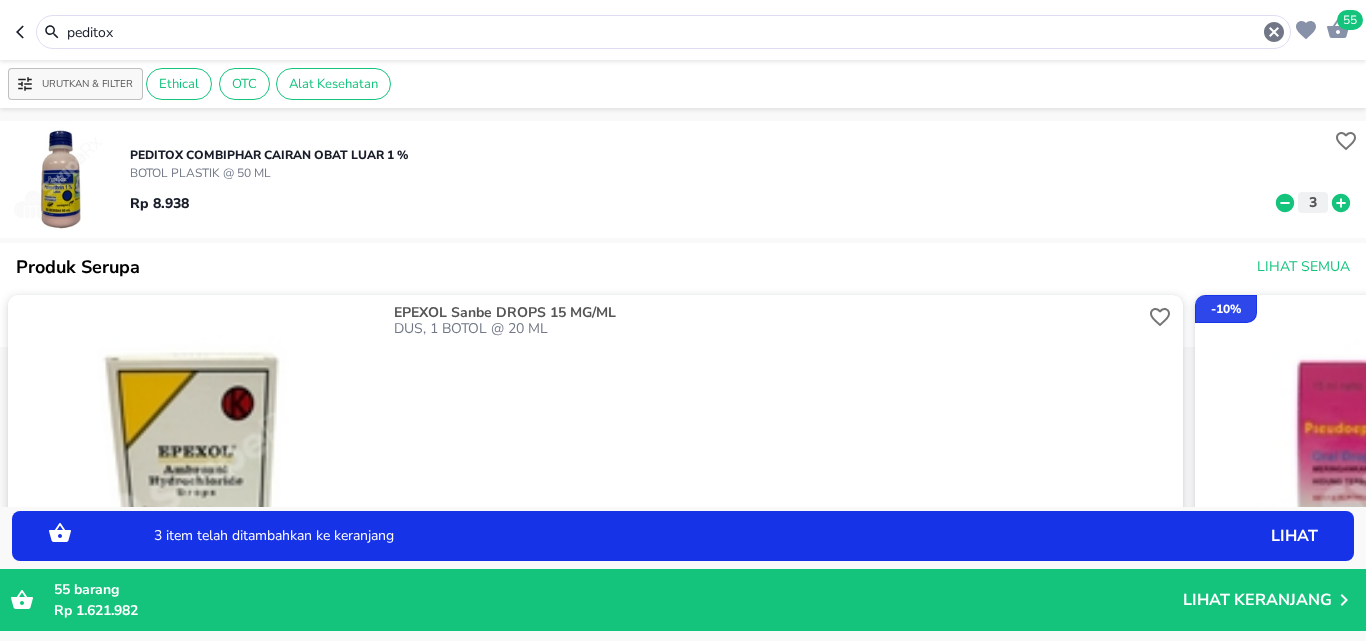 click 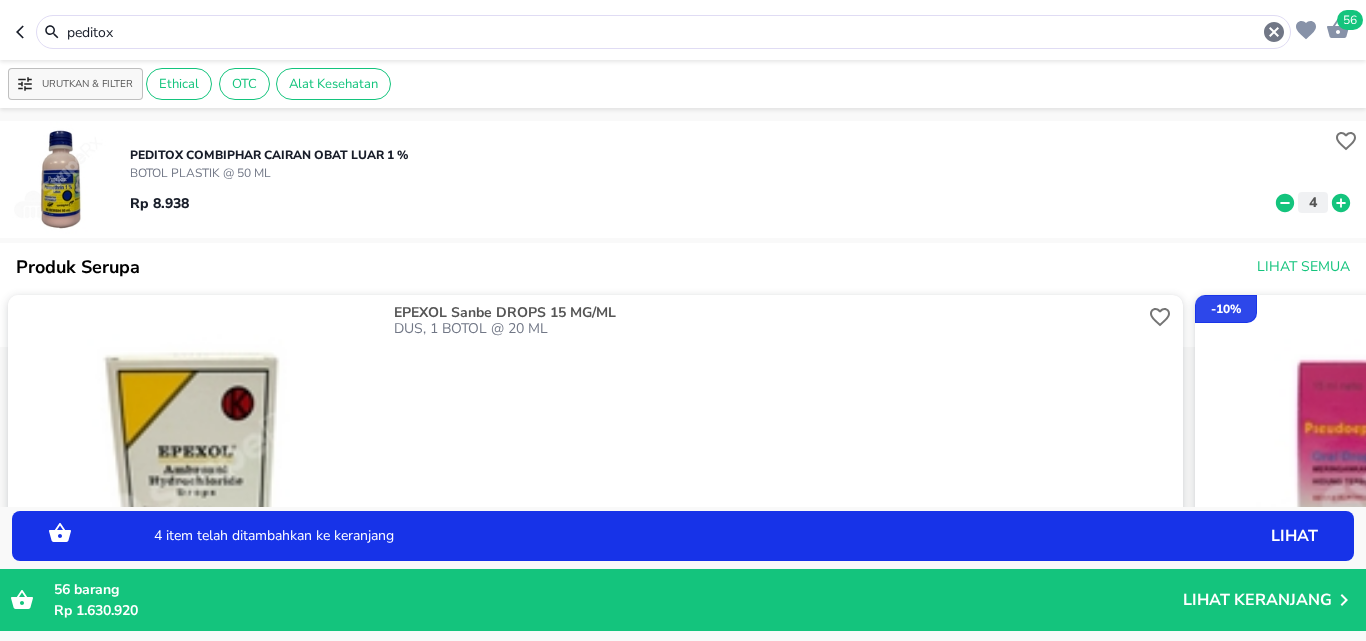 click 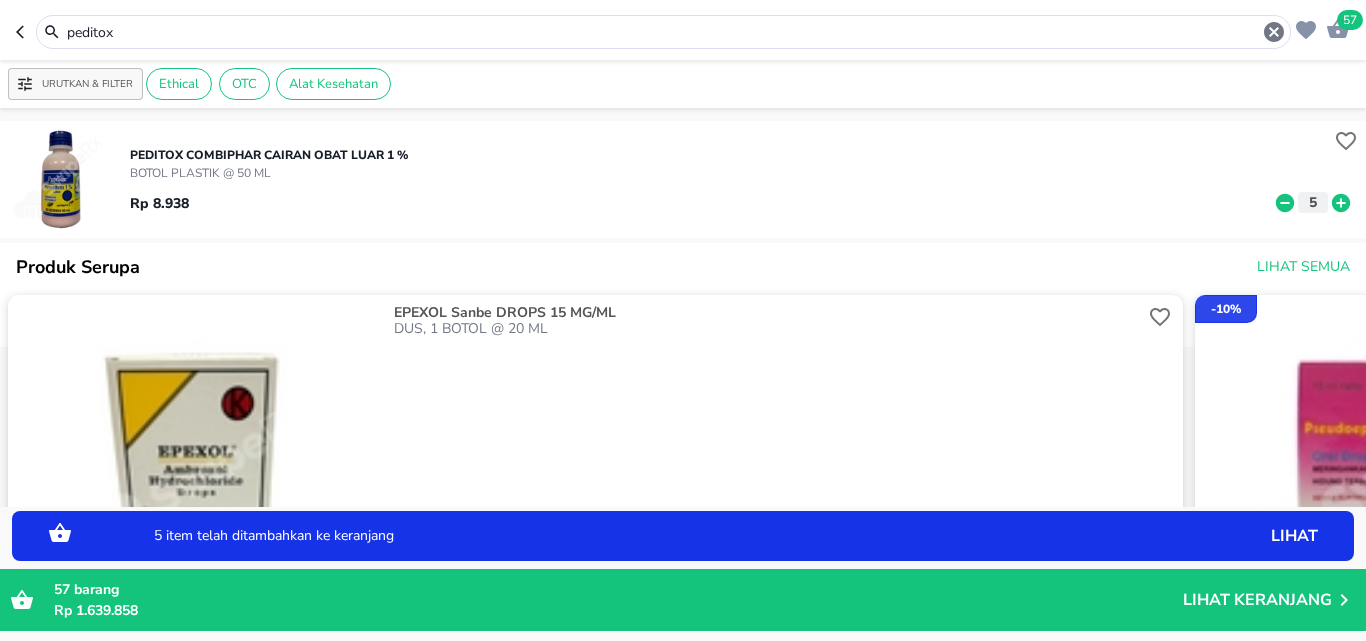 click 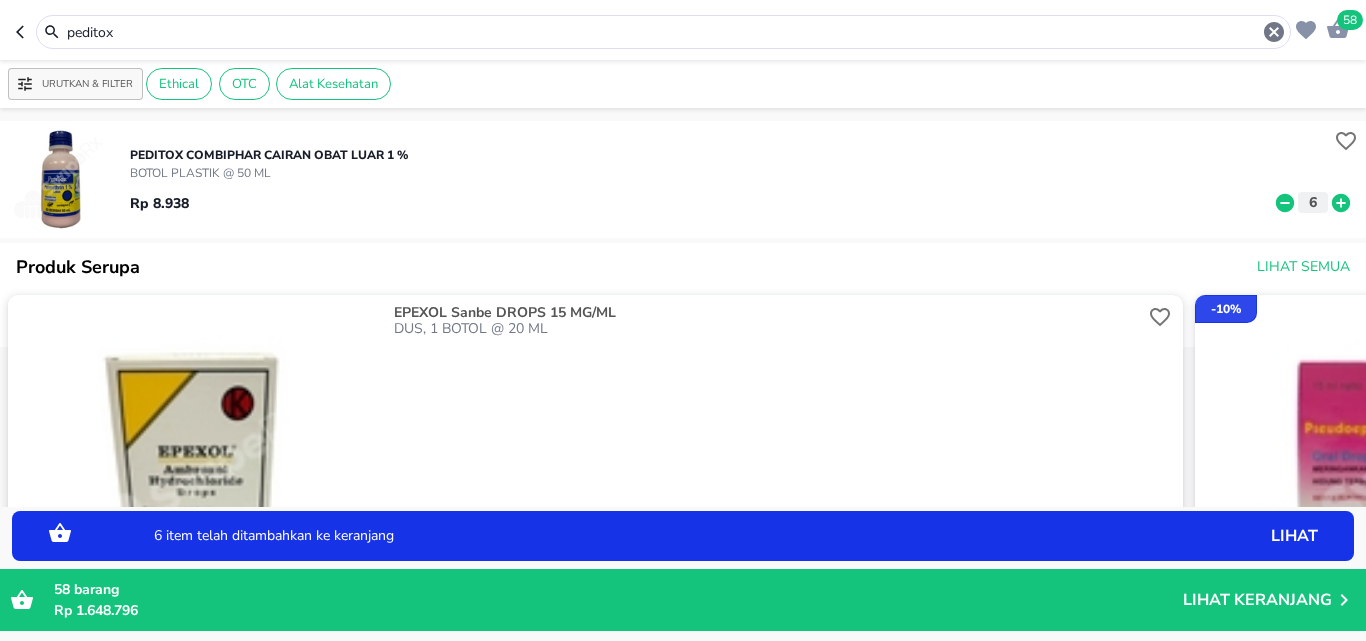 click 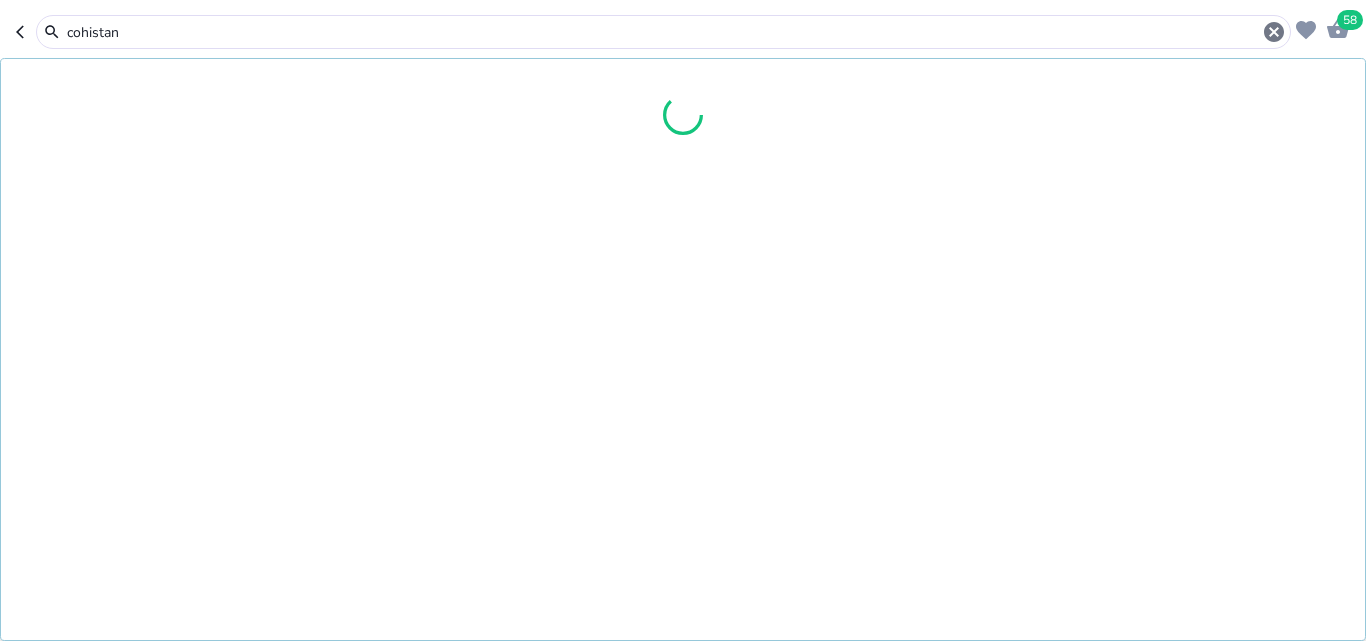 type on "cohistan" 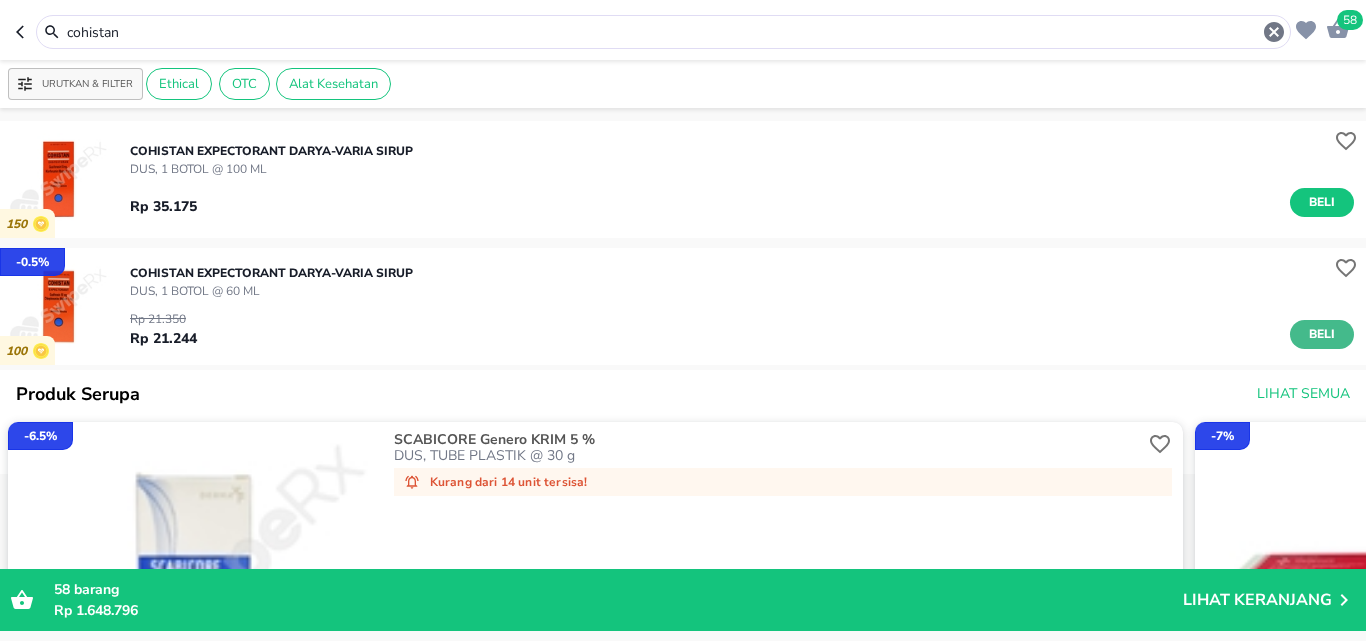 click on "Beli" at bounding box center [1322, 334] 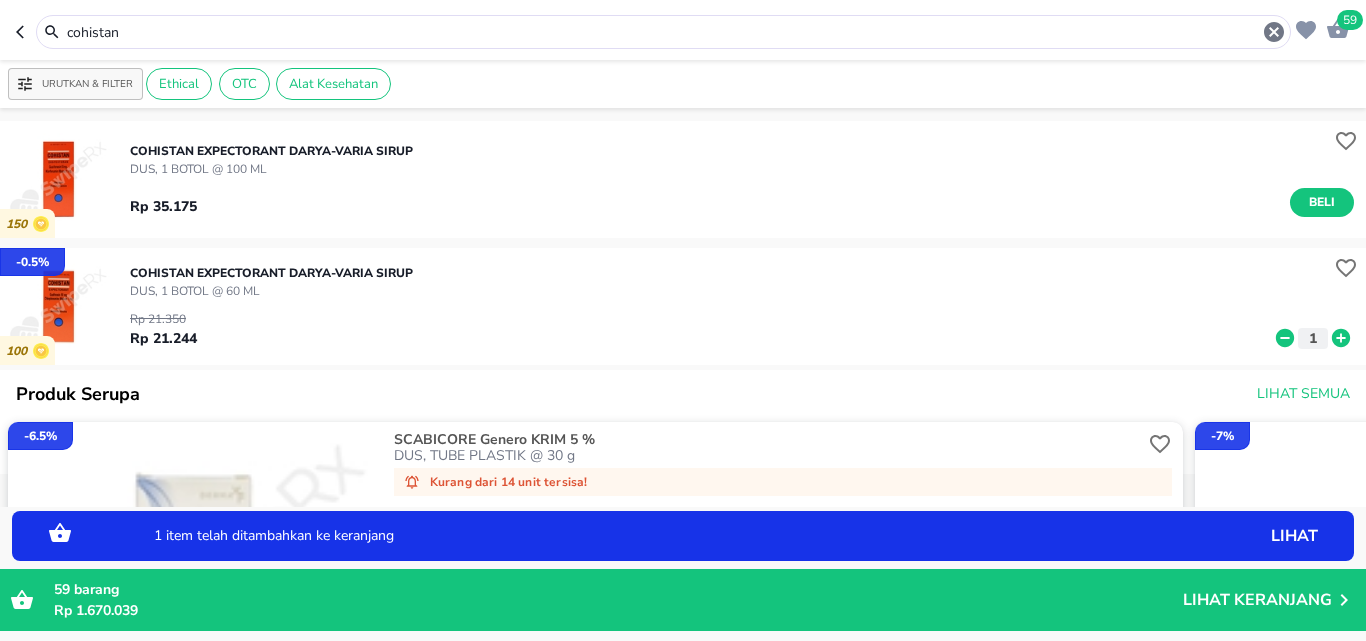 click 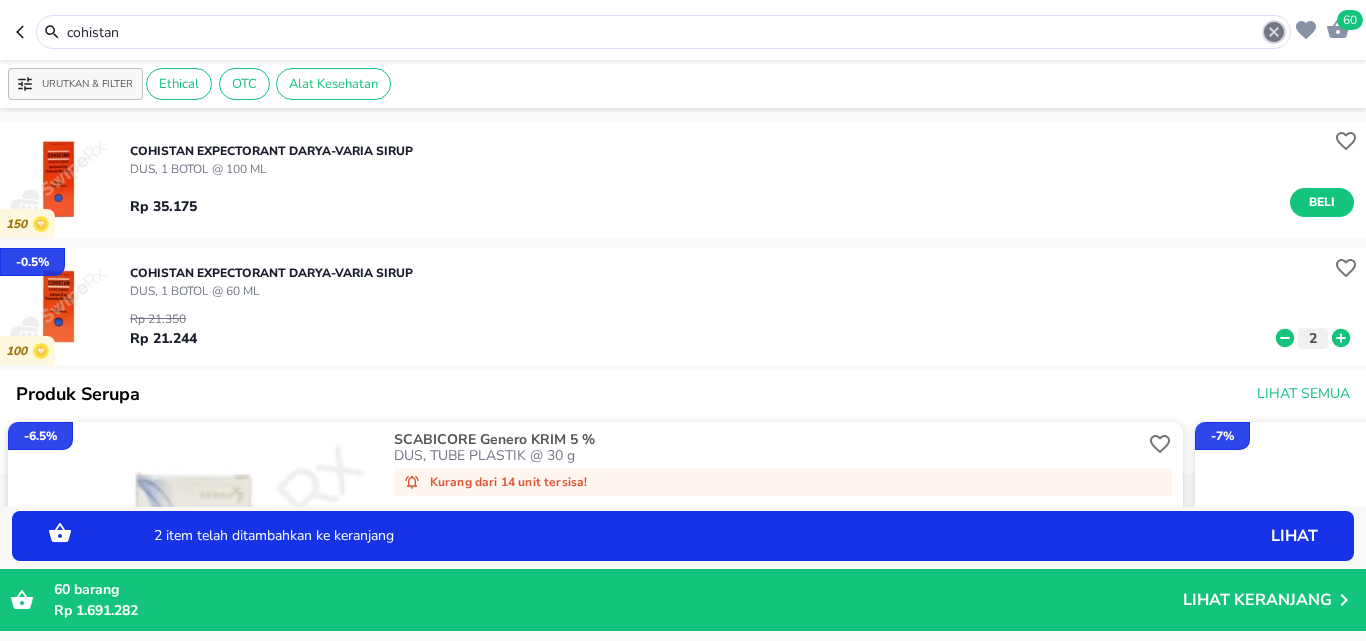 click 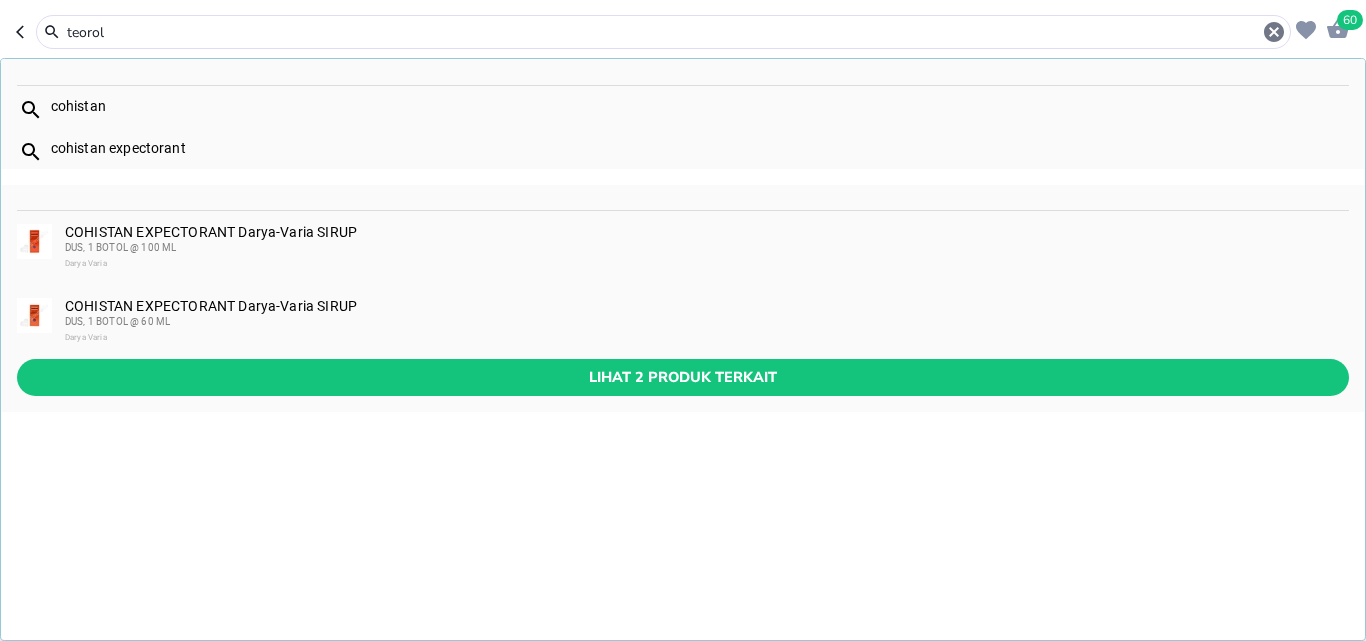 type on "teorol" 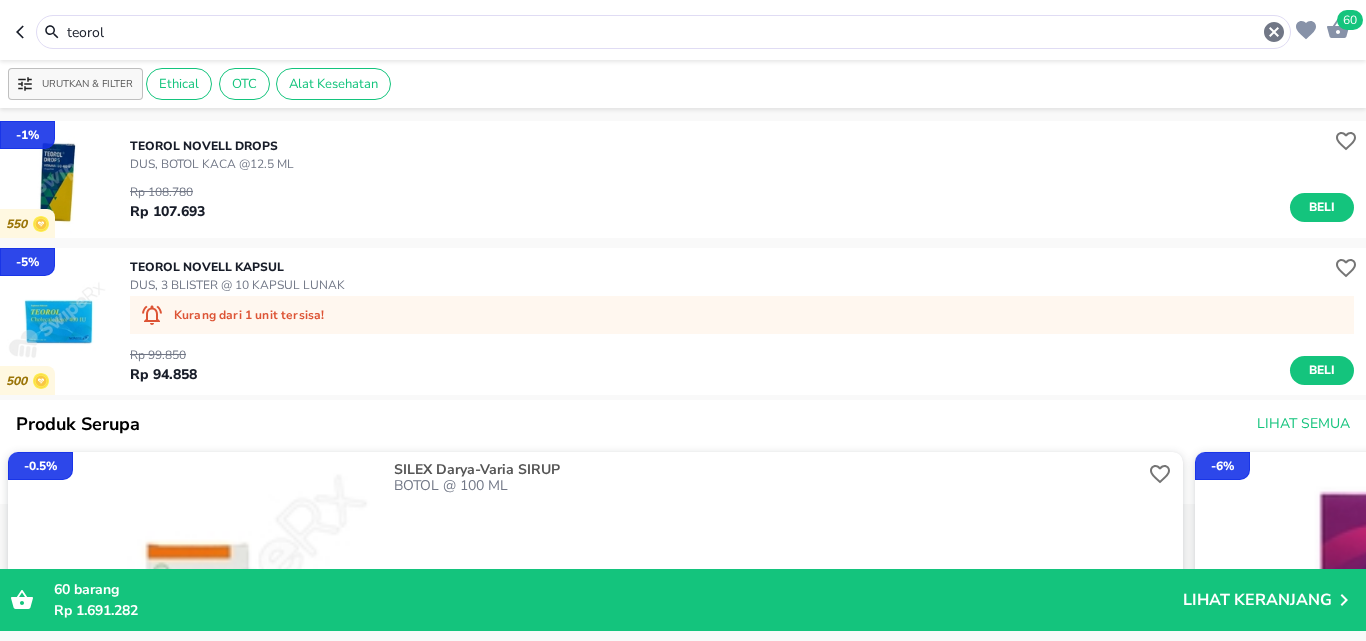 click on "Beli" at bounding box center [1322, 207] 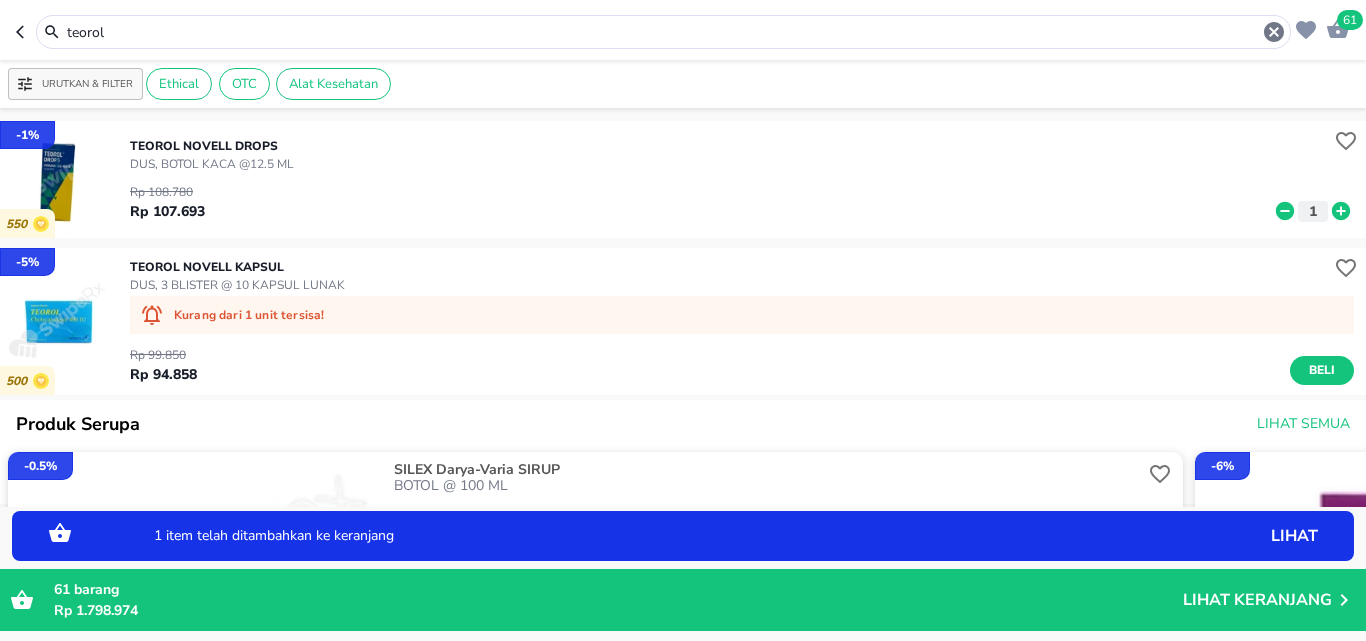 click 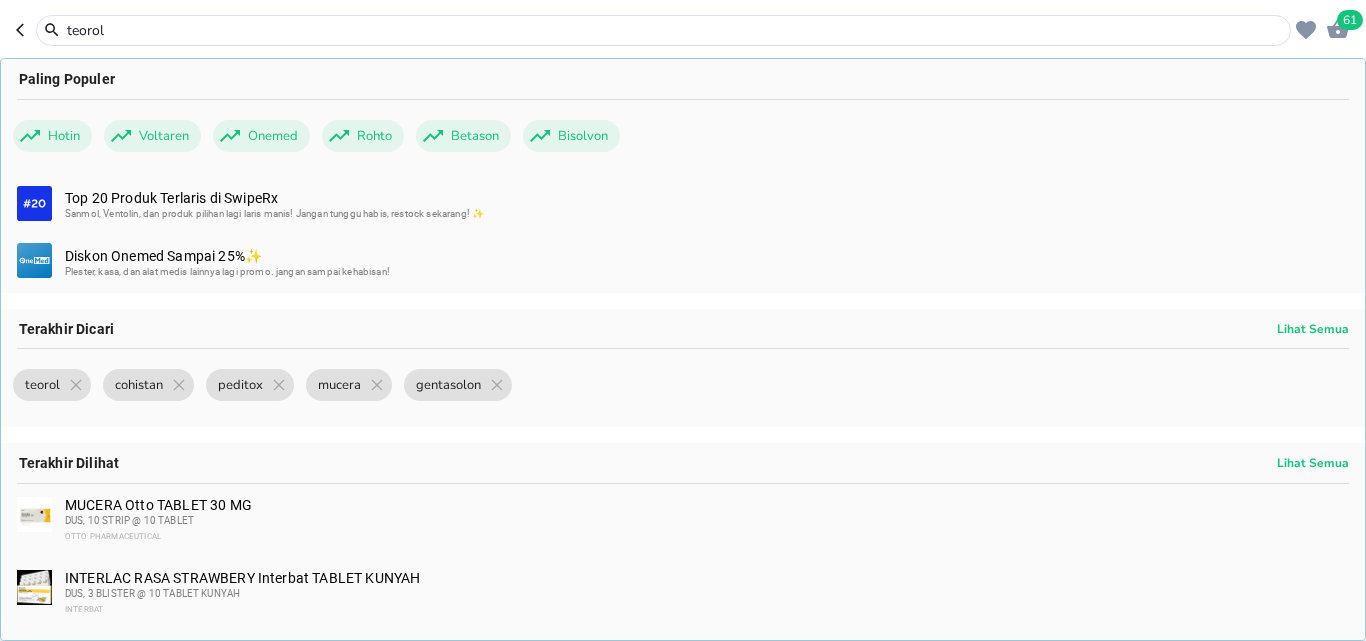 type 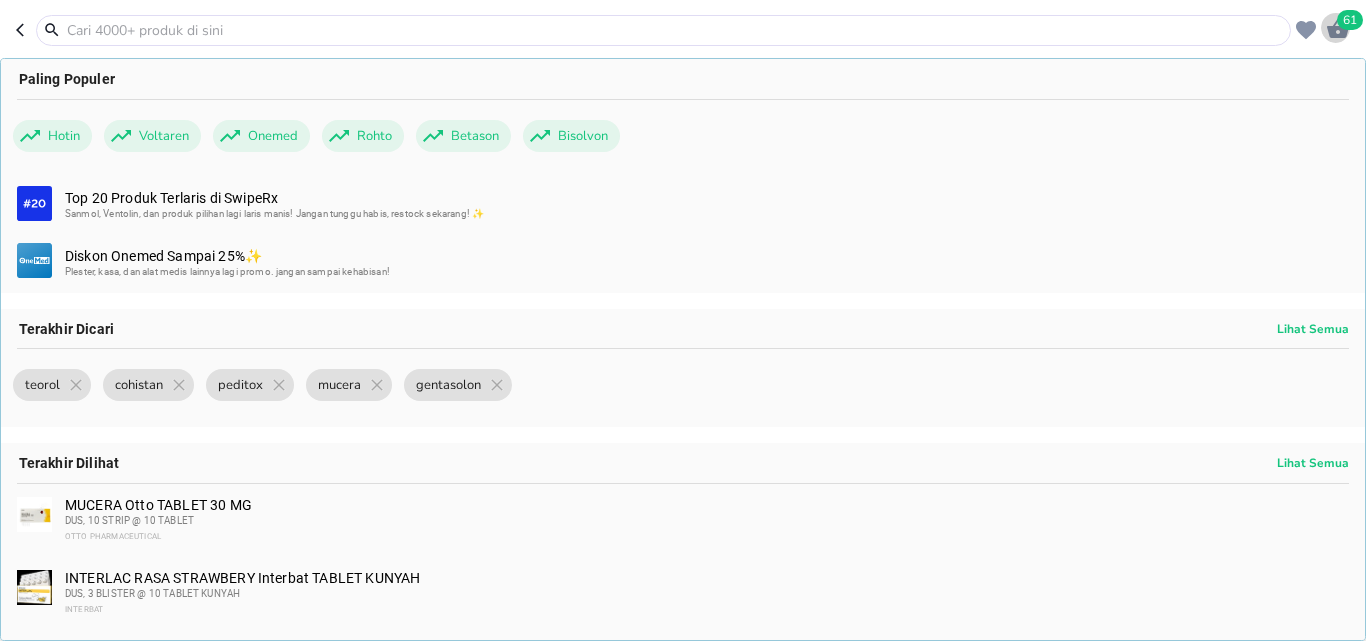 click 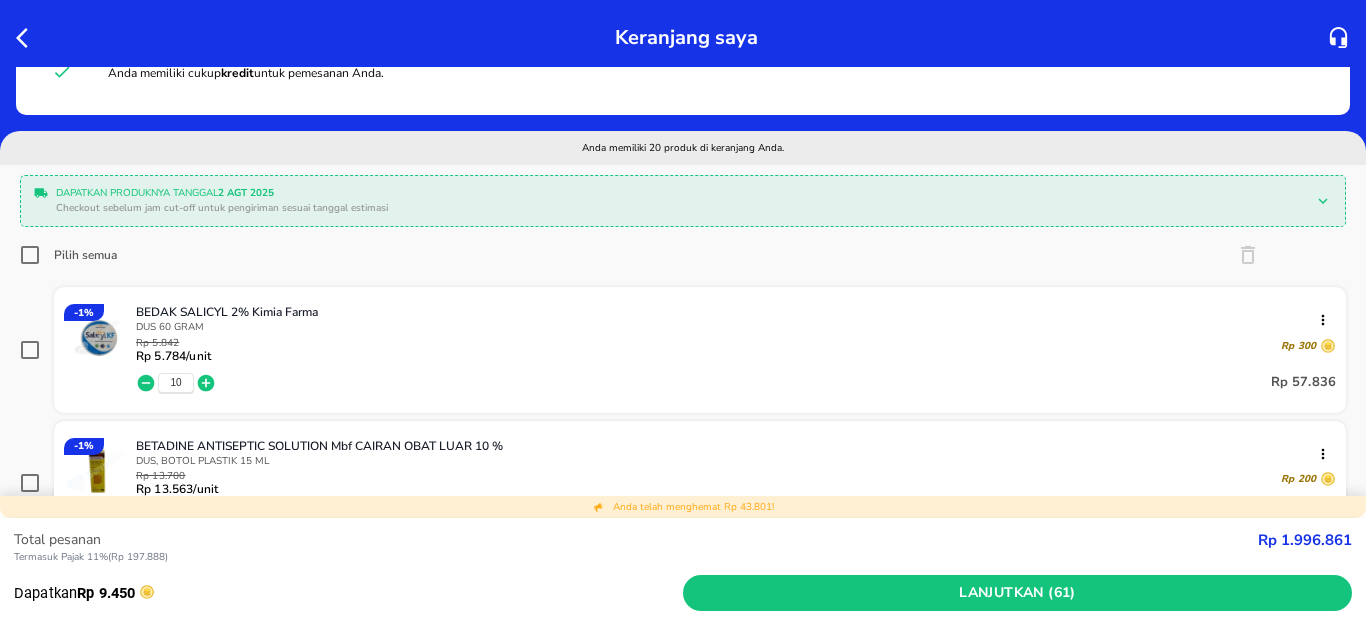 scroll, scrollTop: 100, scrollLeft: 0, axis: vertical 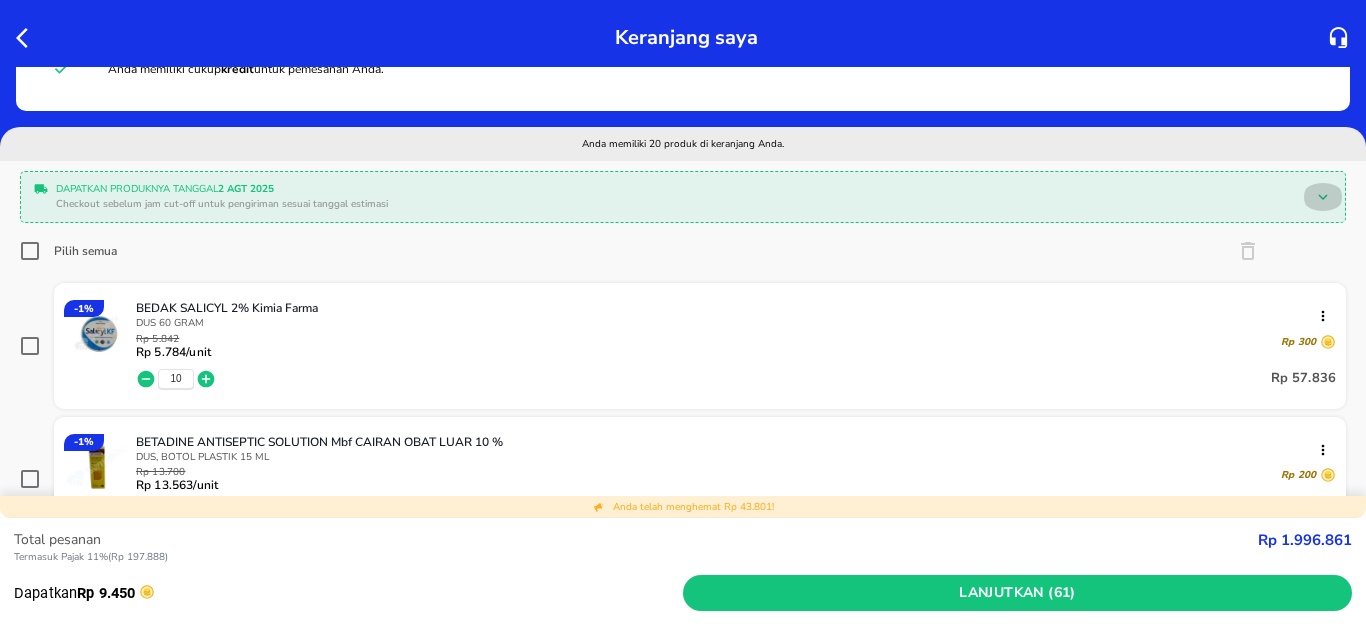 click at bounding box center (1323, 197) 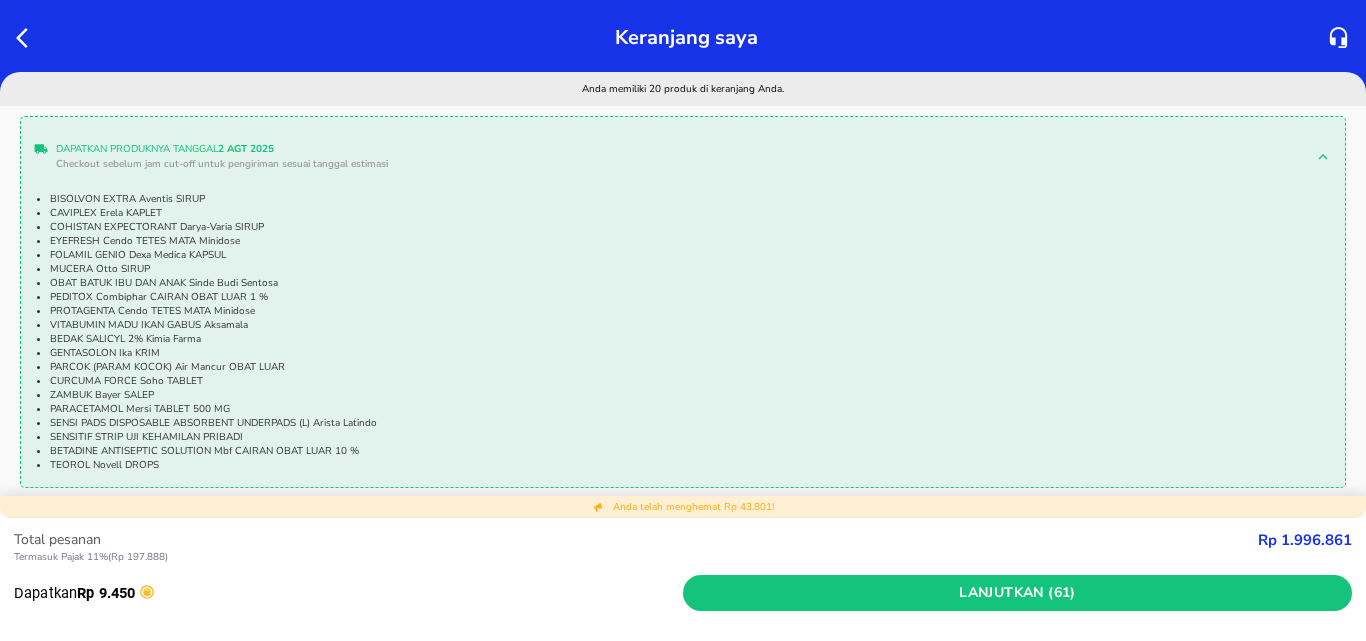 scroll, scrollTop: 200, scrollLeft: 0, axis: vertical 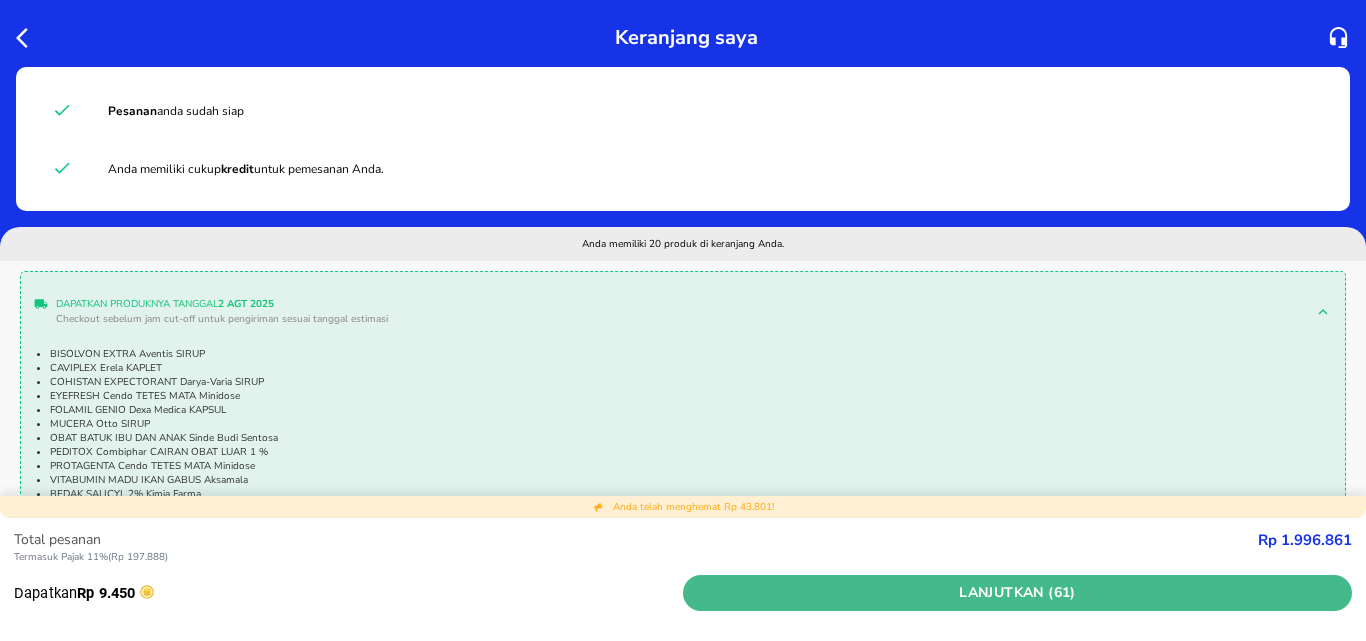 click on "Lanjutkan (61)" at bounding box center [1017, 593] 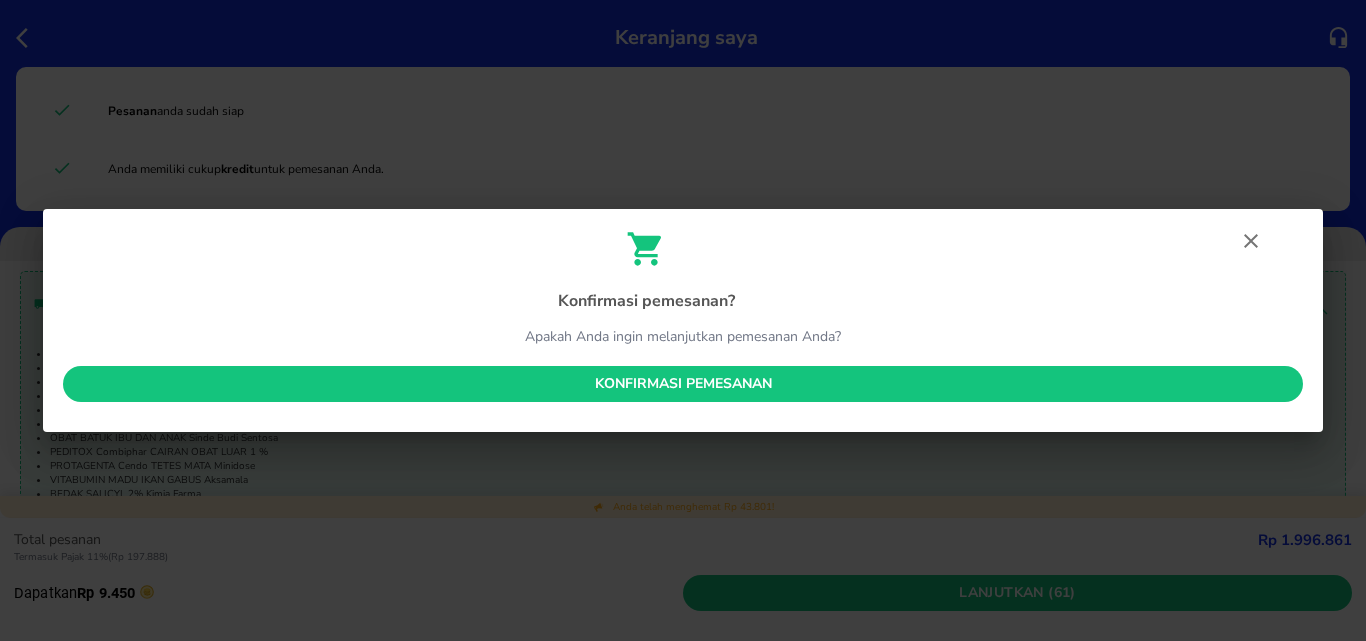 click on "Konfirmasi pemesanan" at bounding box center [683, 384] 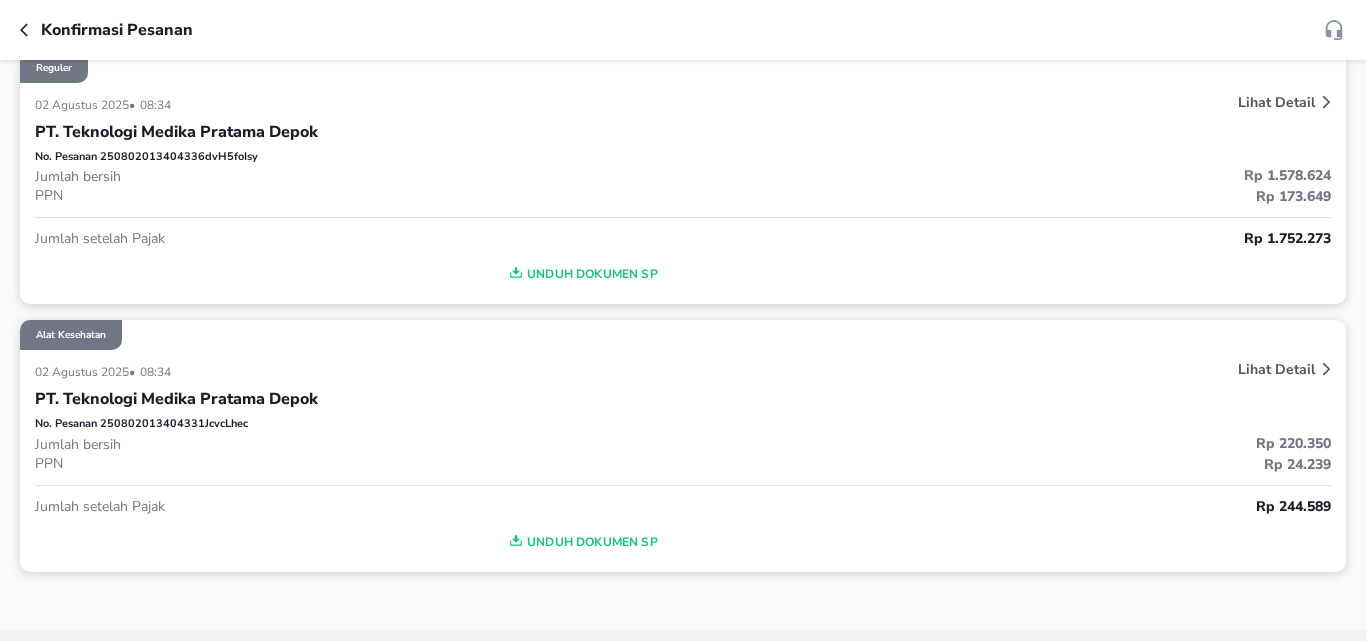 scroll, scrollTop: 0, scrollLeft: 0, axis: both 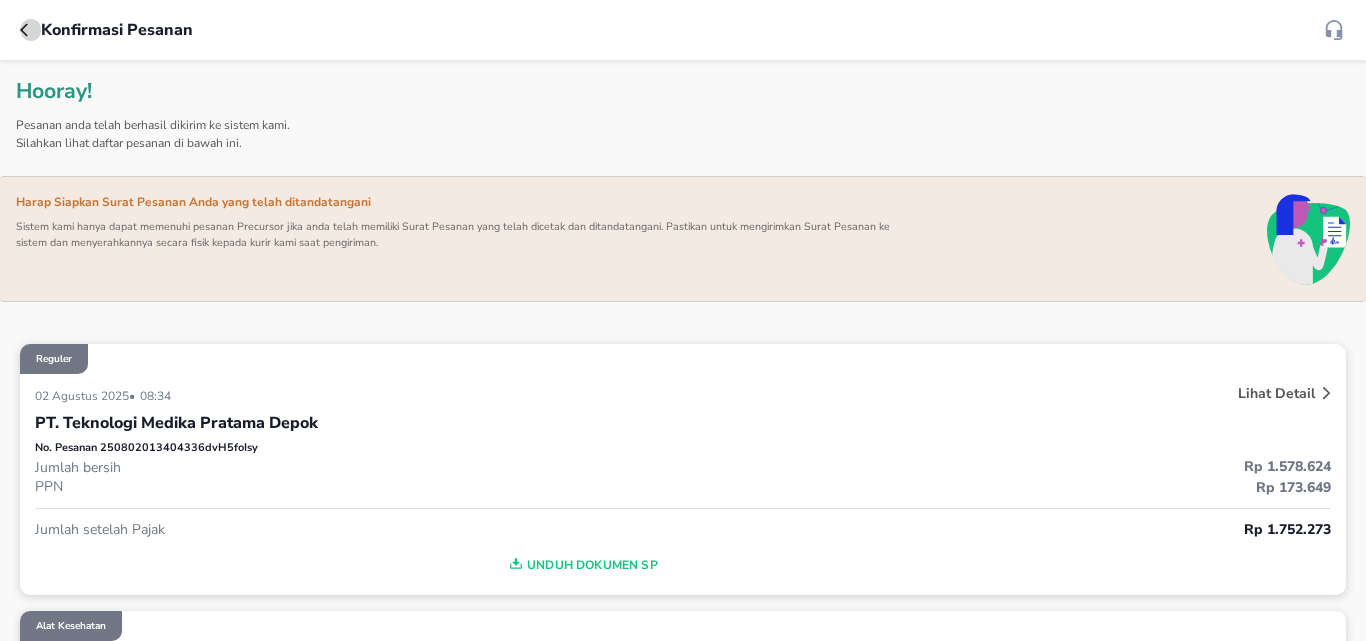 click 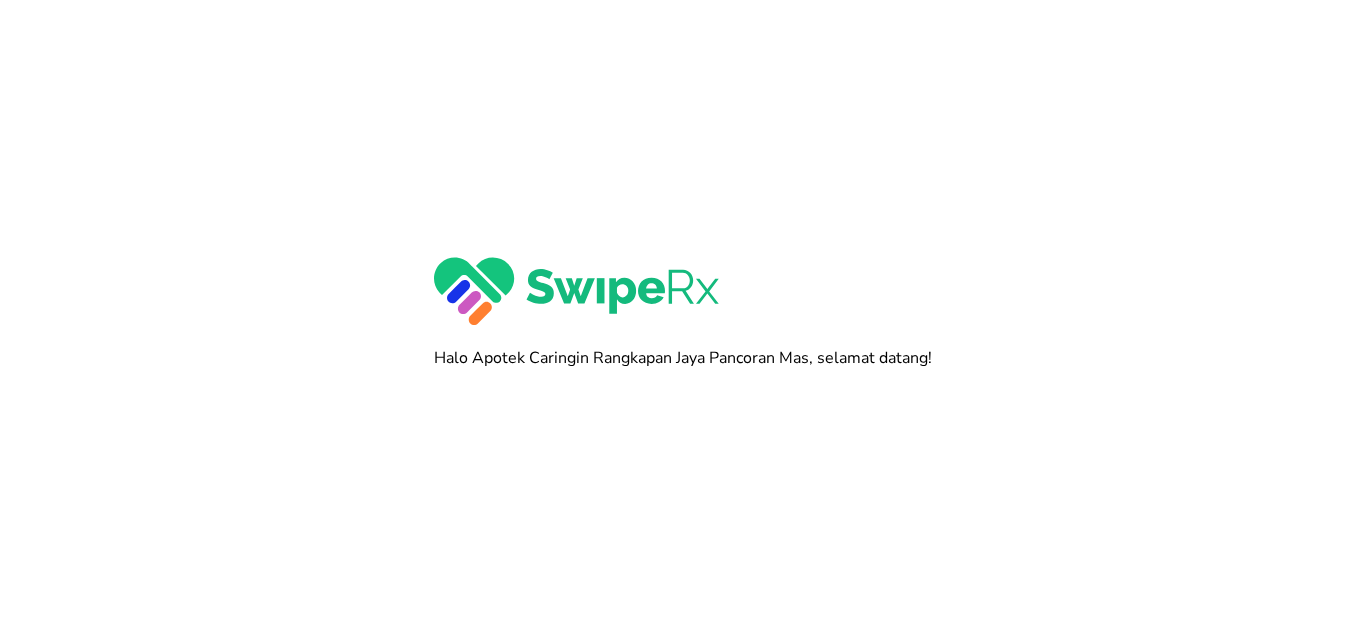 scroll, scrollTop: 0, scrollLeft: 0, axis: both 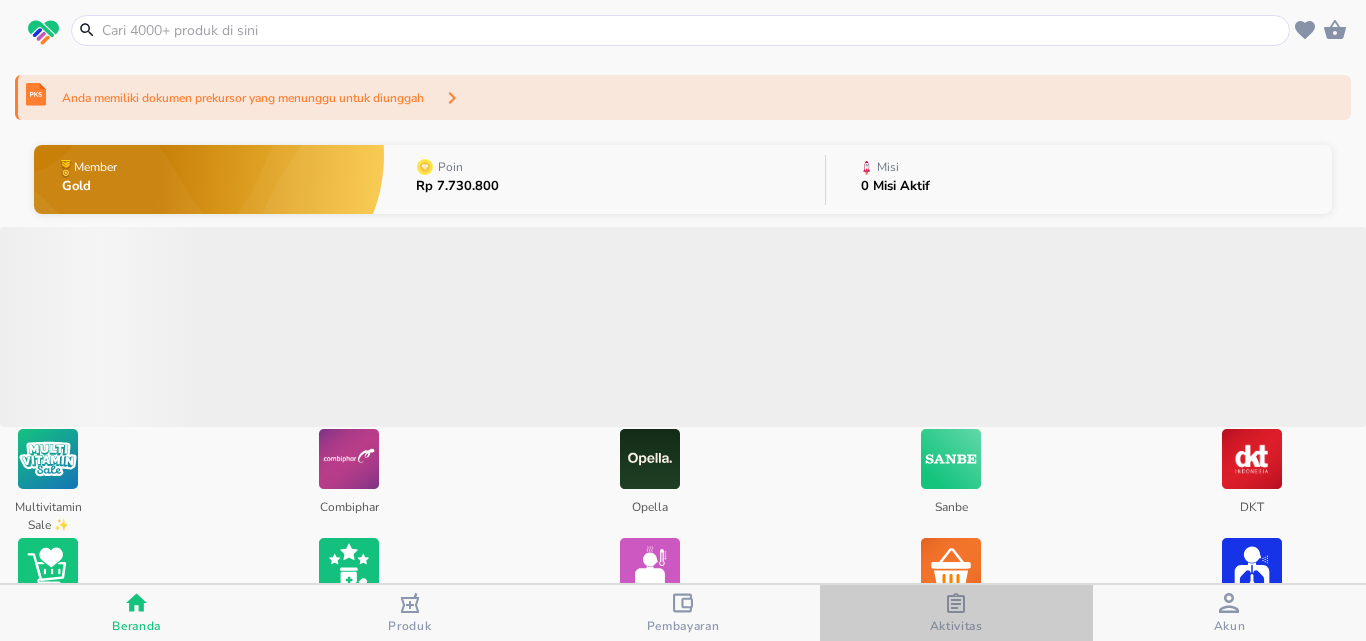 click on "Aktivitas" at bounding box center [956, 626] 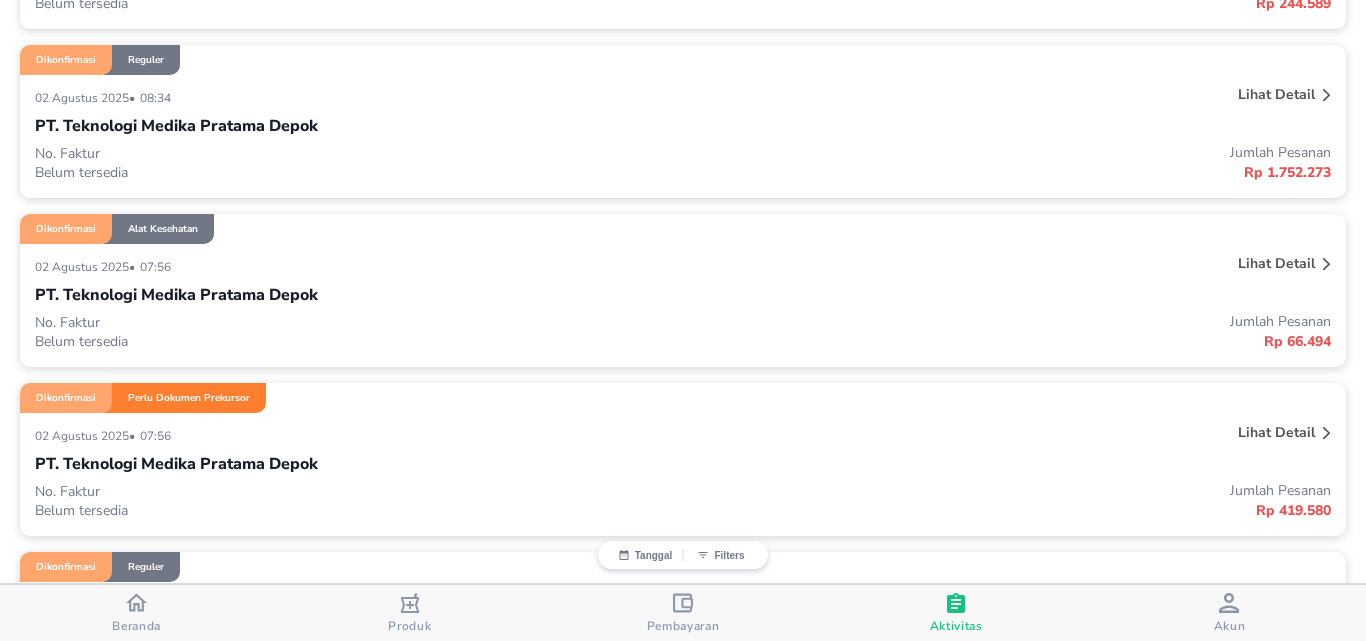 scroll, scrollTop: 300, scrollLeft: 0, axis: vertical 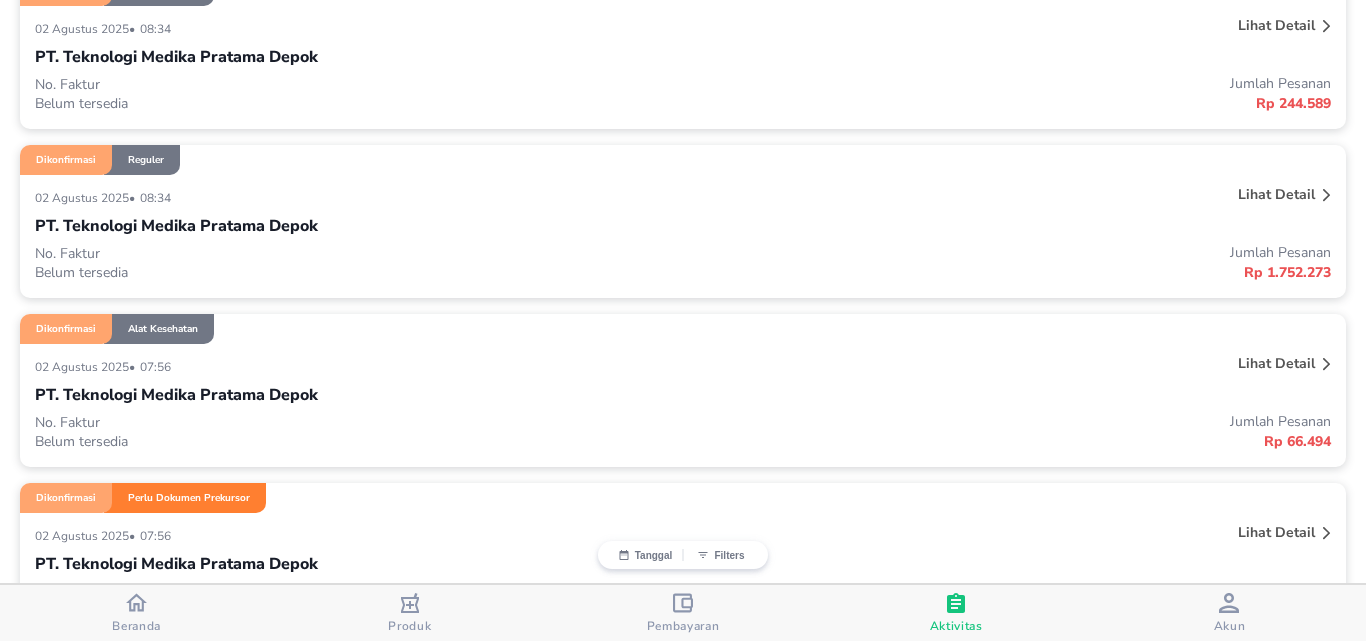 click on "Lihat detail" at bounding box center (1276, 194) 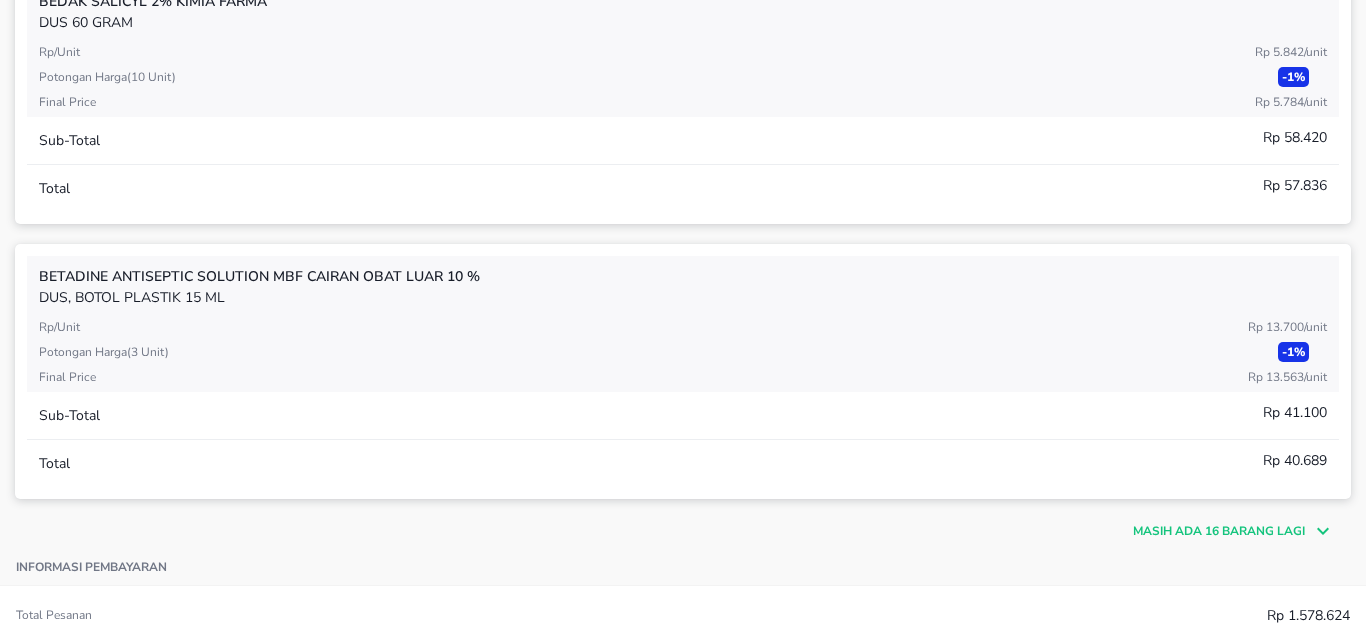 scroll, scrollTop: 700, scrollLeft: 0, axis: vertical 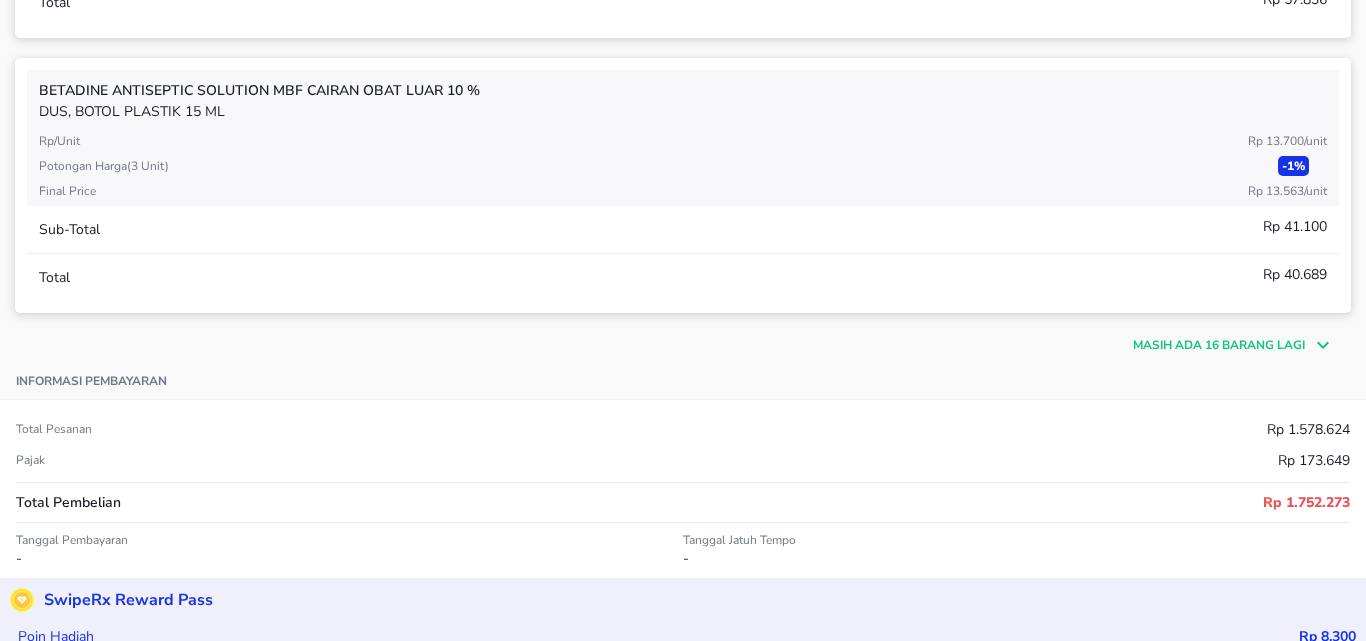 click on "Masih ada 16 barang lagi" at bounding box center (1219, 345) 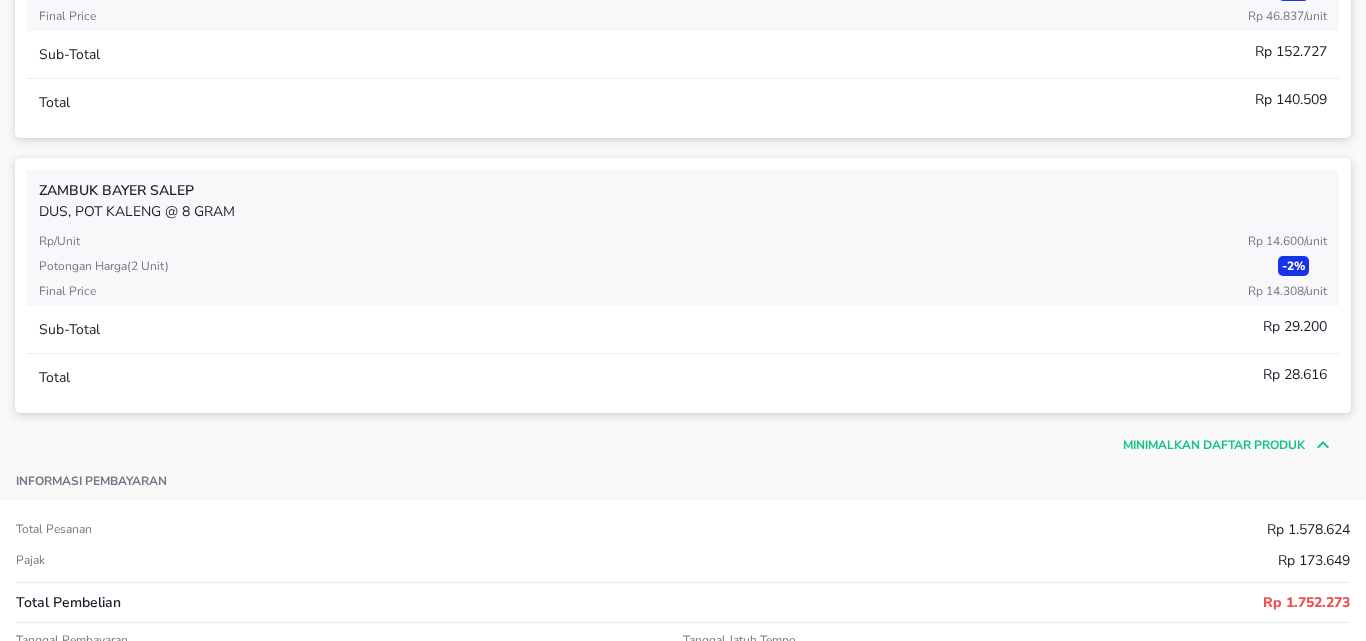 scroll, scrollTop: 4600, scrollLeft: 0, axis: vertical 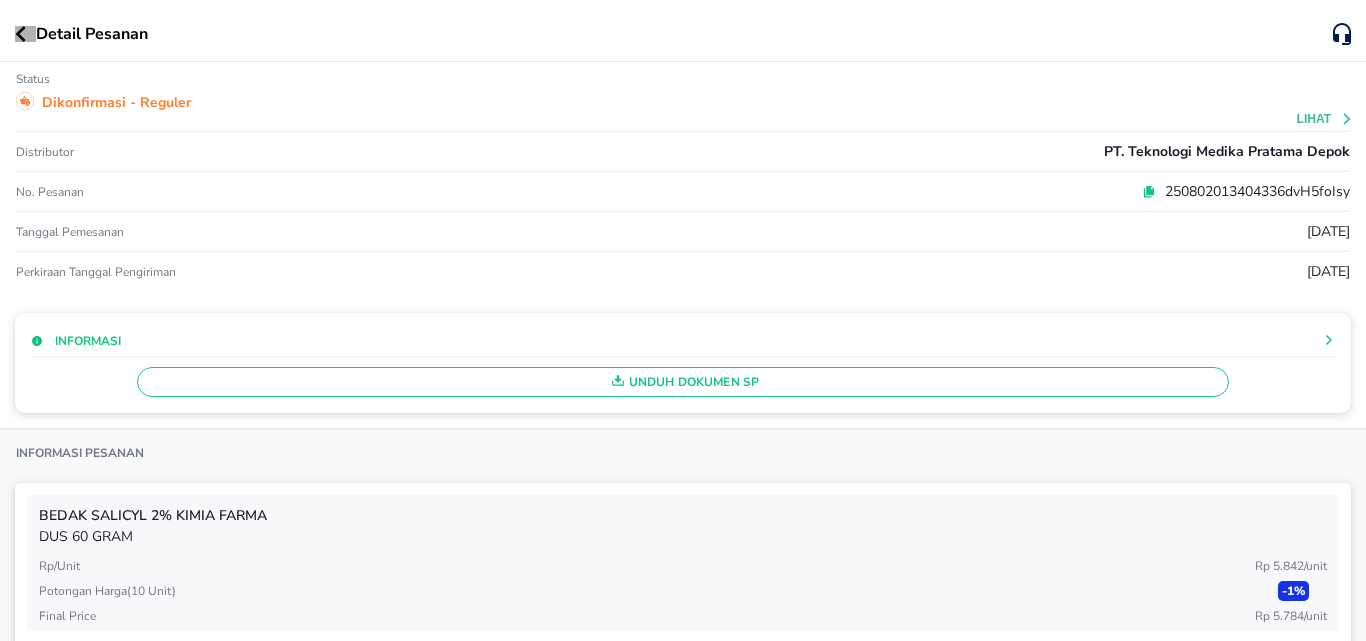 click 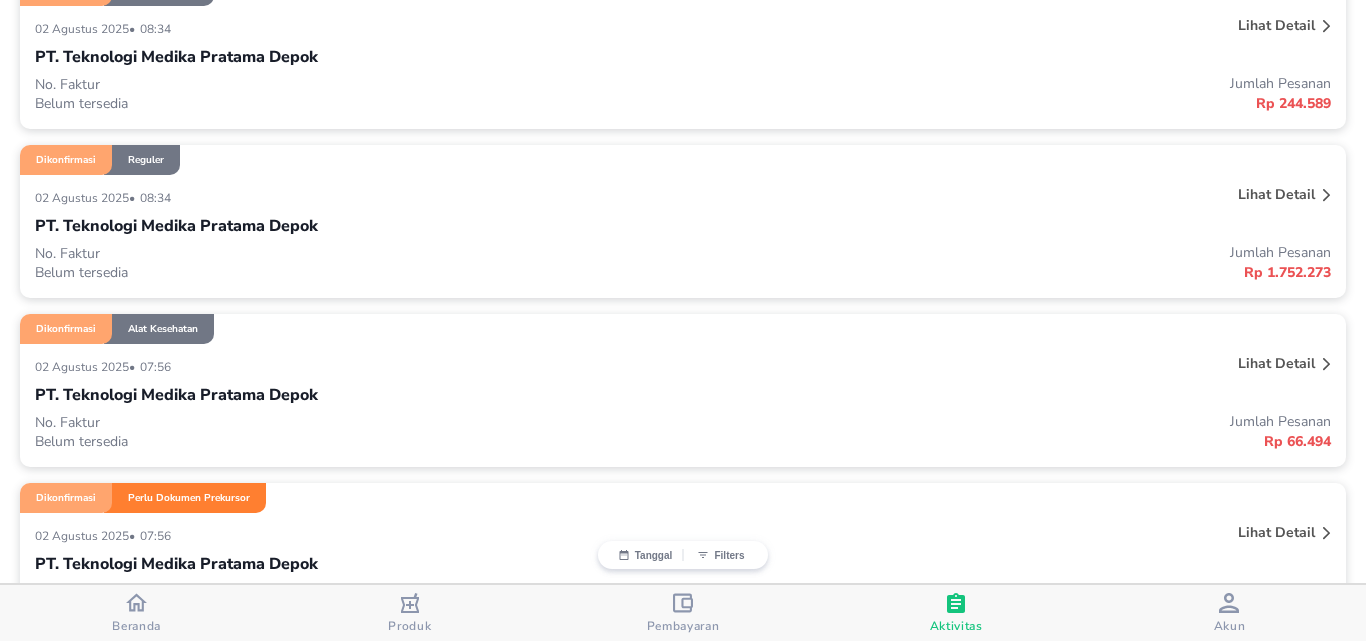scroll, scrollTop: 200, scrollLeft: 0, axis: vertical 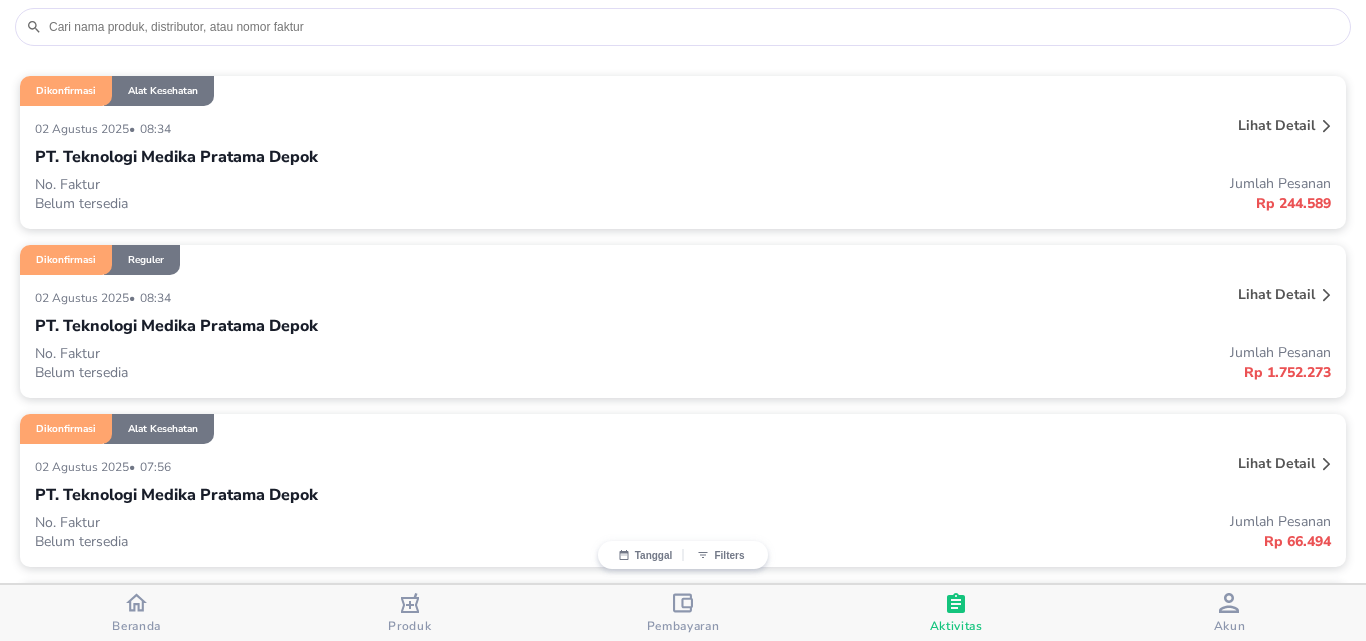 click on "Lihat detail" at bounding box center (1276, 125) 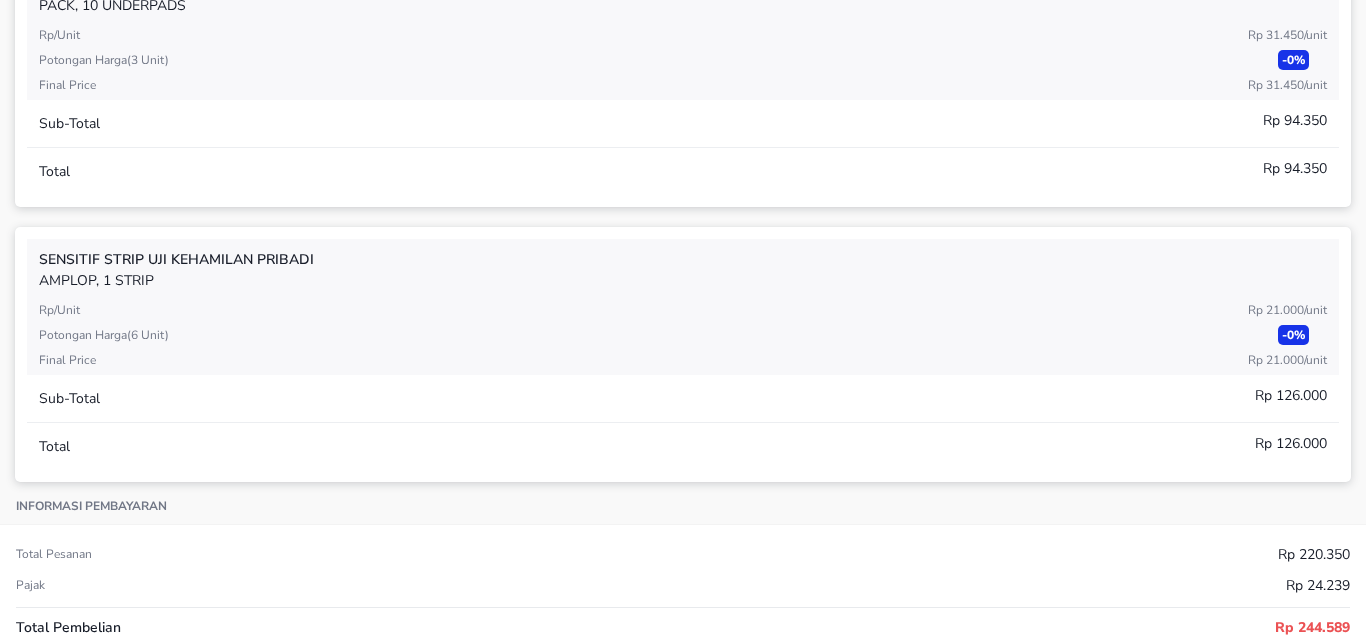 scroll, scrollTop: 500, scrollLeft: 0, axis: vertical 